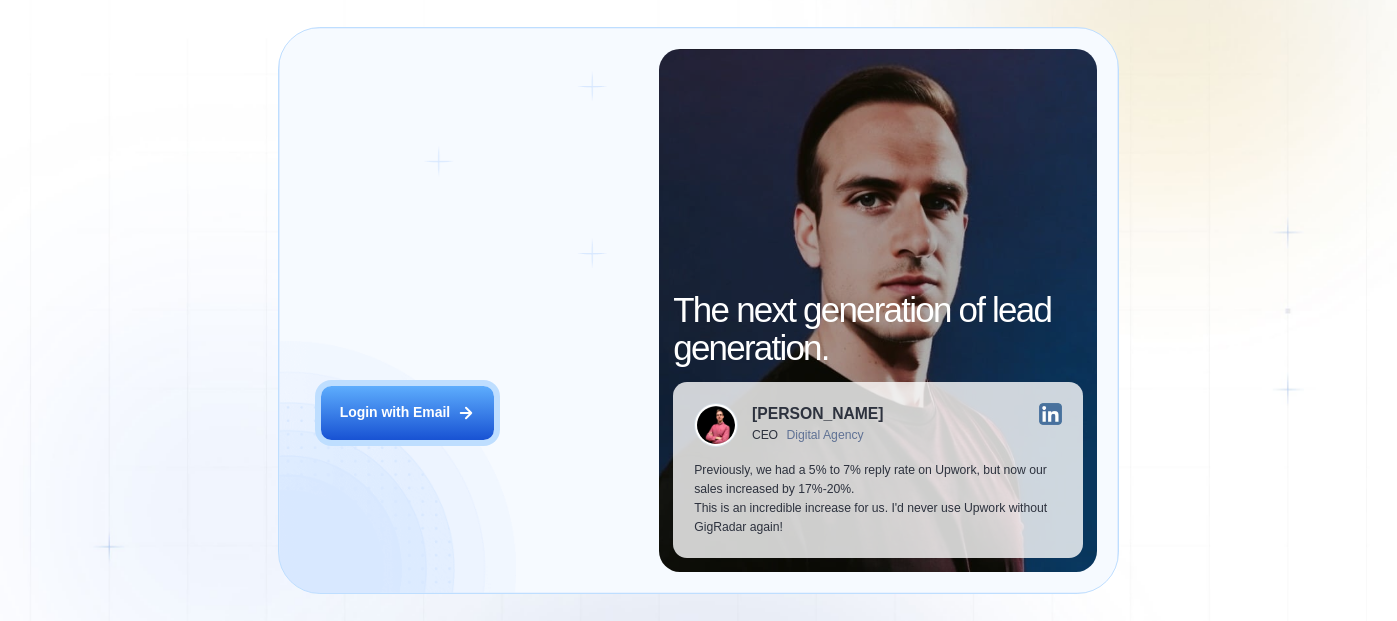 scroll, scrollTop: 0, scrollLeft: 0, axis: both 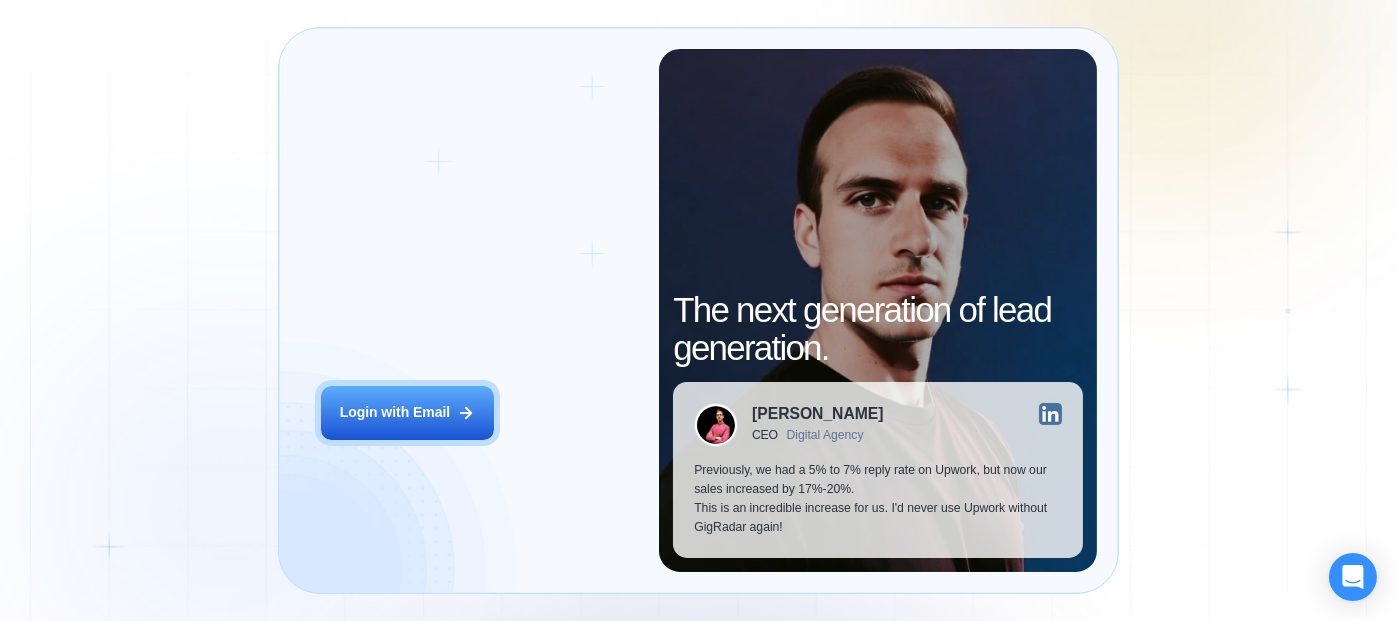 drag, startPoint x: 329, startPoint y: 1, endPoint x: 185, endPoint y: 101, distance: 175.31685 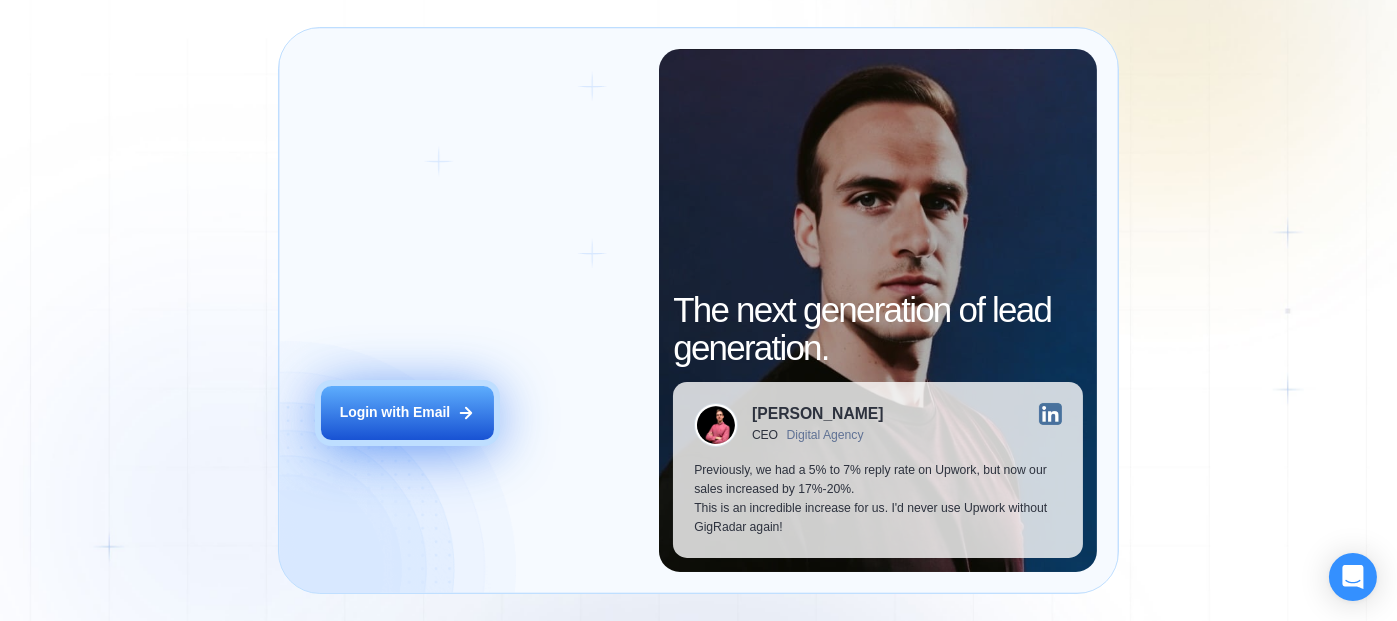 click on "Login with Email" at bounding box center [395, 412] 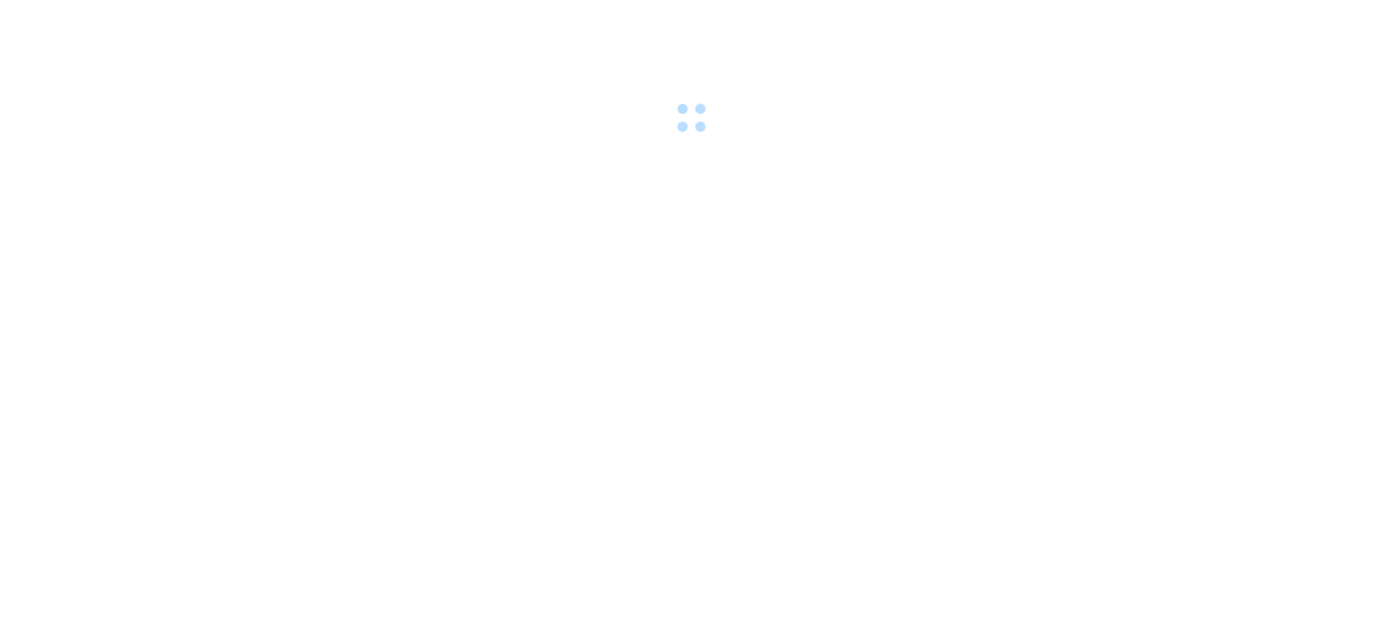 scroll, scrollTop: 0, scrollLeft: 0, axis: both 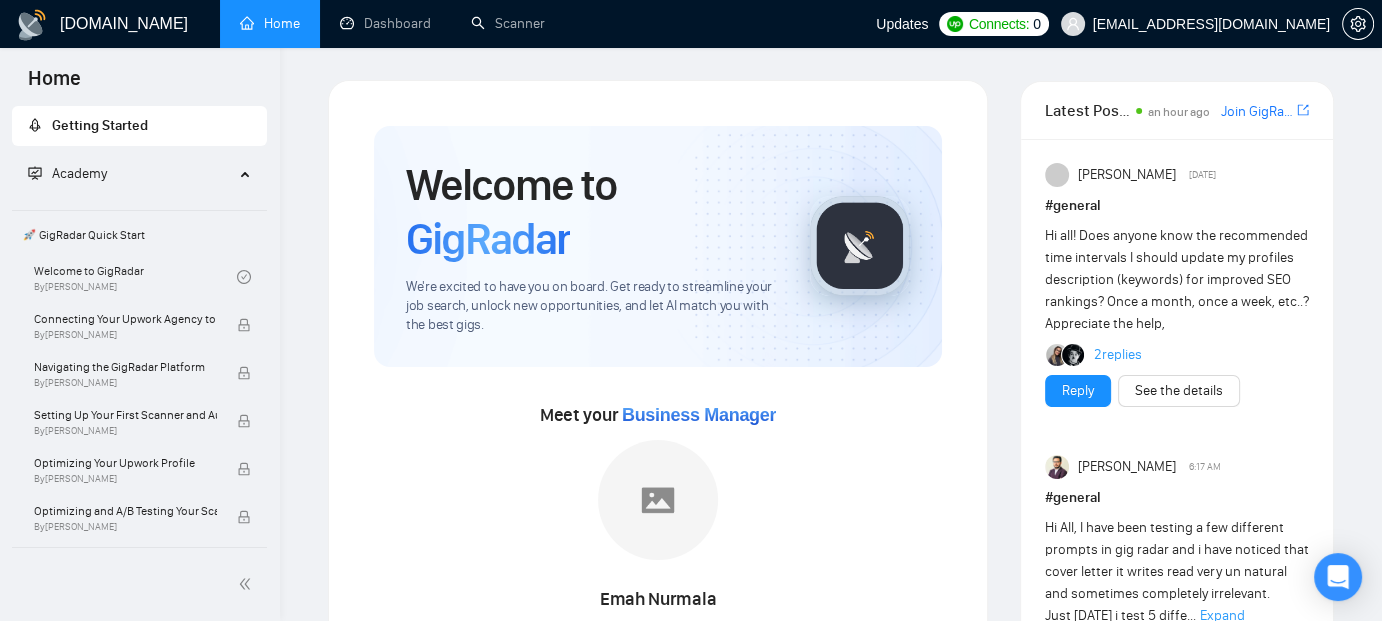 click on "Welcome to  GigRadar We're excited to have you on board. Get ready to streamline your job search, unlock new opportunities, and let AI match you with the best gigs. Meet your   Business Manager Emah   Nurmala Emah  is ready to join your team! Please invite them to your agency. Invite our BM to your team → fiagahvelki17@hotmail.com Set up your Country-Specific  Business Manager Set up your United States or United Kingdom Business Manager to access country-specific opportunities. Contact our team GigRadar Automation Set Up a   Scanner Enable the scanner for AI matching and real-time job alerts. Enable   Opportunity Alerts Keep updated on top matches and new jobs. Enable   Automatic Proposal Send Never miss any opportunities. GigRadar Community Join GigRadar   Community Connect with the GigRadar Slack Community for updates, job opportunities, partnerships, and support. Make your   First Post Make your first post on GigRadar community. Level Up Your Skill Explore   Academy Finish Your First" at bounding box center (658, 935) 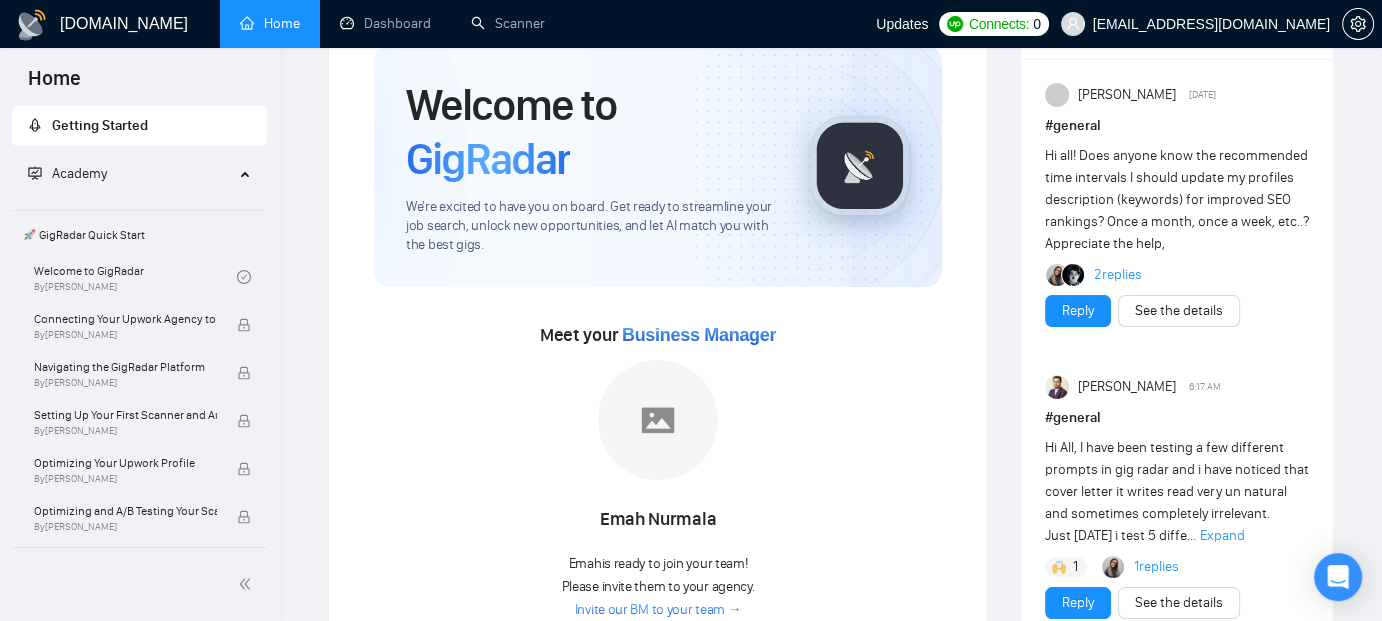 scroll, scrollTop: 120, scrollLeft: 0, axis: vertical 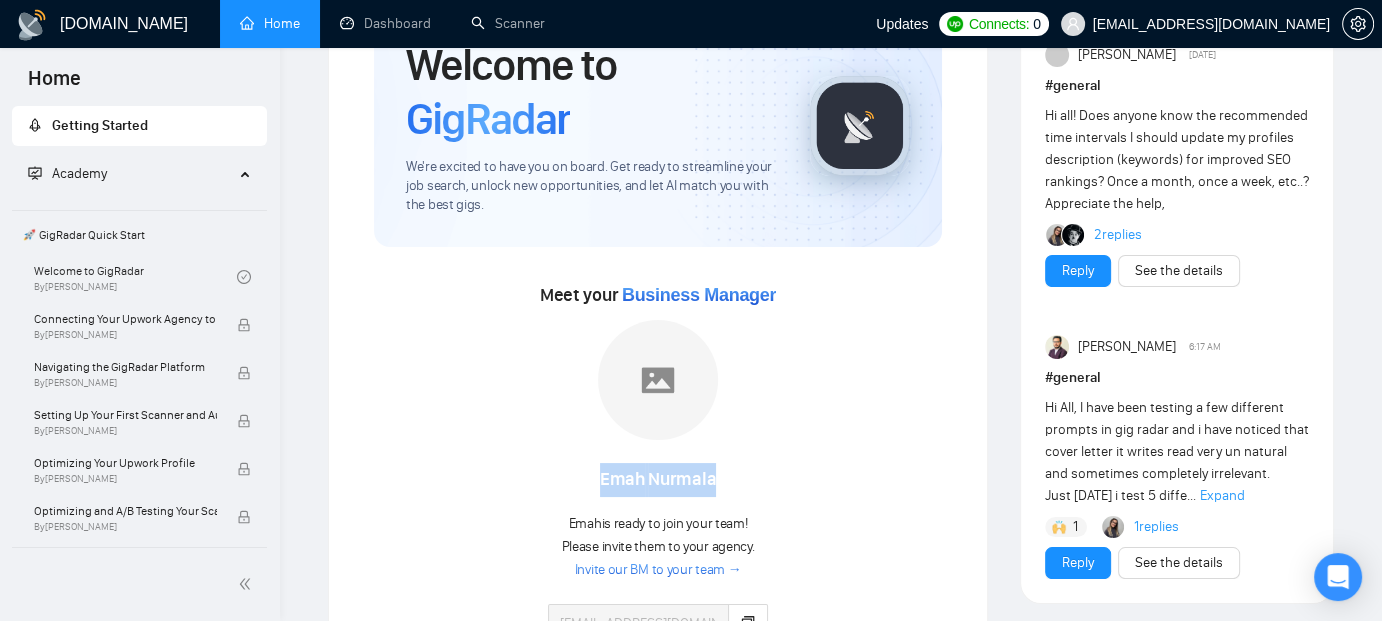 drag, startPoint x: 737, startPoint y: 478, endPoint x: 580, endPoint y: 466, distance: 157.45793 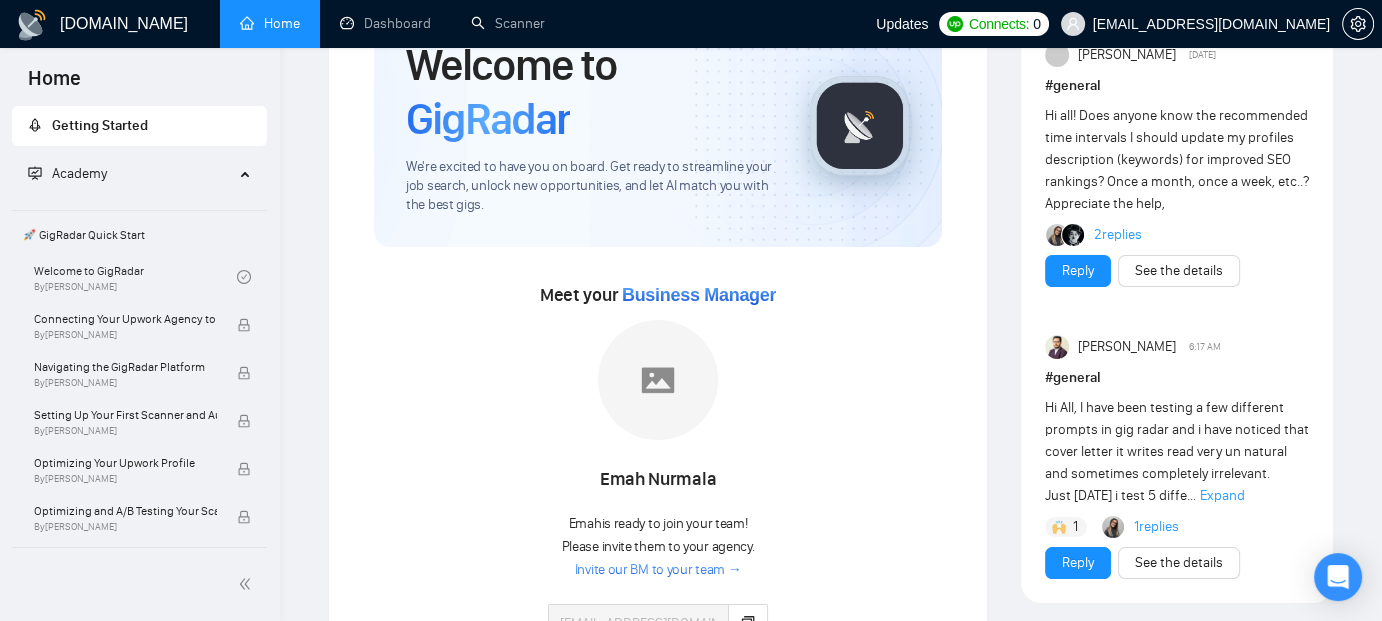 click on "Meet your   Business Manager Emah   Nurmala Emah  is ready to join your team! Please invite them to your agency. Invite our BM to your team → fiagahvelki17@hotmail.com" at bounding box center (658, 471) 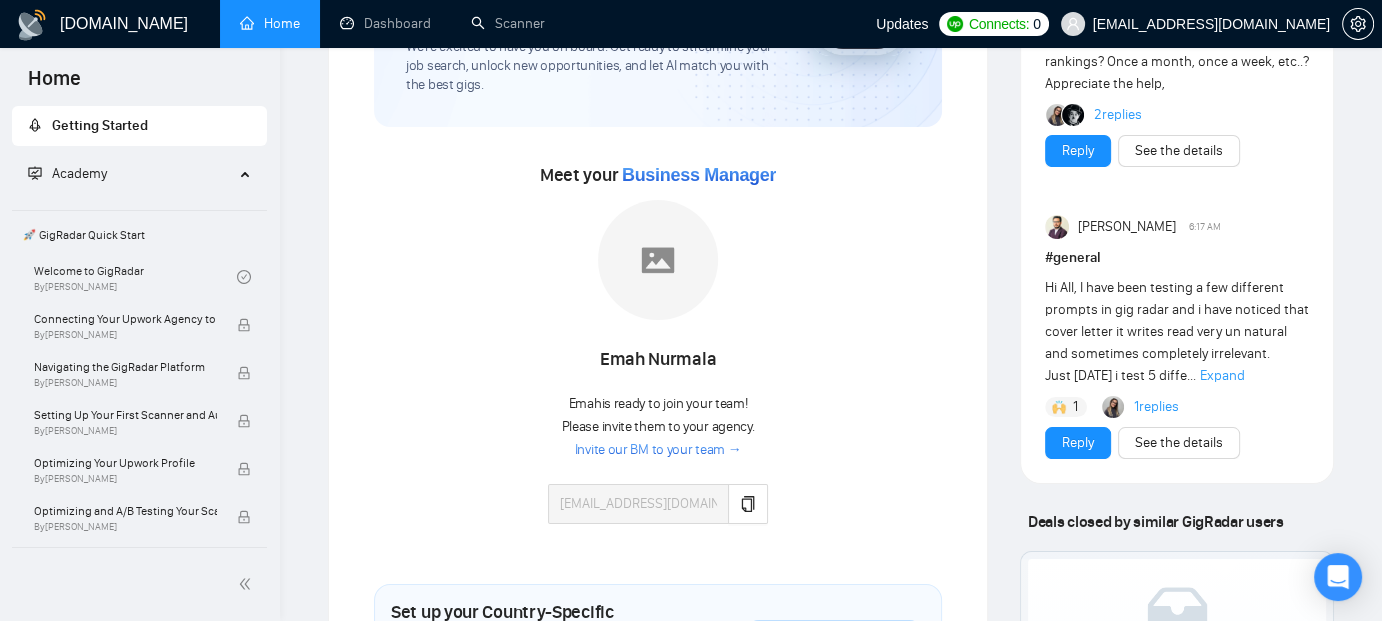 scroll, scrollTop: 280, scrollLeft: 0, axis: vertical 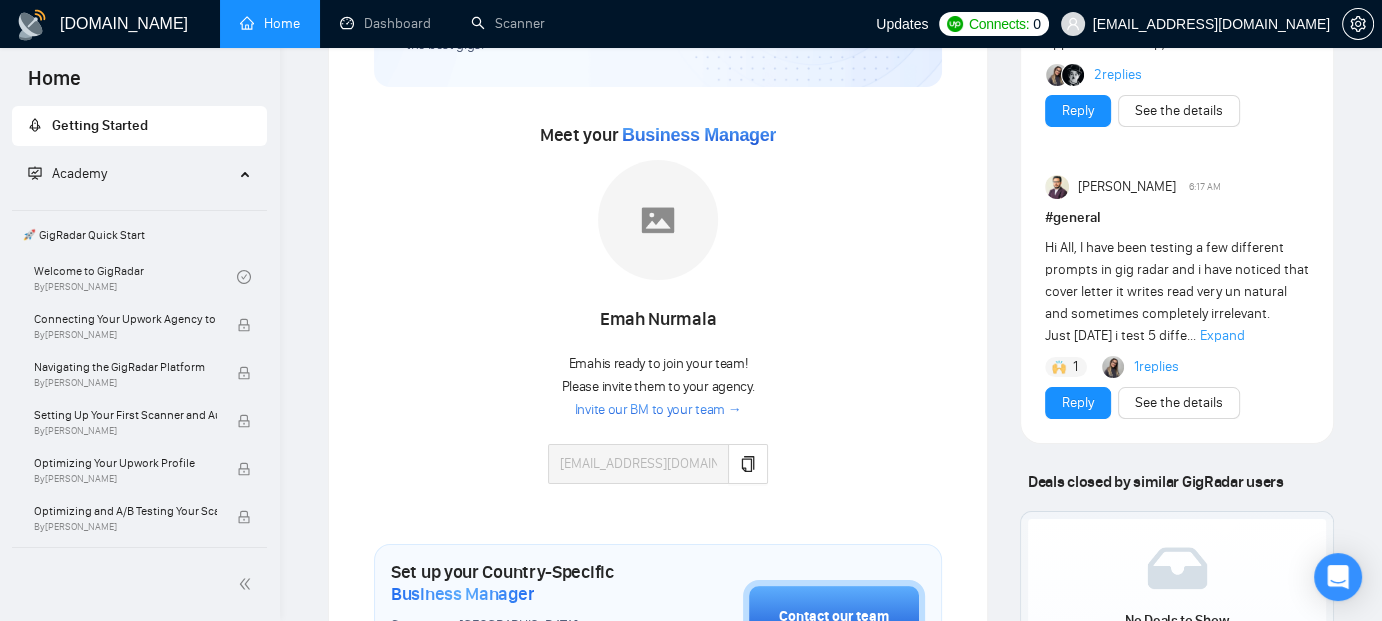 click on "Invite our BM to your team →" at bounding box center [658, 410] 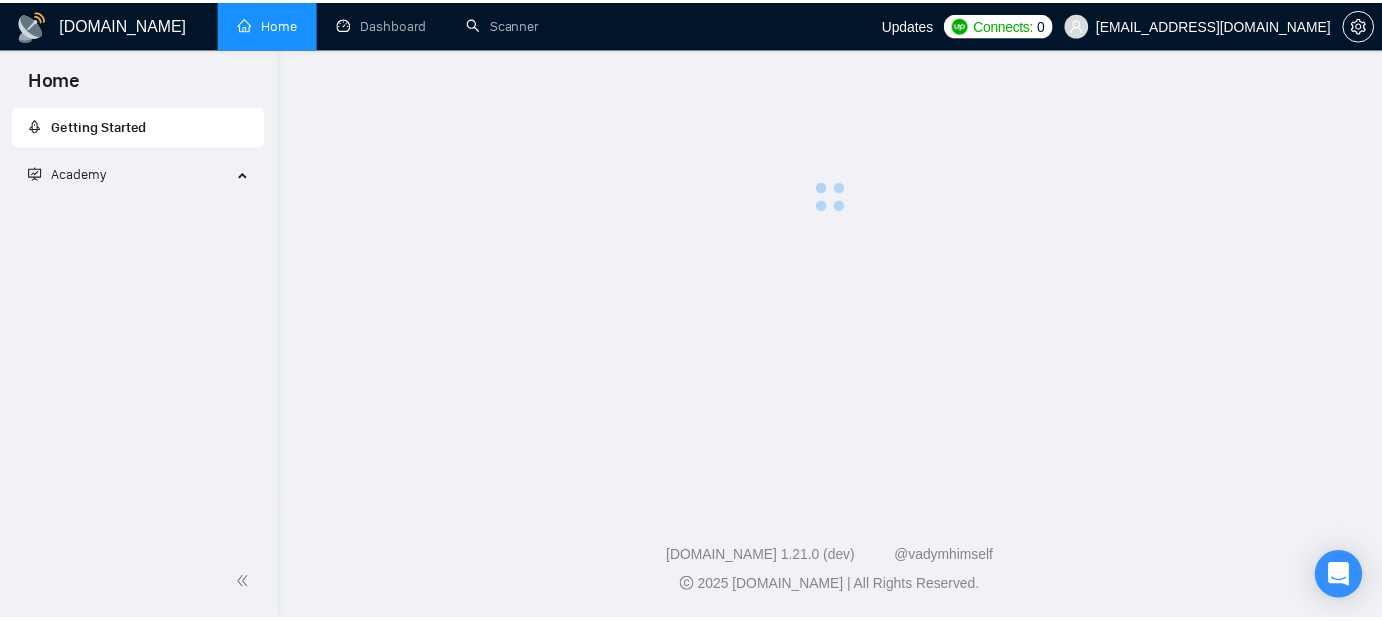 scroll, scrollTop: 0, scrollLeft: 0, axis: both 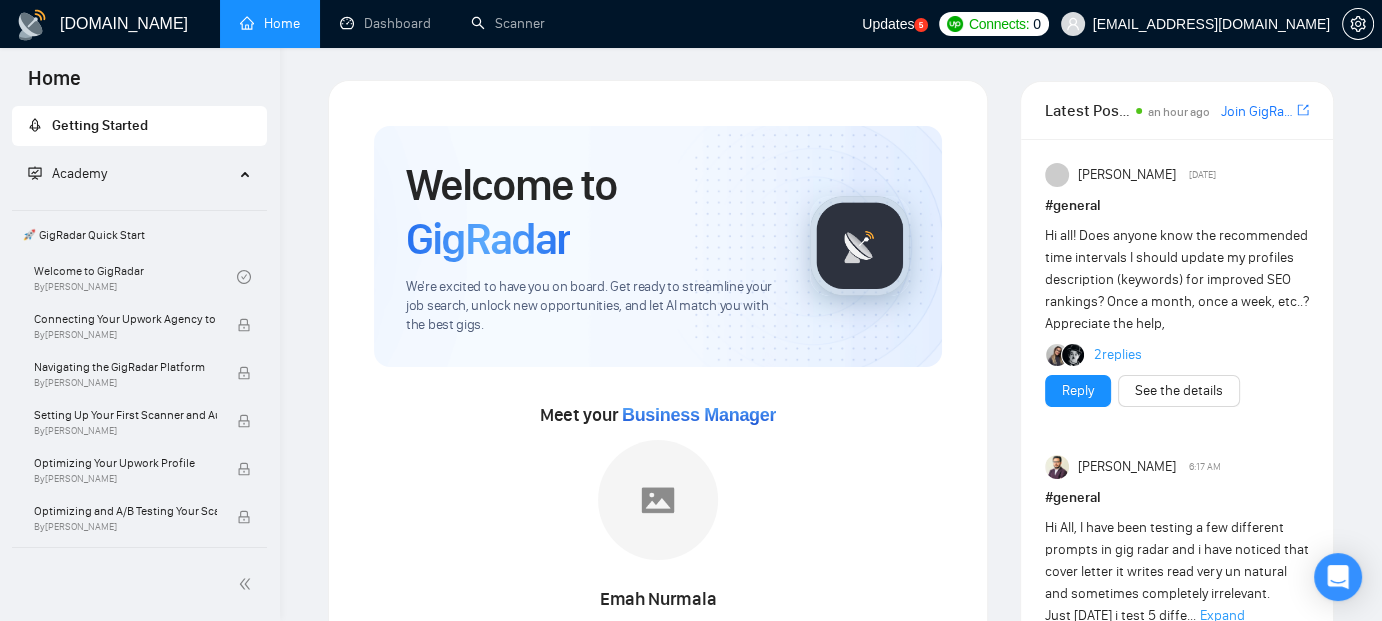 click on "Meet your   Business Manager Emah   Nurmala Emah  is ready to join your team! Please invite them to your agency. Invite our BM to your team → [EMAIL_ADDRESS][DOMAIN_NAME]" at bounding box center [658, 591] 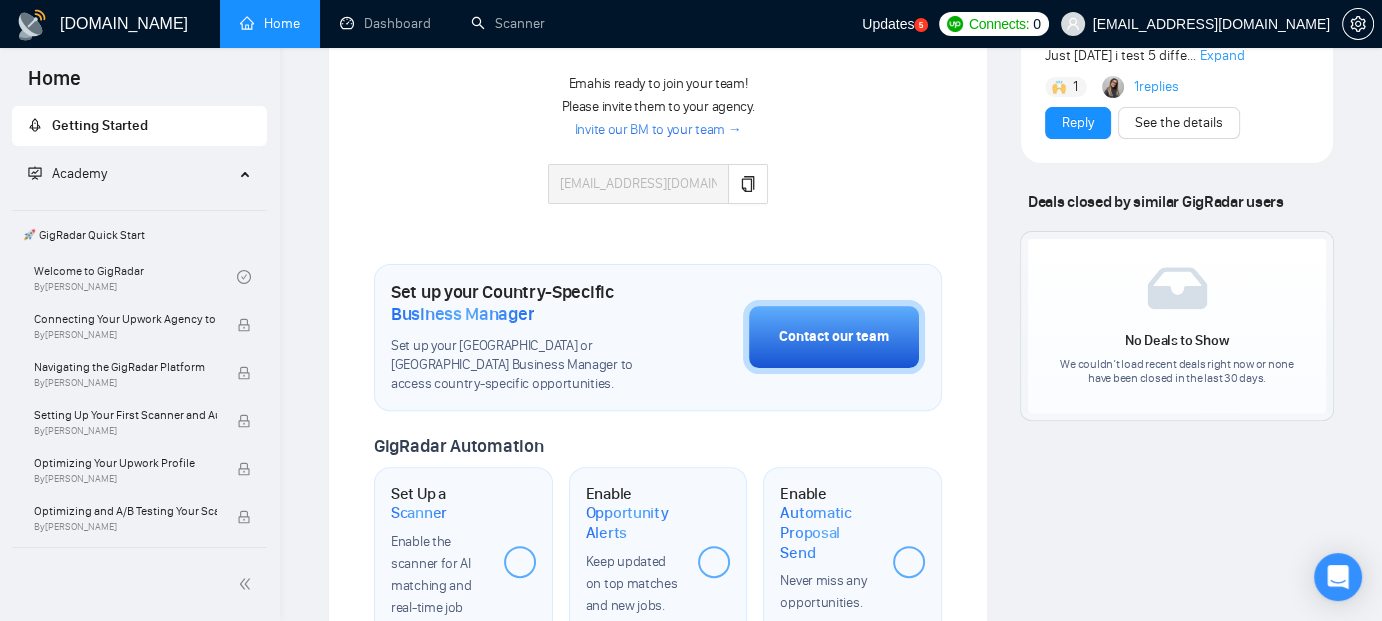 scroll, scrollTop: 400, scrollLeft: 0, axis: vertical 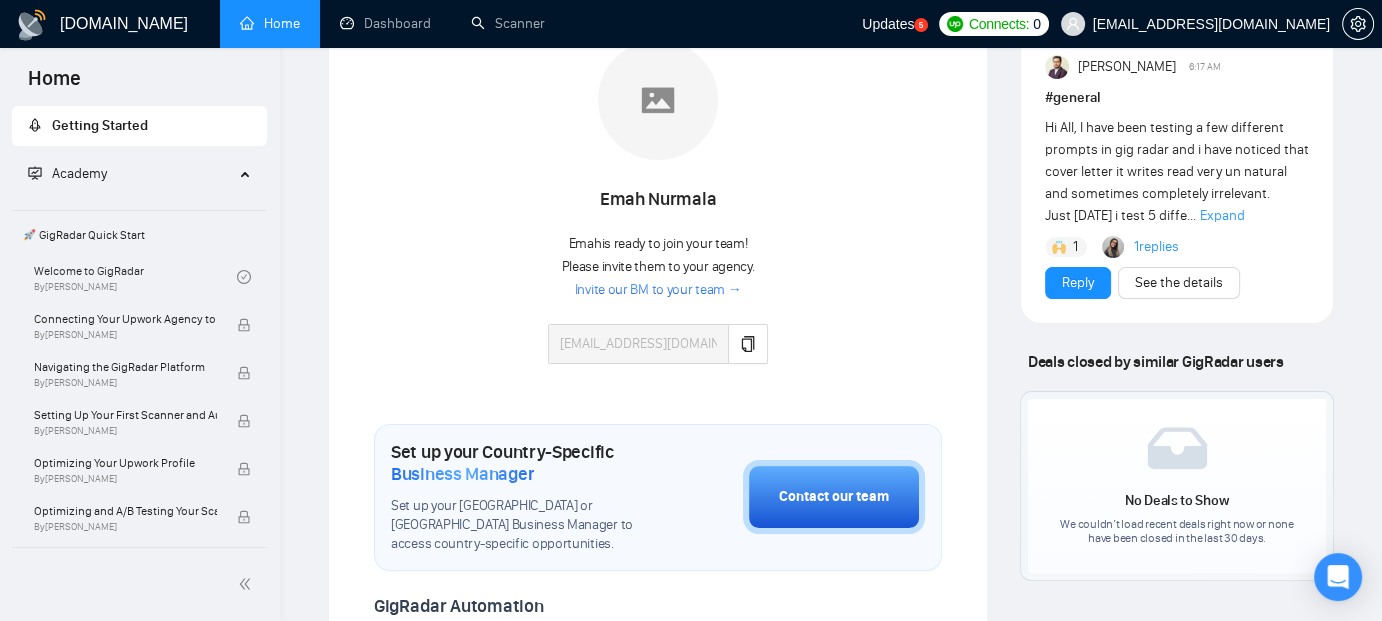 click on "Invite our BM to your team →" at bounding box center [658, 290] 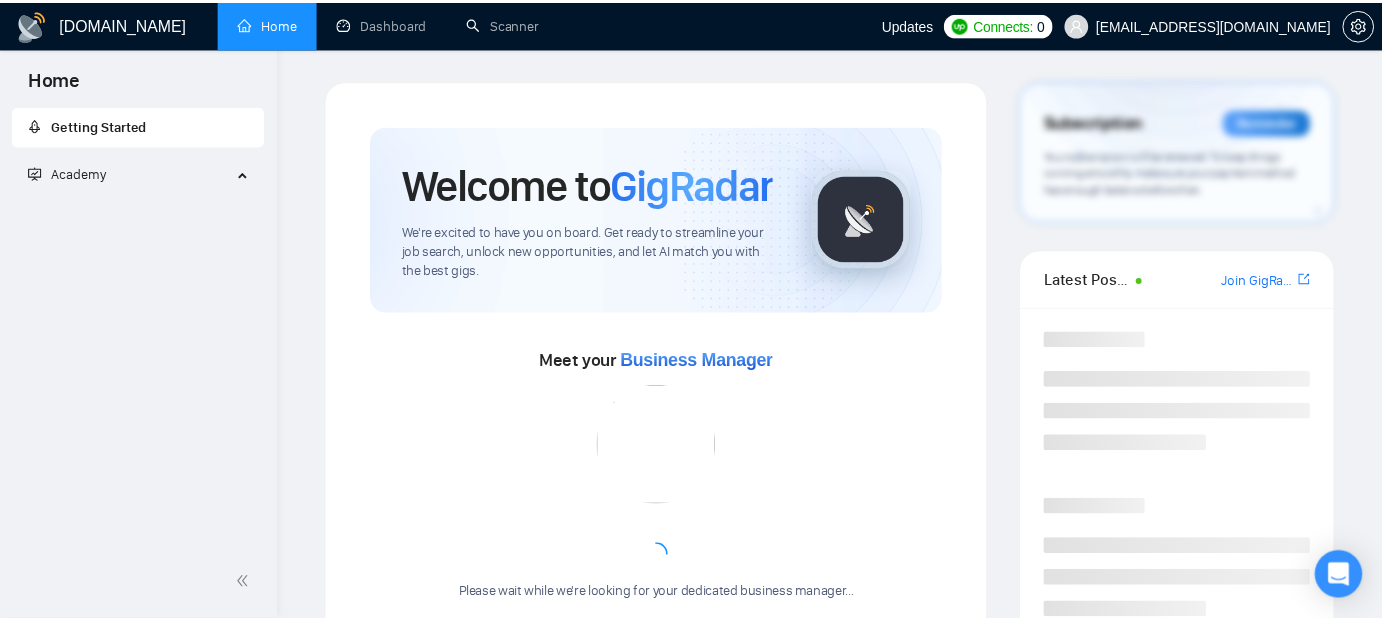 scroll, scrollTop: 0, scrollLeft: 0, axis: both 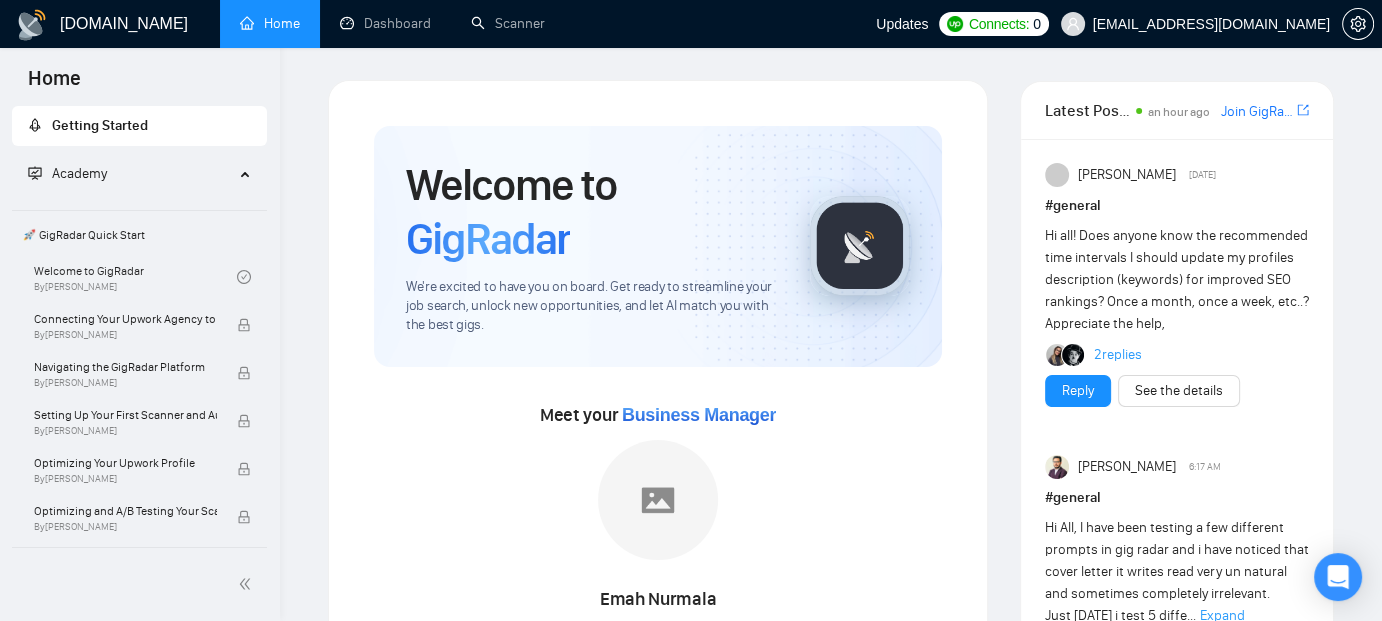 click on "Meet your   Business Manager Emah   Nurmala Emah  is ready to join your team! Please invite them to your agency. Invite our BM to your team → fiagahvelki17@hotmail.com" at bounding box center (658, 591) 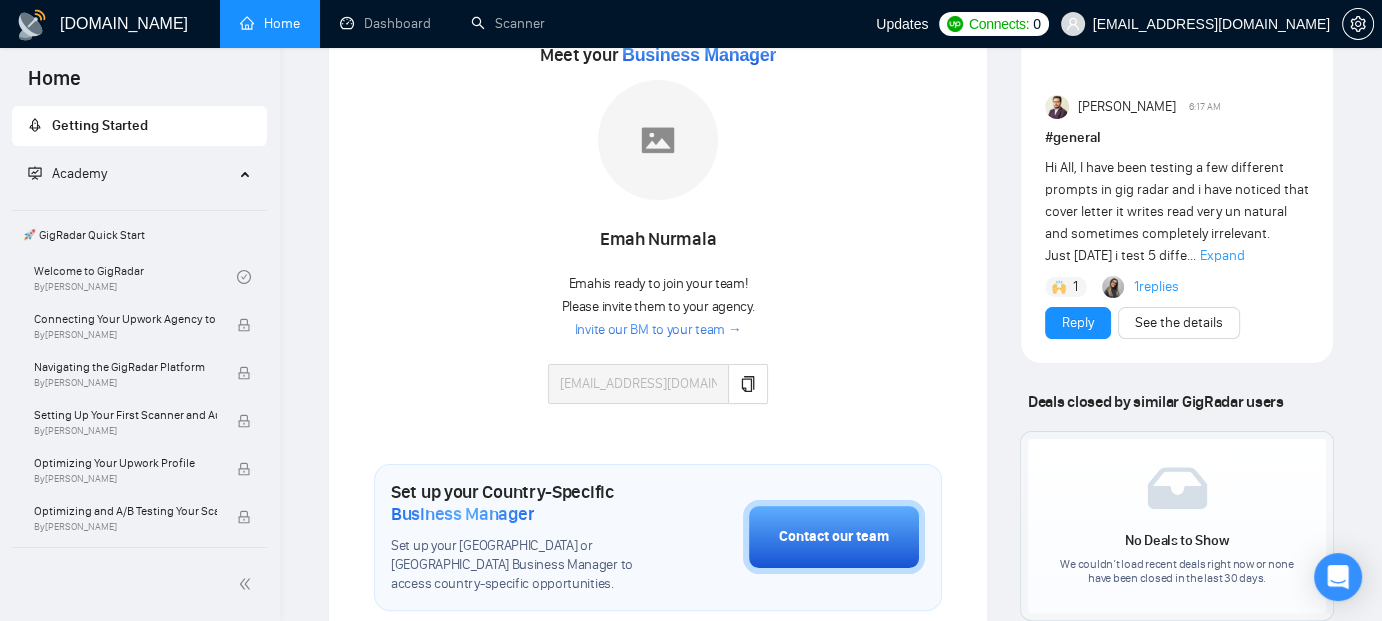 scroll, scrollTop: 400, scrollLeft: 0, axis: vertical 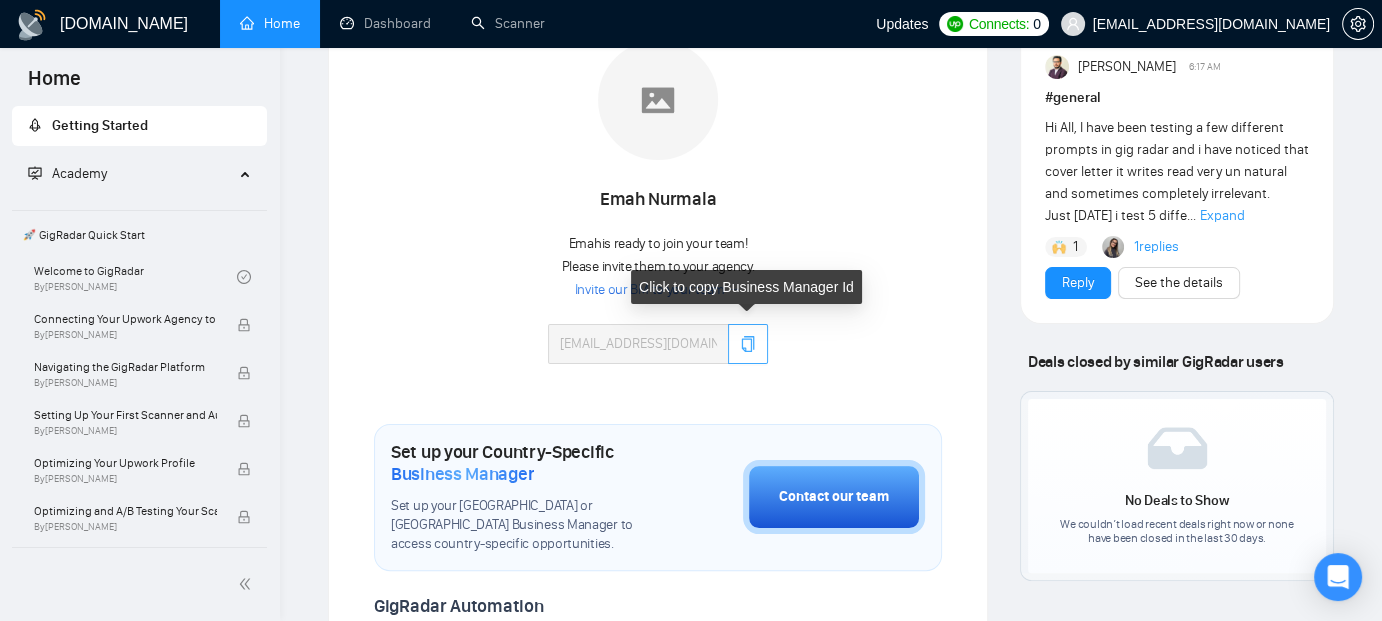 click at bounding box center (748, 344) 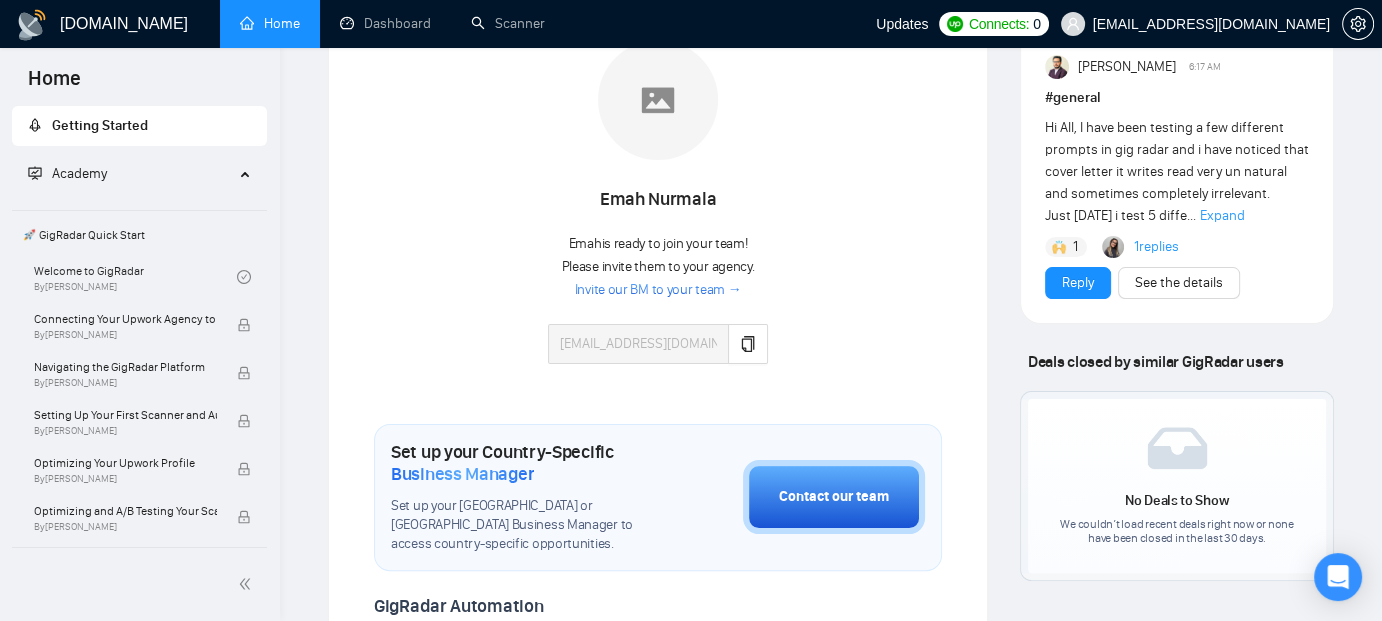 click on "Meet your   Business Manager Emah   Nurmala Emah  is ready to join your team! Please invite them to your agency. Invite our BM to your team → fiagahvelki17@hotmail.com" at bounding box center [658, 191] 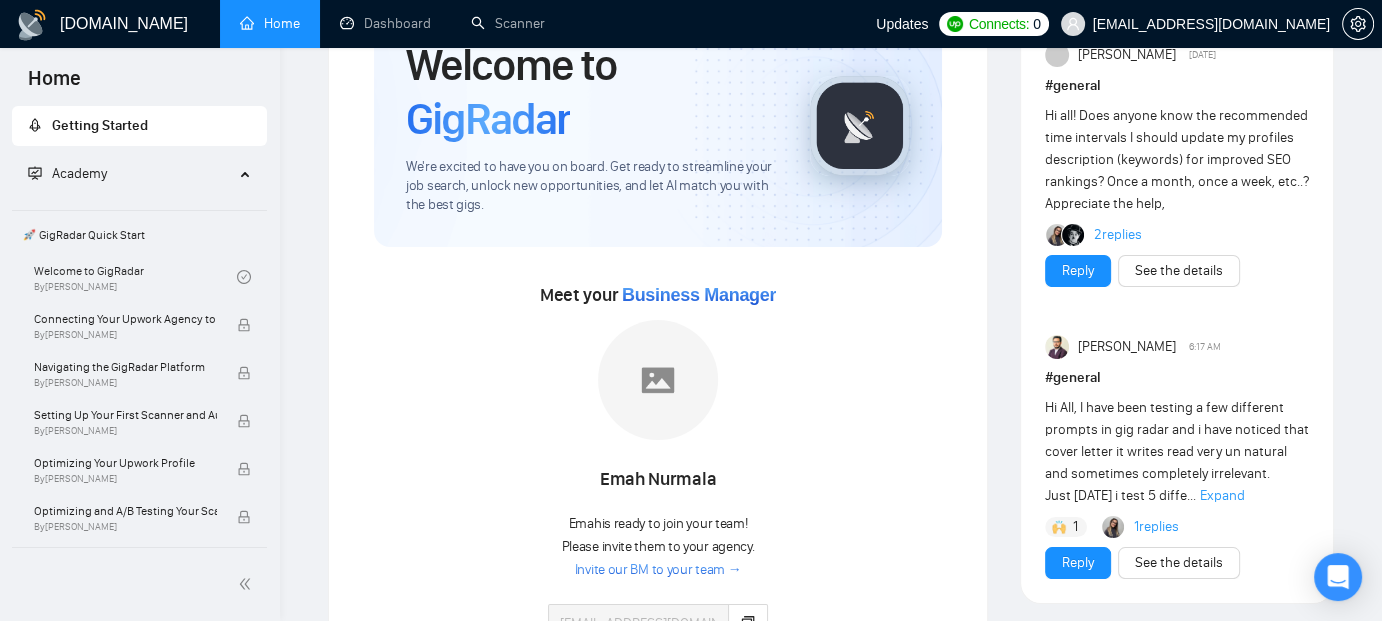 scroll, scrollTop: 0, scrollLeft: 0, axis: both 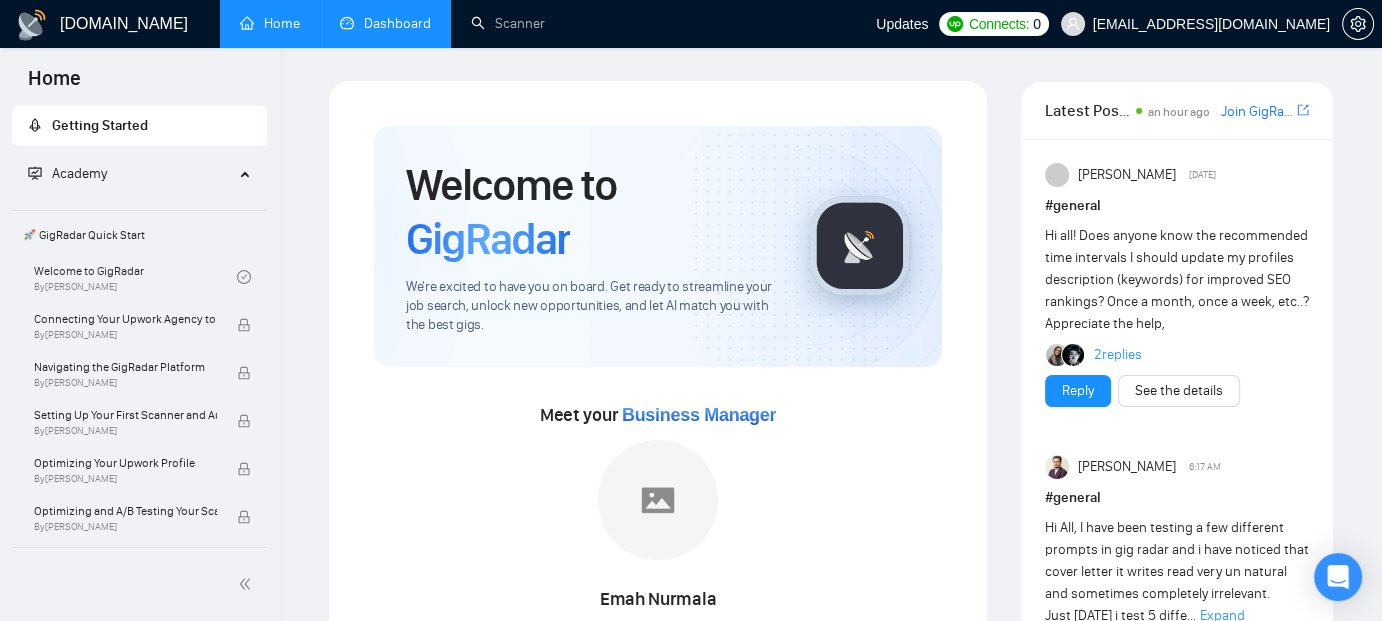 click on "Dashboard" at bounding box center [385, 23] 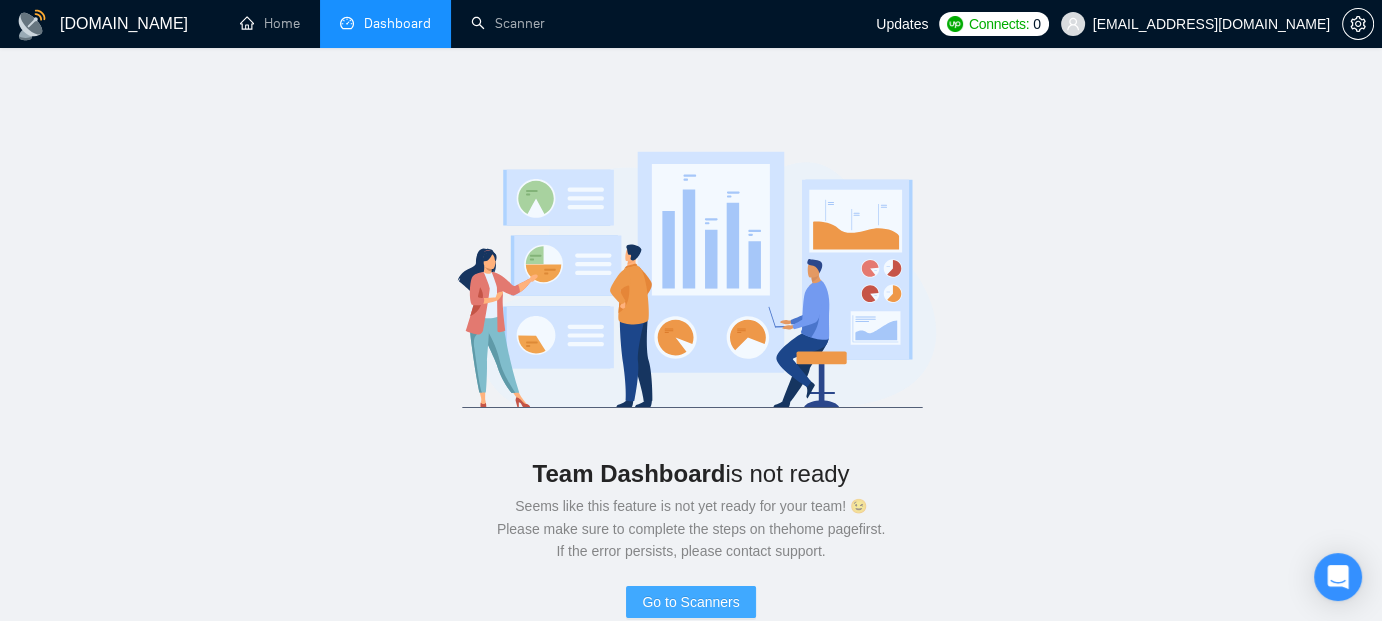click on "Go to Scanners" at bounding box center (690, 602) 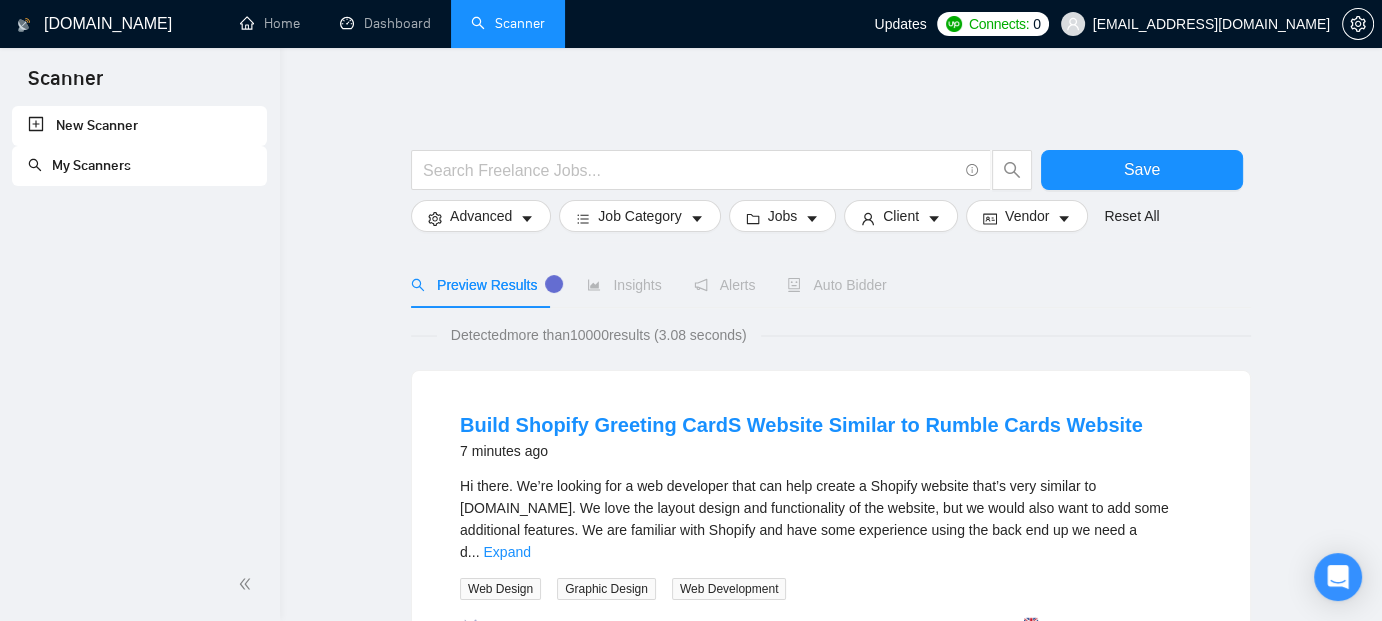 click on "New Scanner" at bounding box center (139, 126) 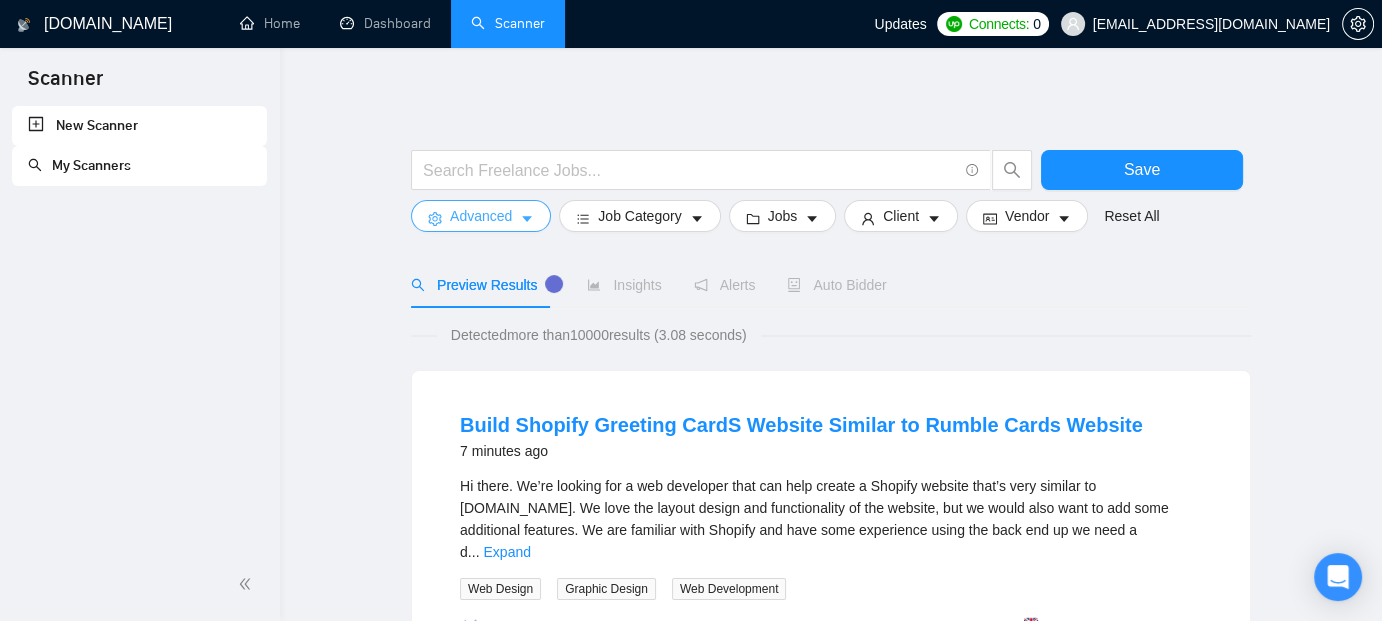 click on "Advanced" at bounding box center [481, 216] 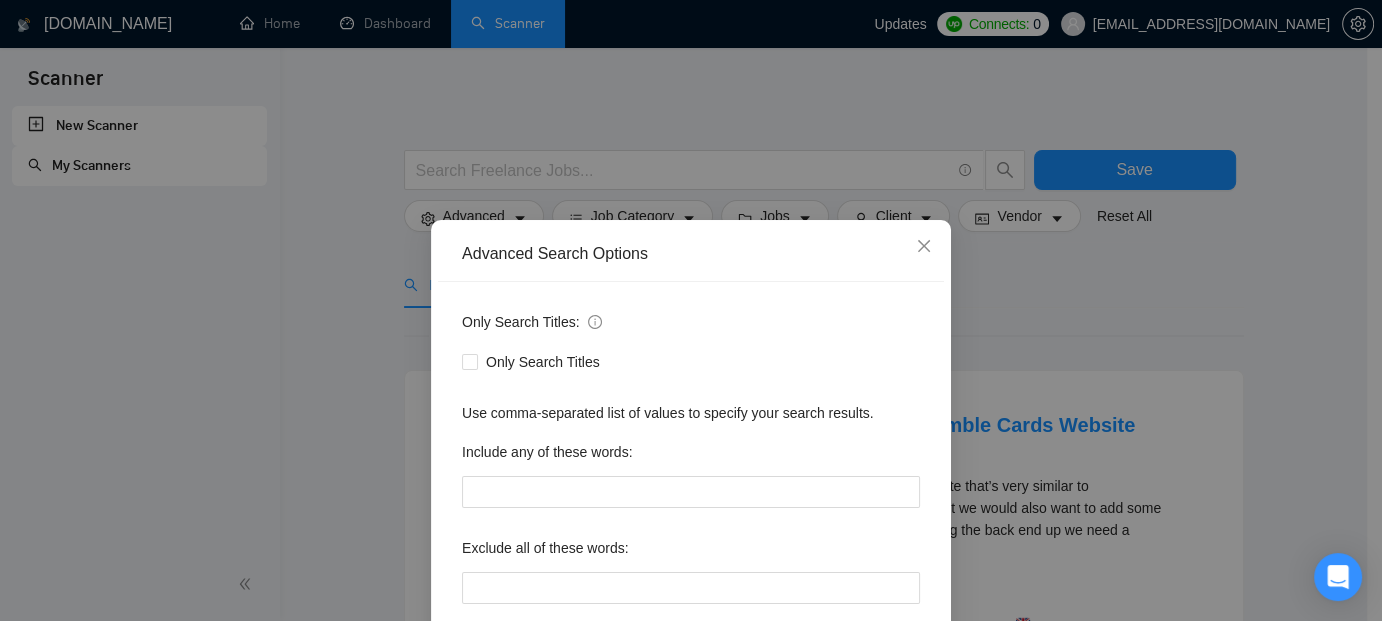 click on "Only Search Titles:" at bounding box center (691, 326) 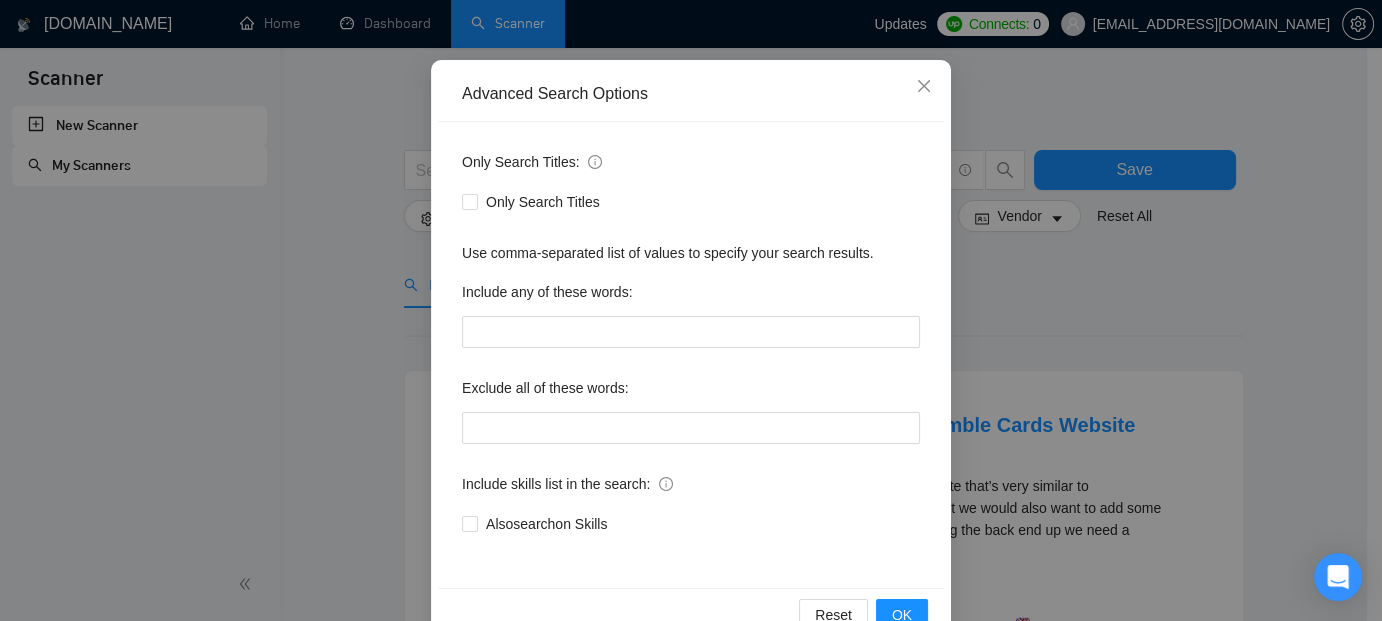 scroll, scrollTop: 210, scrollLeft: 0, axis: vertical 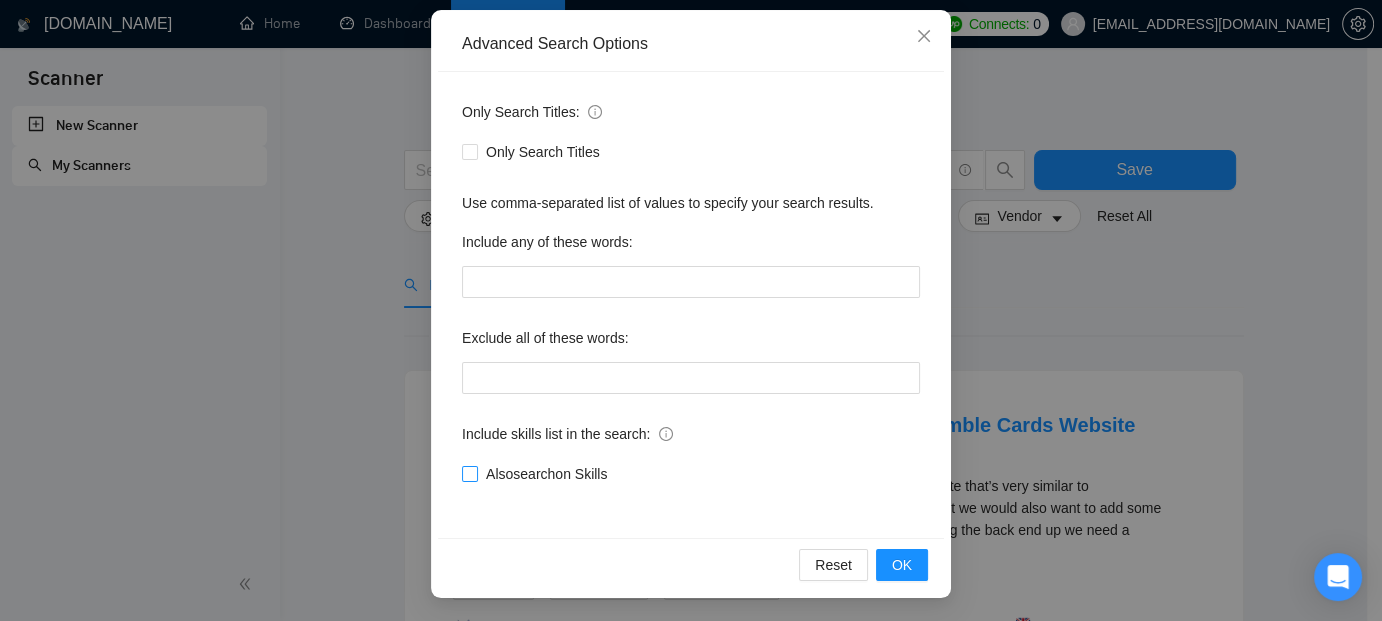 click at bounding box center (470, 474) 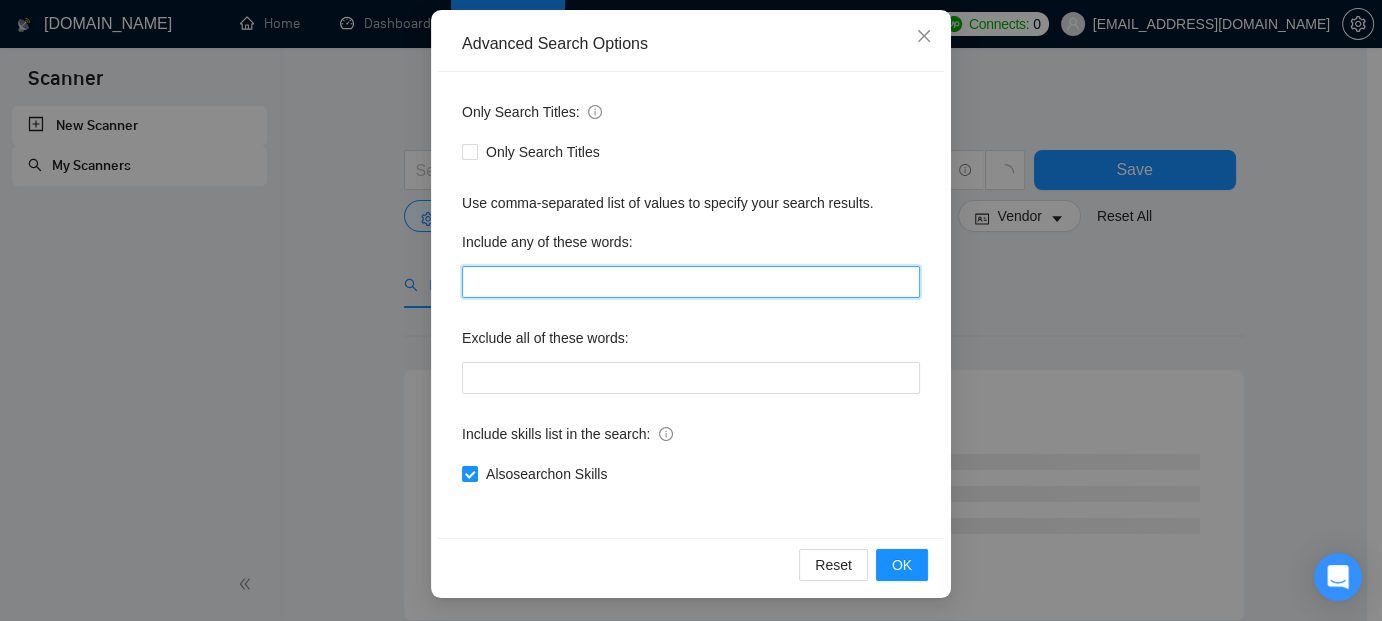 click at bounding box center (691, 282) 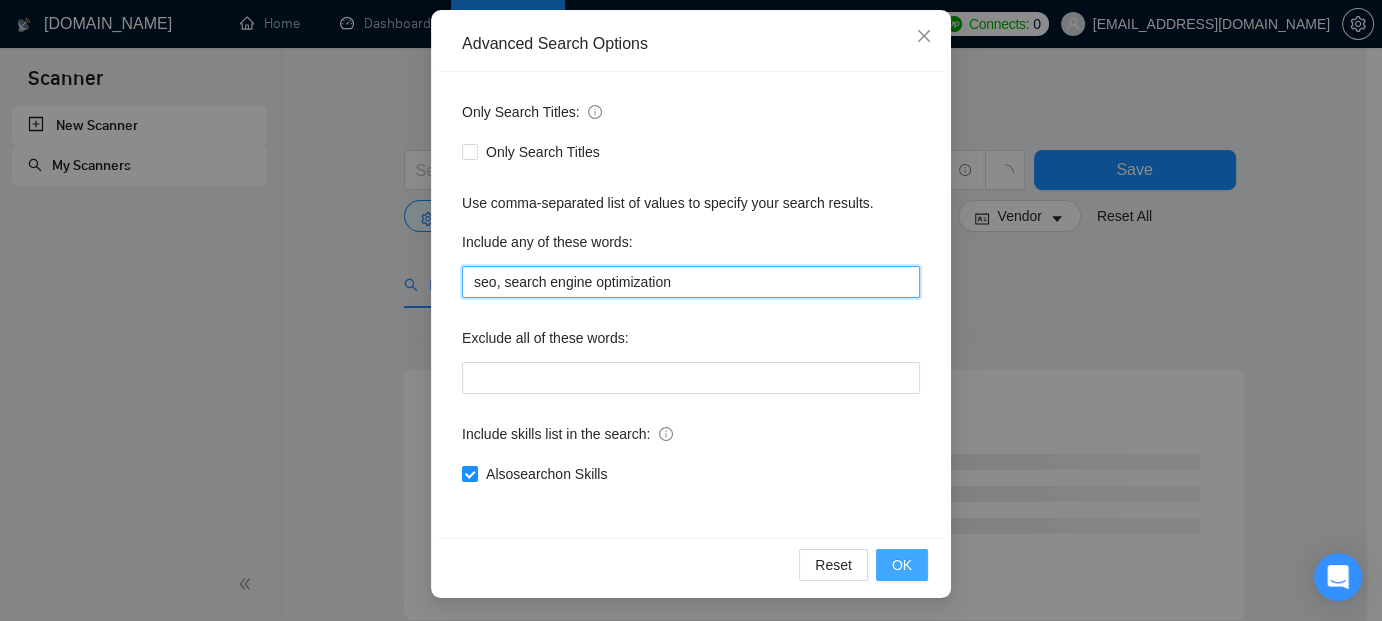 type on "seo, search engine optimization" 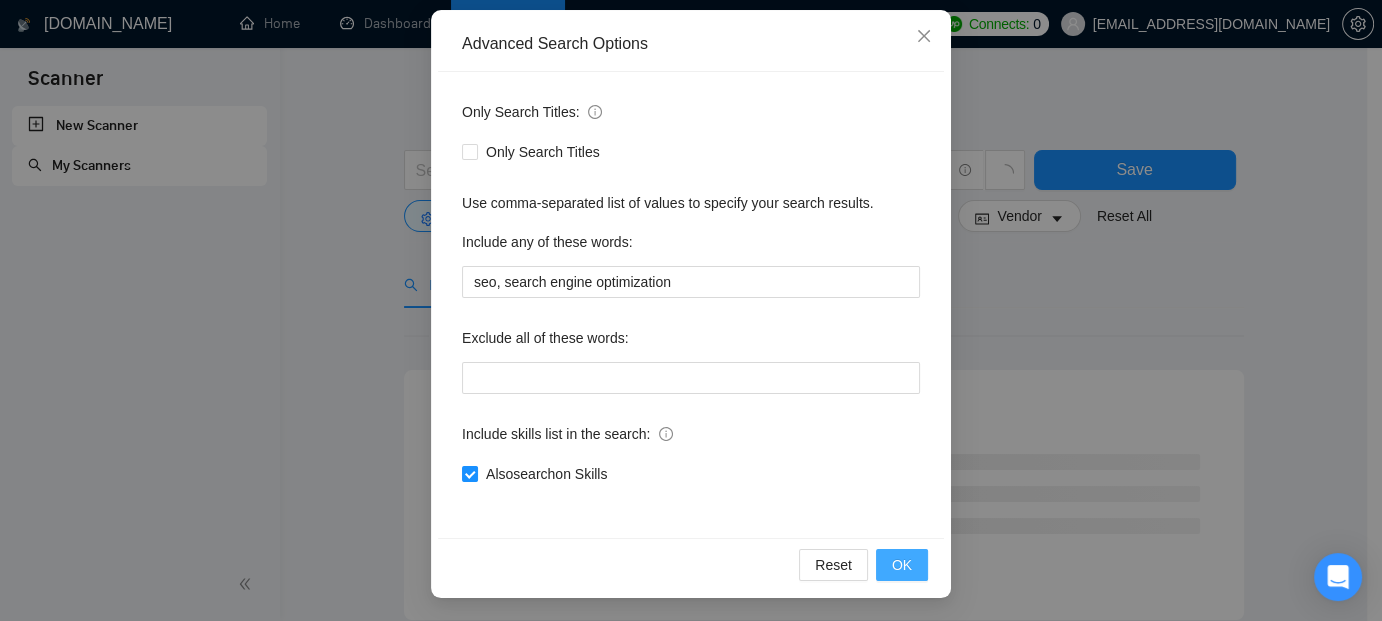 click on "OK" at bounding box center (902, 565) 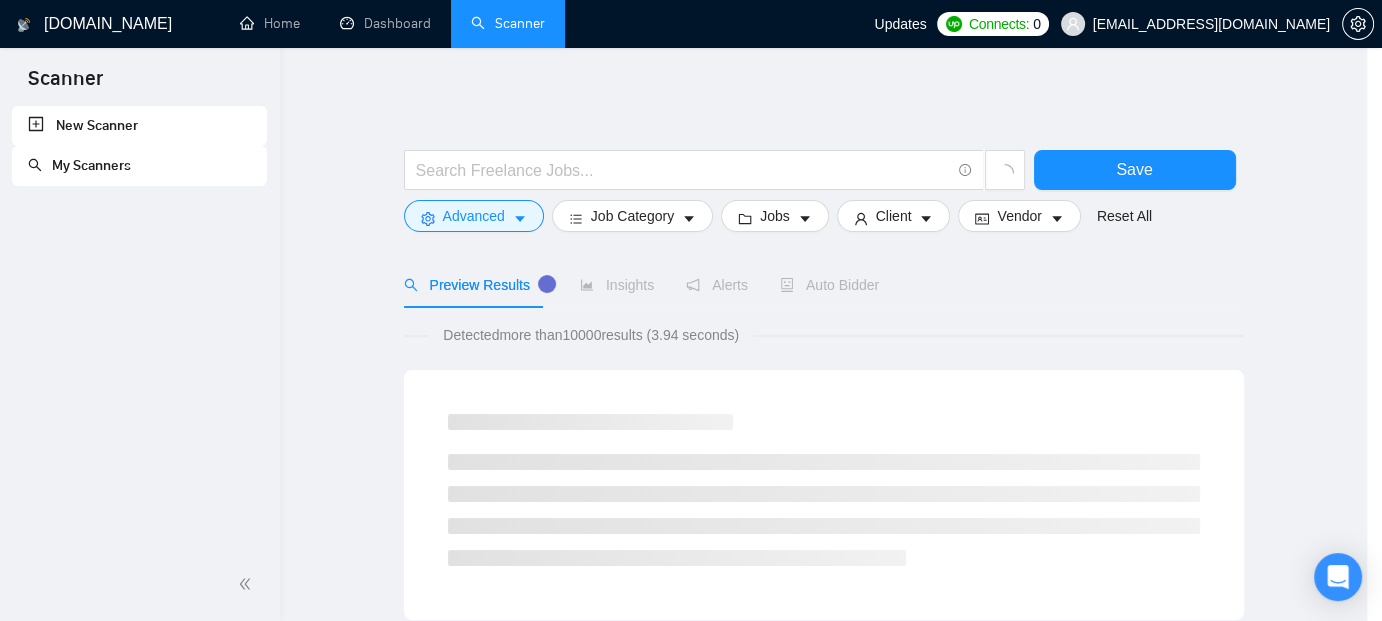 scroll, scrollTop: 110, scrollLeft: 0, axis: vertical 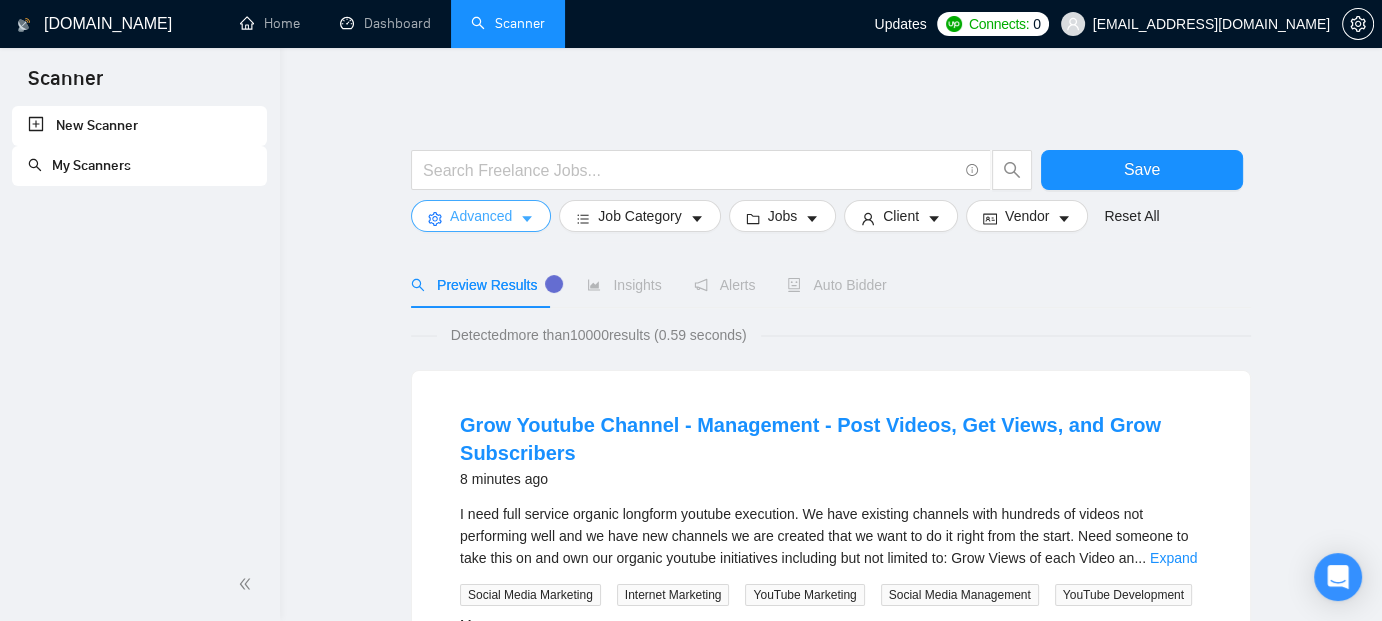 click 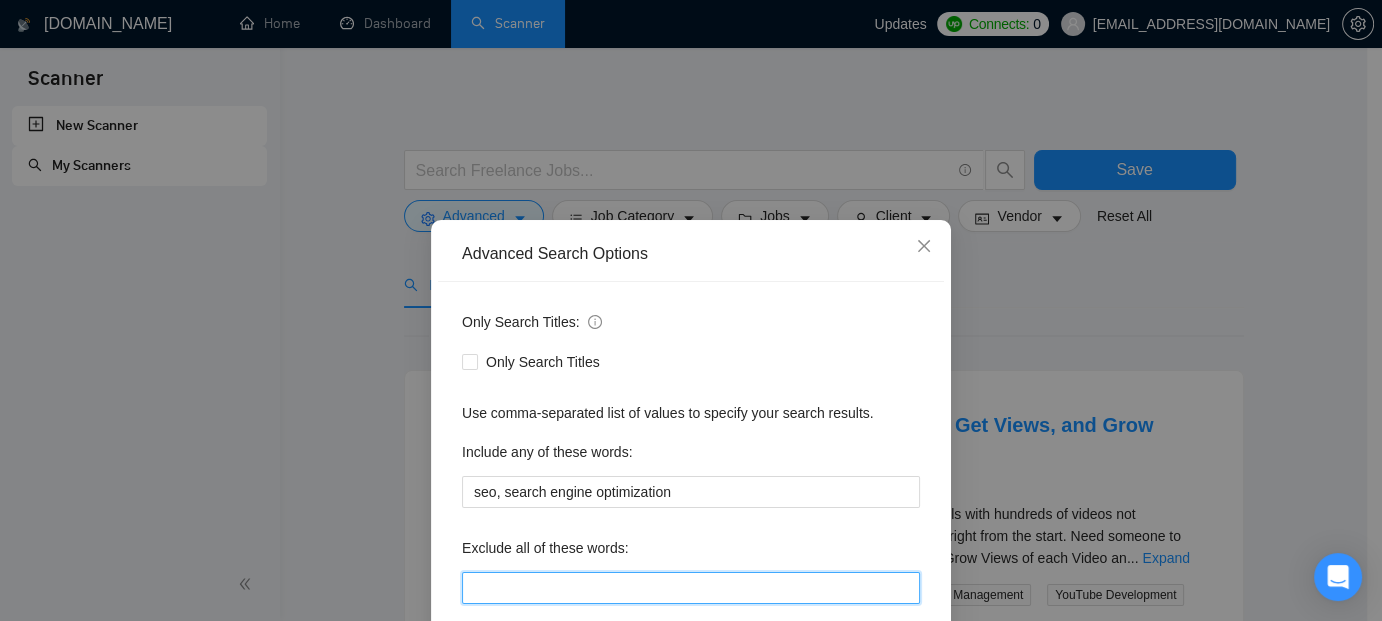 click at bounding box center (691, 588) 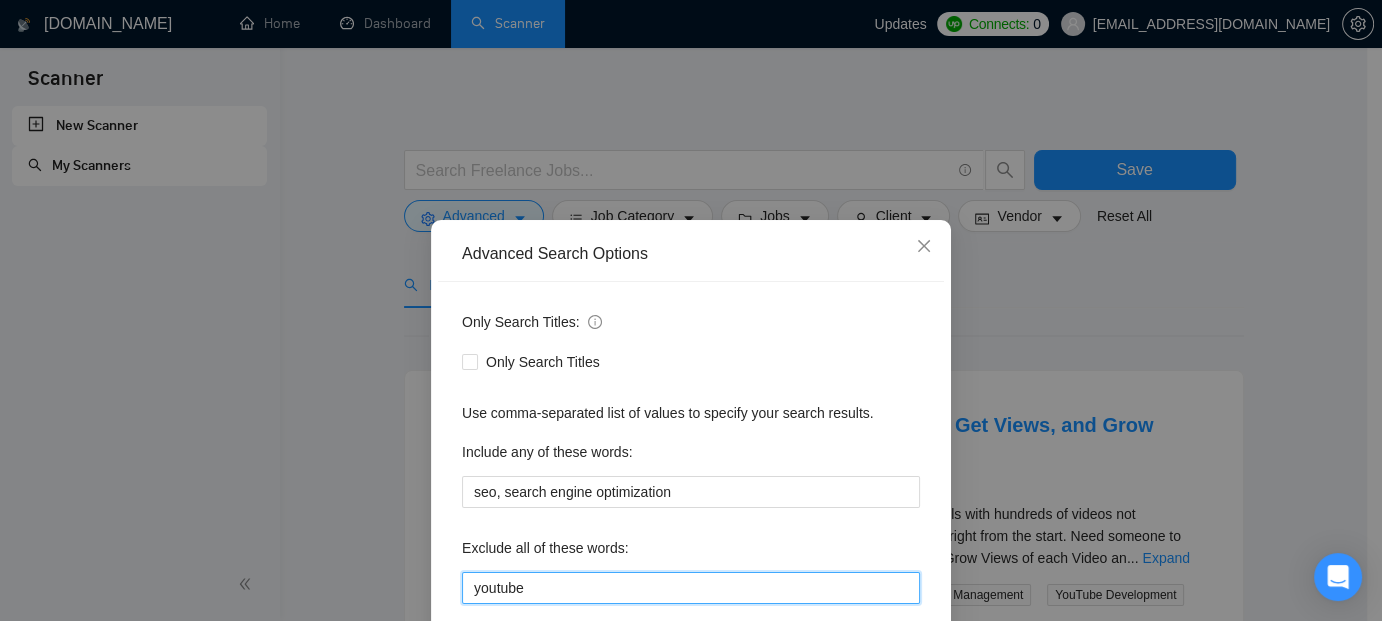 type on "youtube" 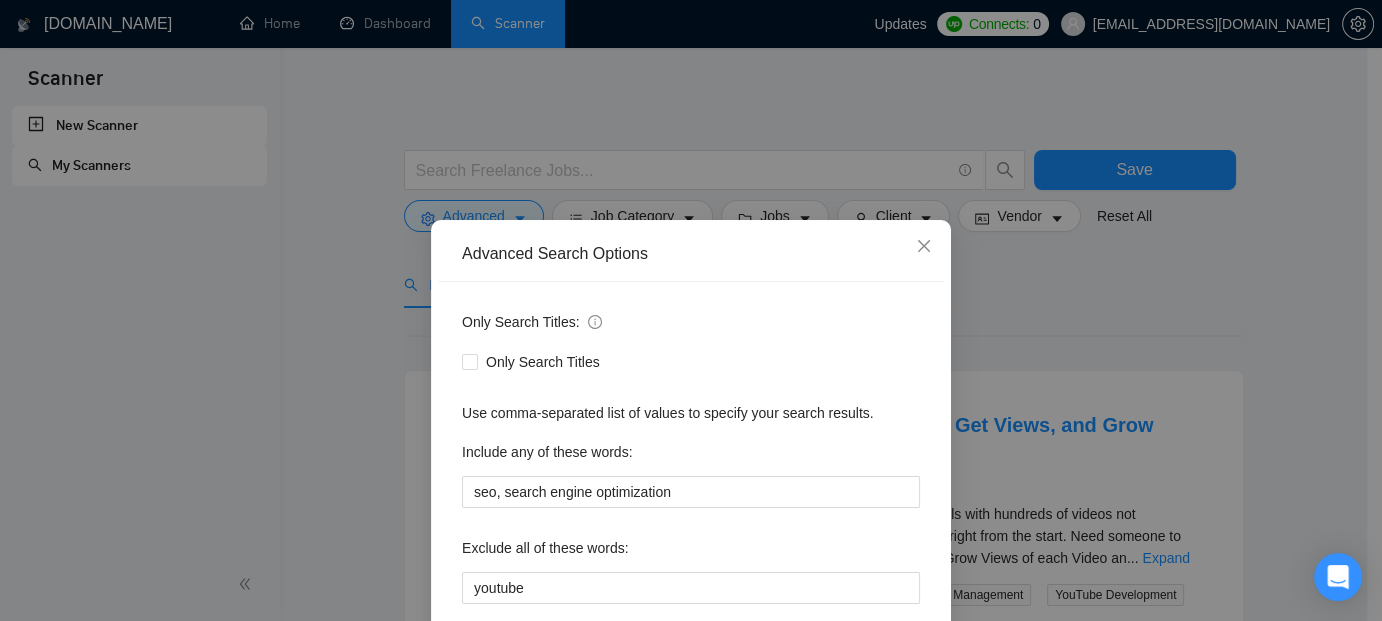 click on "Exclude all of these words:" at bounding box center (691, 552) 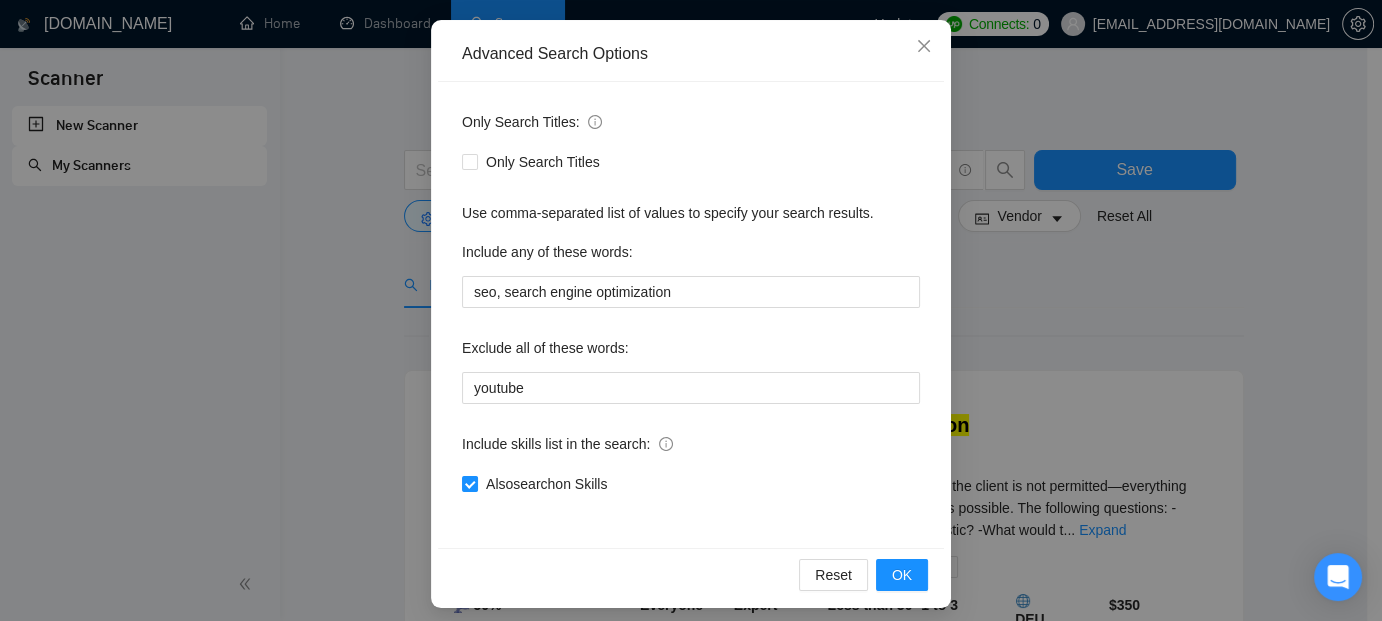 scroll, scrollTop: 210, scrollLeft: 0, axis: vertical 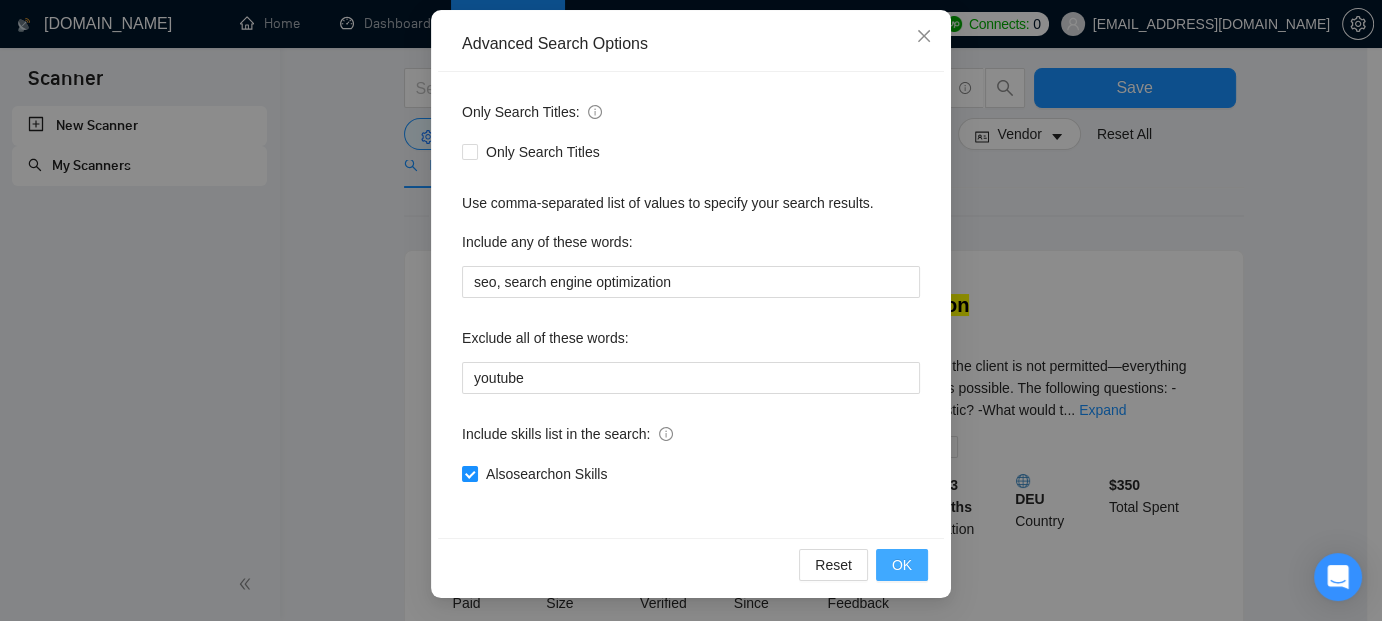 click on "OK" at bounding box center (902, 565) 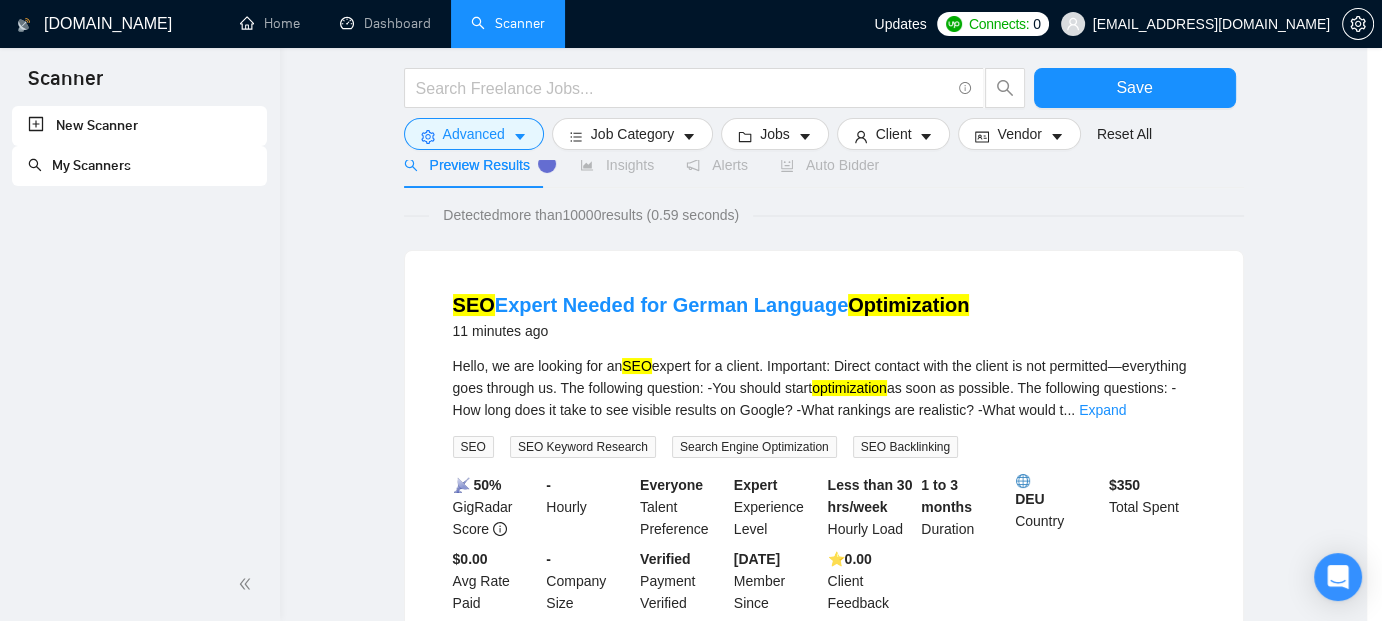scroll, scrollTop: 110, scrollLeft: 0, axis: vertical 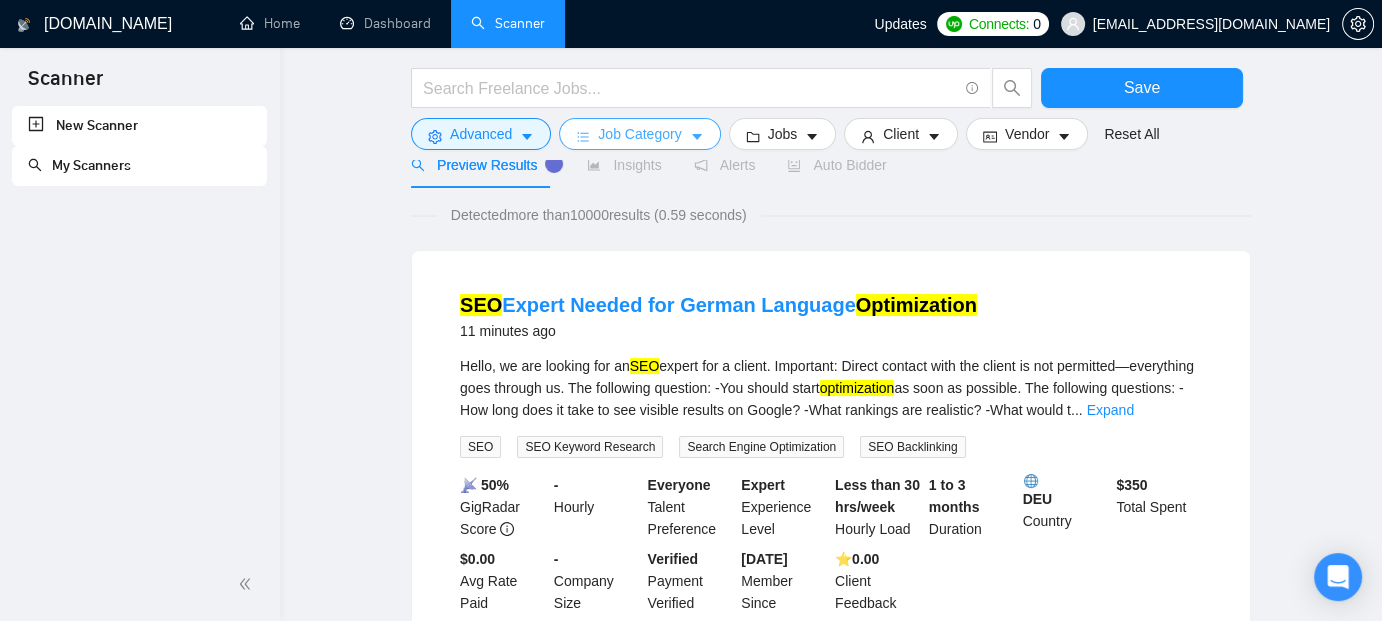 click 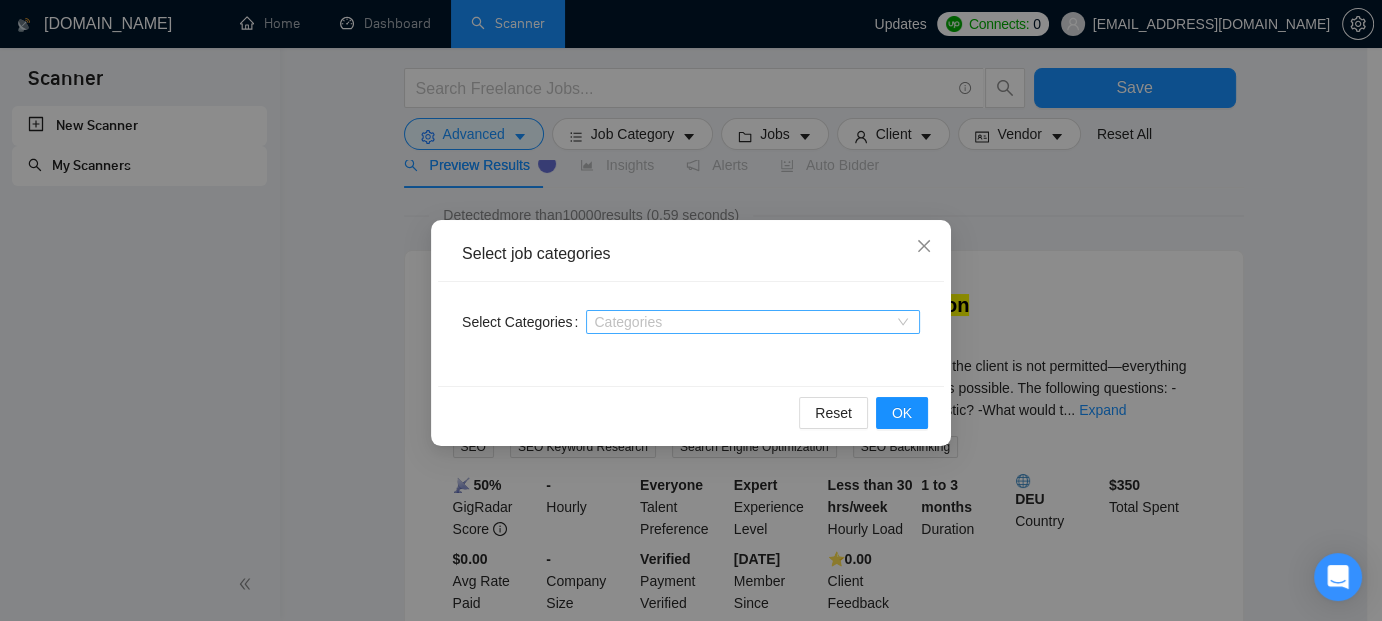 click at bounding box center (743, 322) 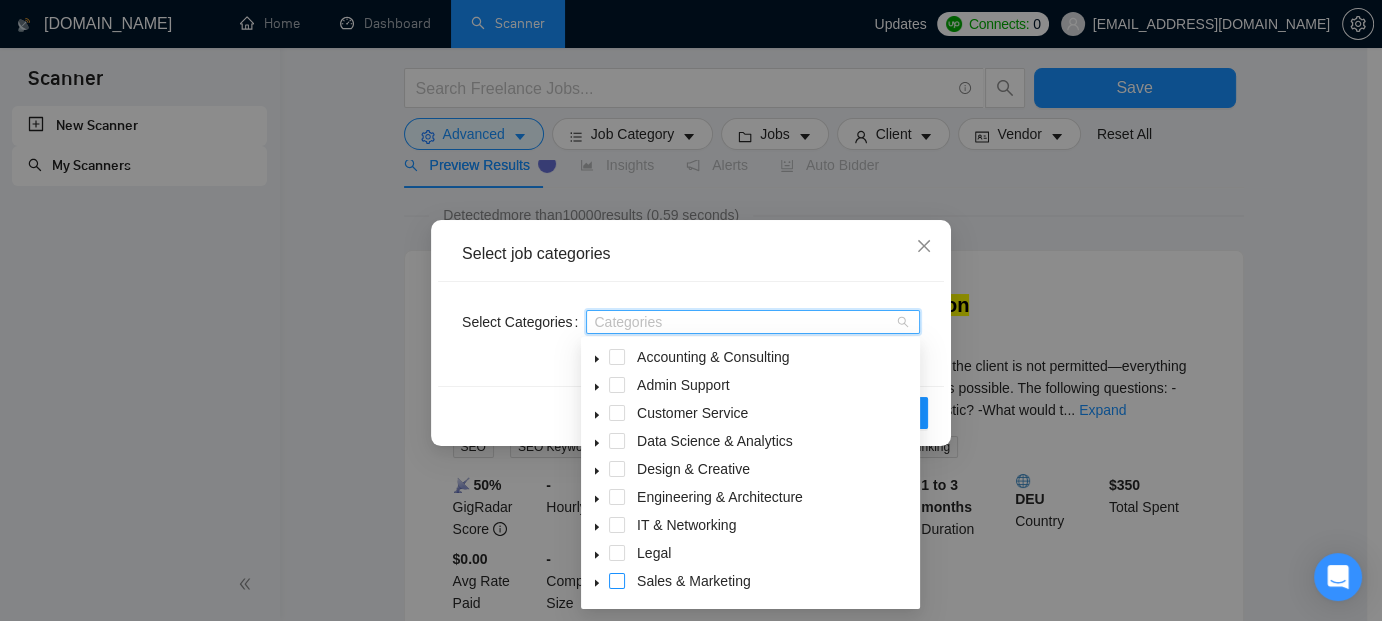 click at bounding box center (617, 581) 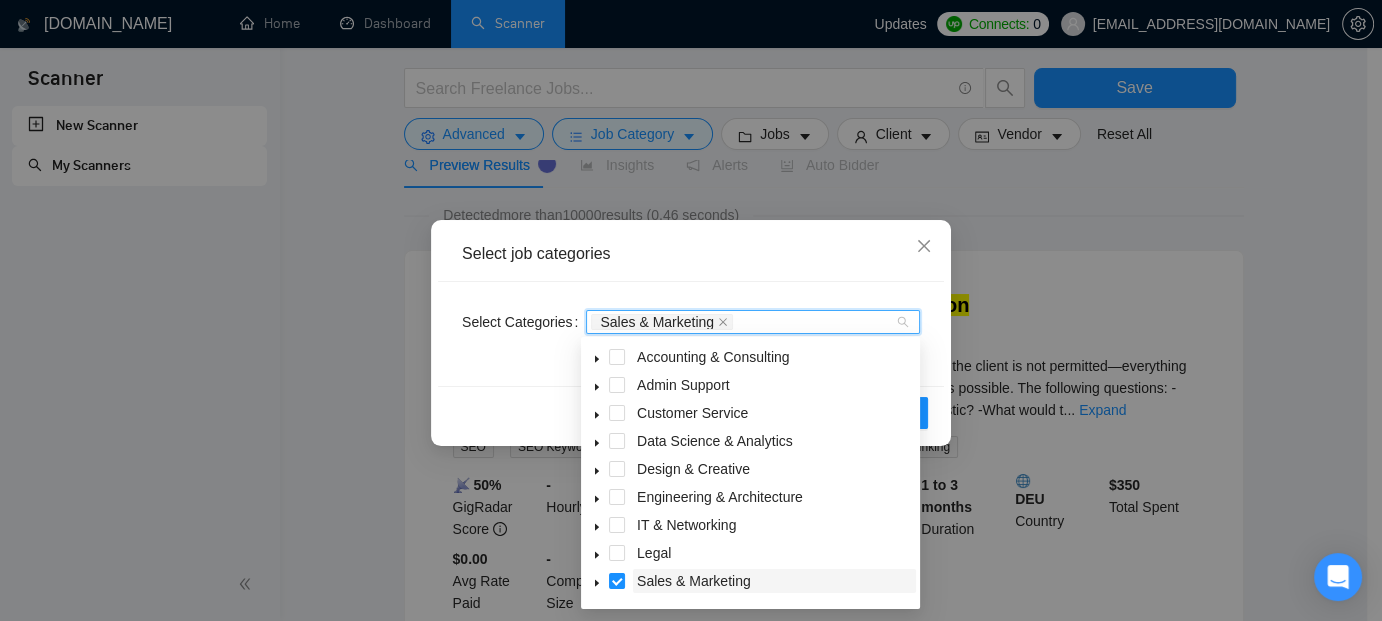 click on "Sales & Marketing" at bounding box center (694, 581) 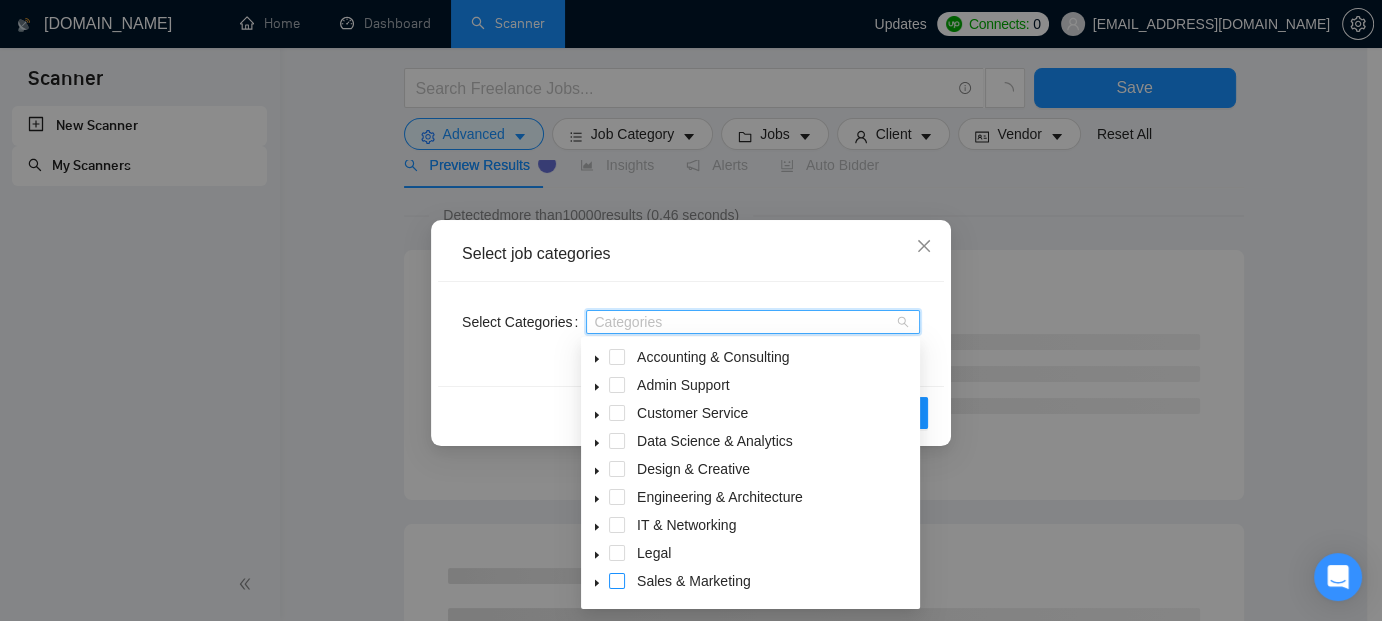 click at bounding box center (617, 581) 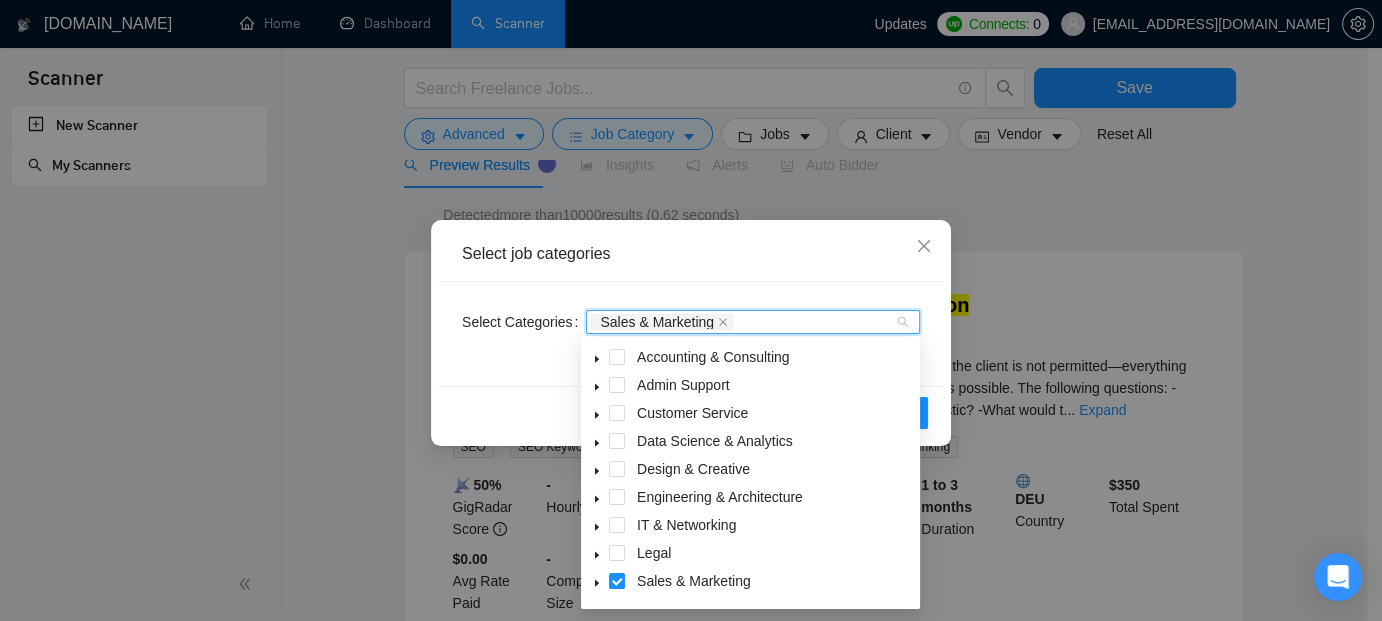 click on "Reset OK" at bounding box center [691, 412] 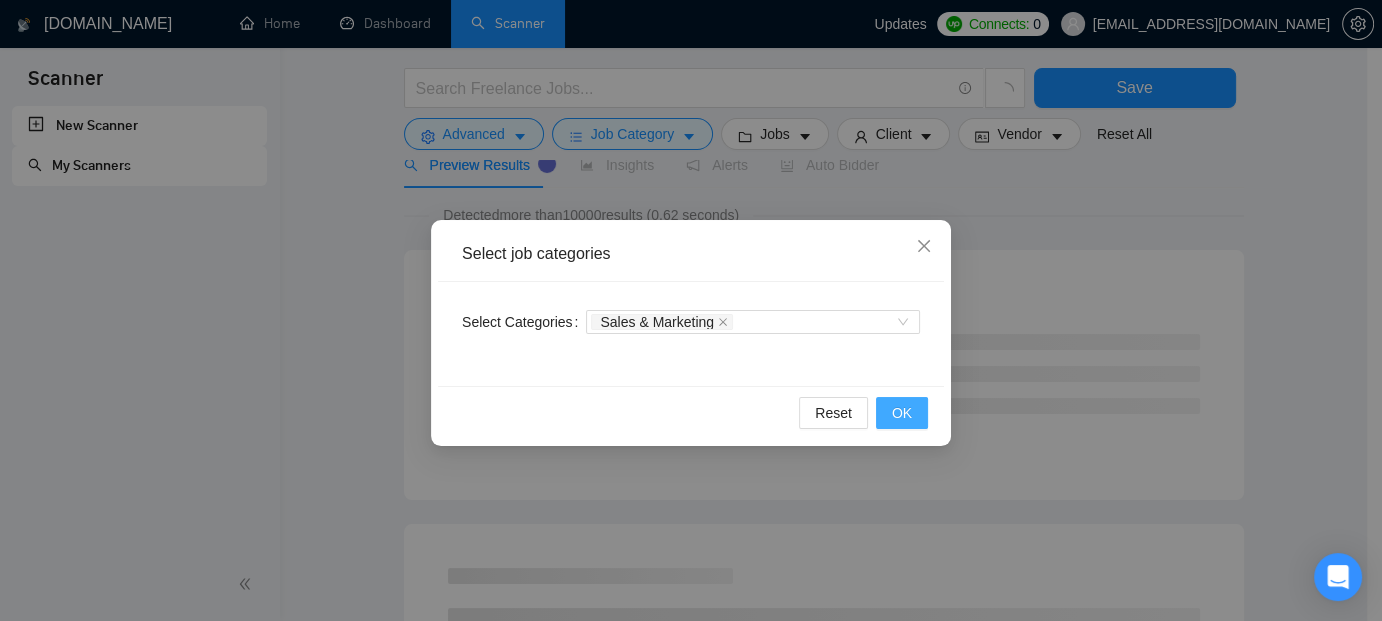 click on "OK" at bounding box center [902, 413] 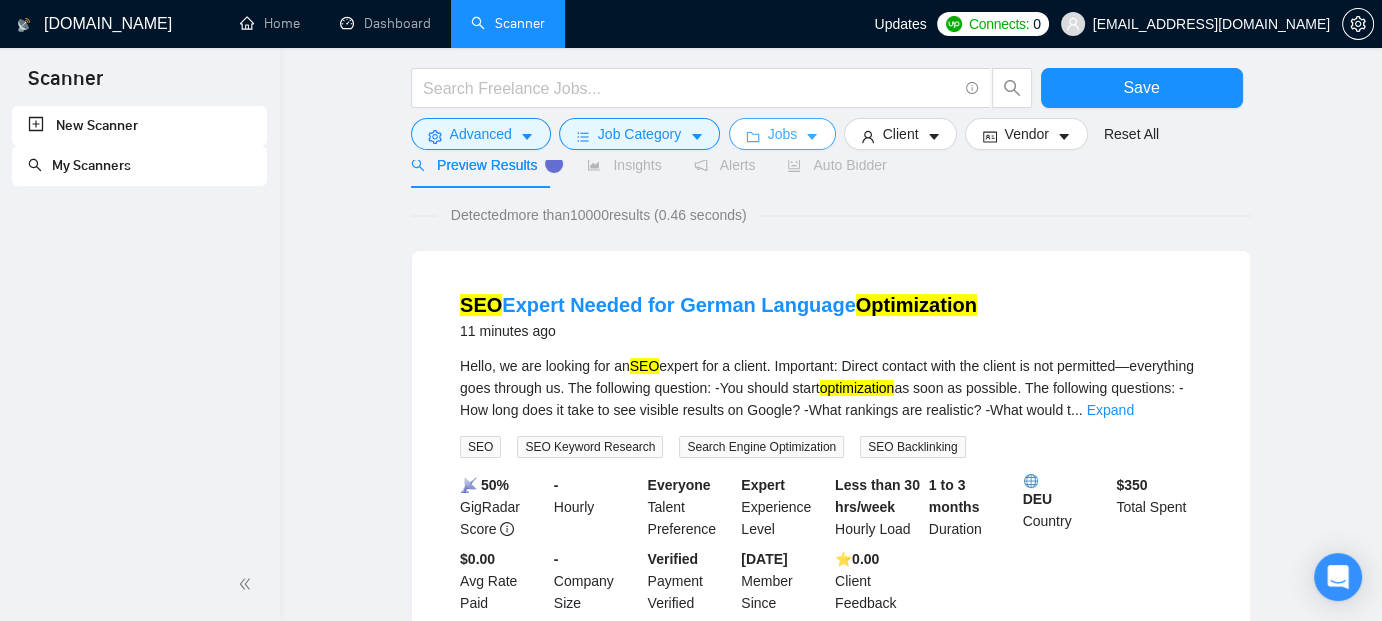 click 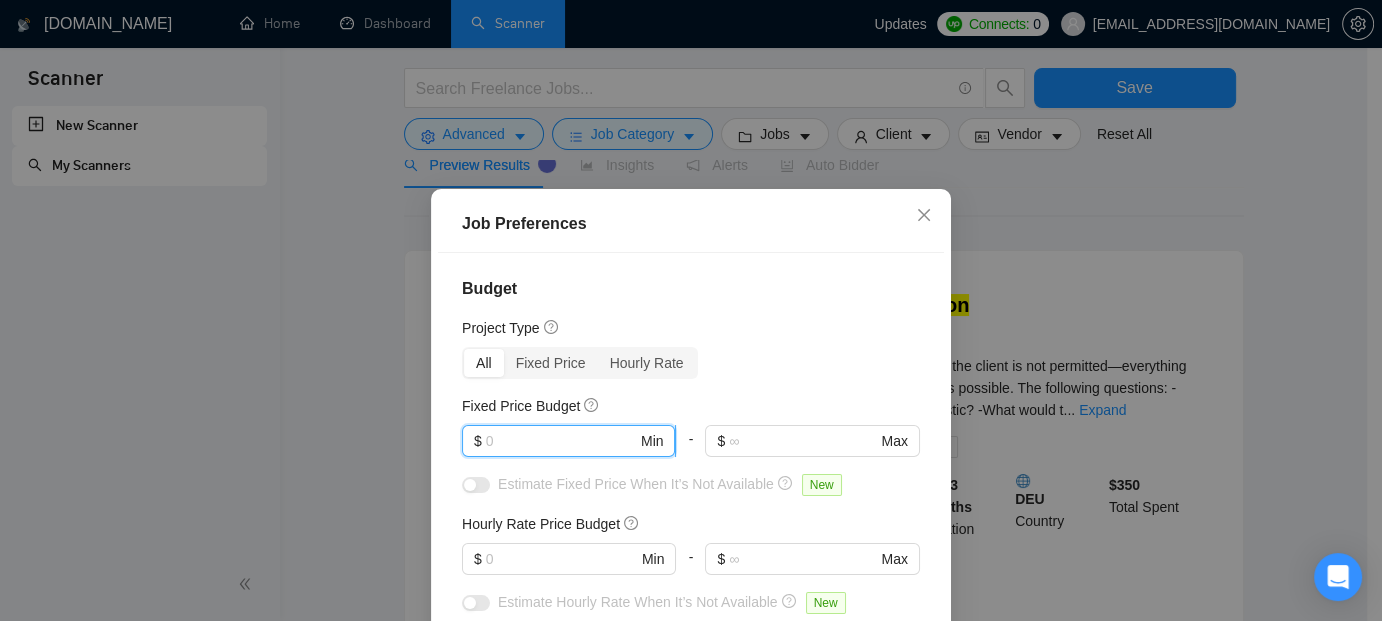 click at bounding box center (561, 441) 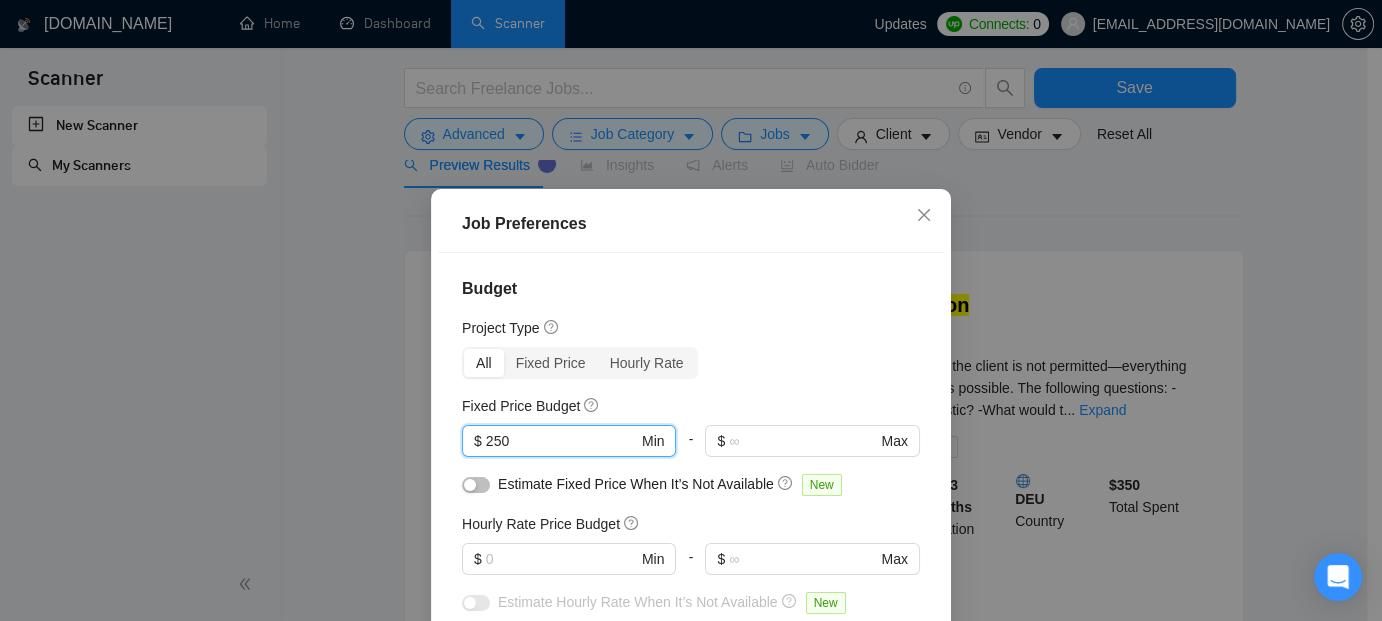 type on "250" 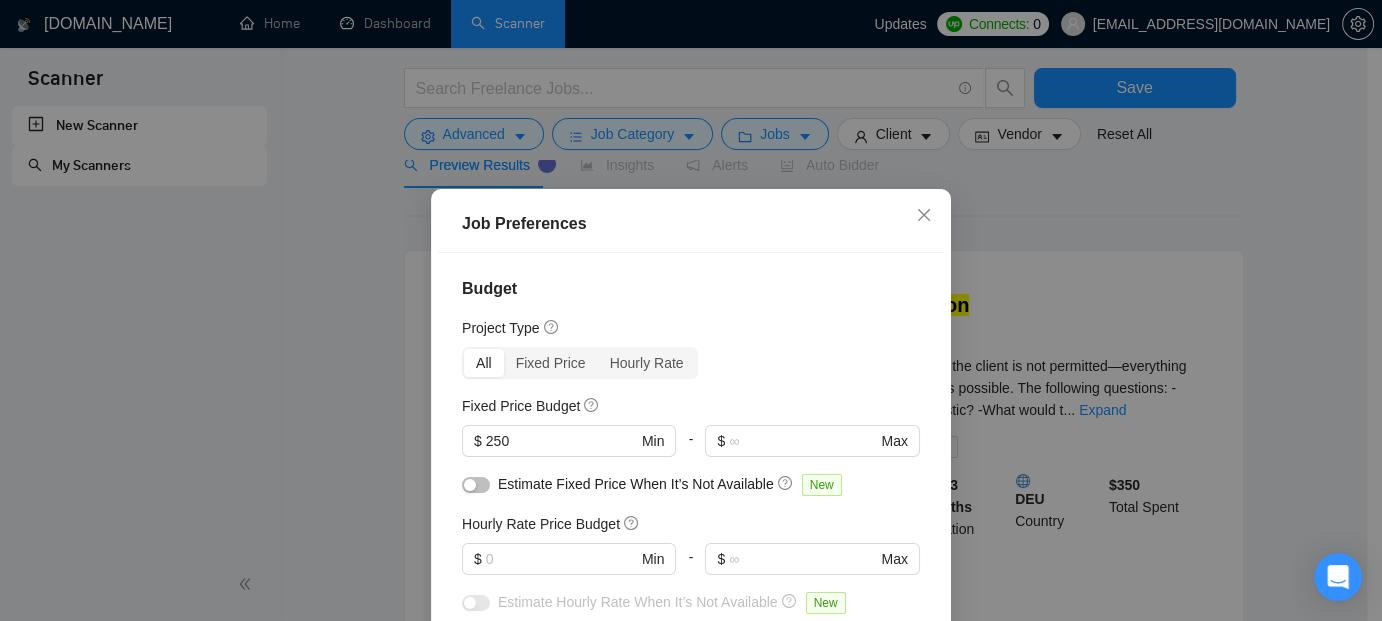 click at bounding box center [470, 485] 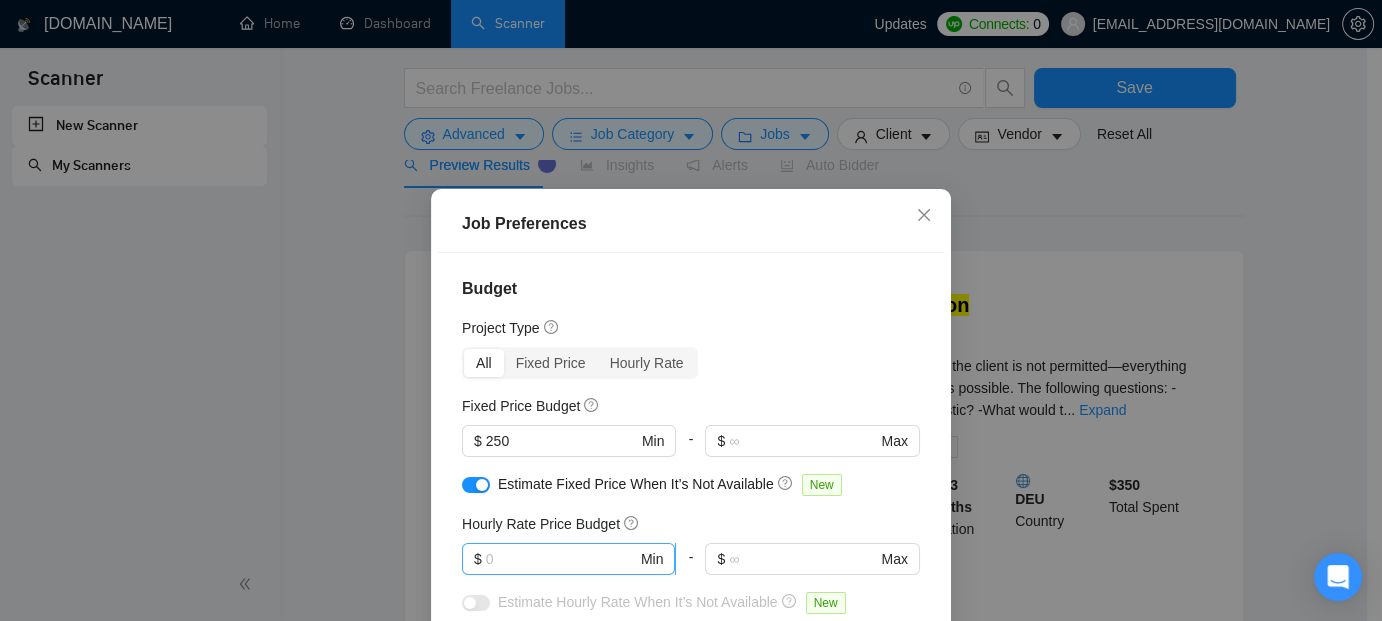 click at bounding box center [561, 559] 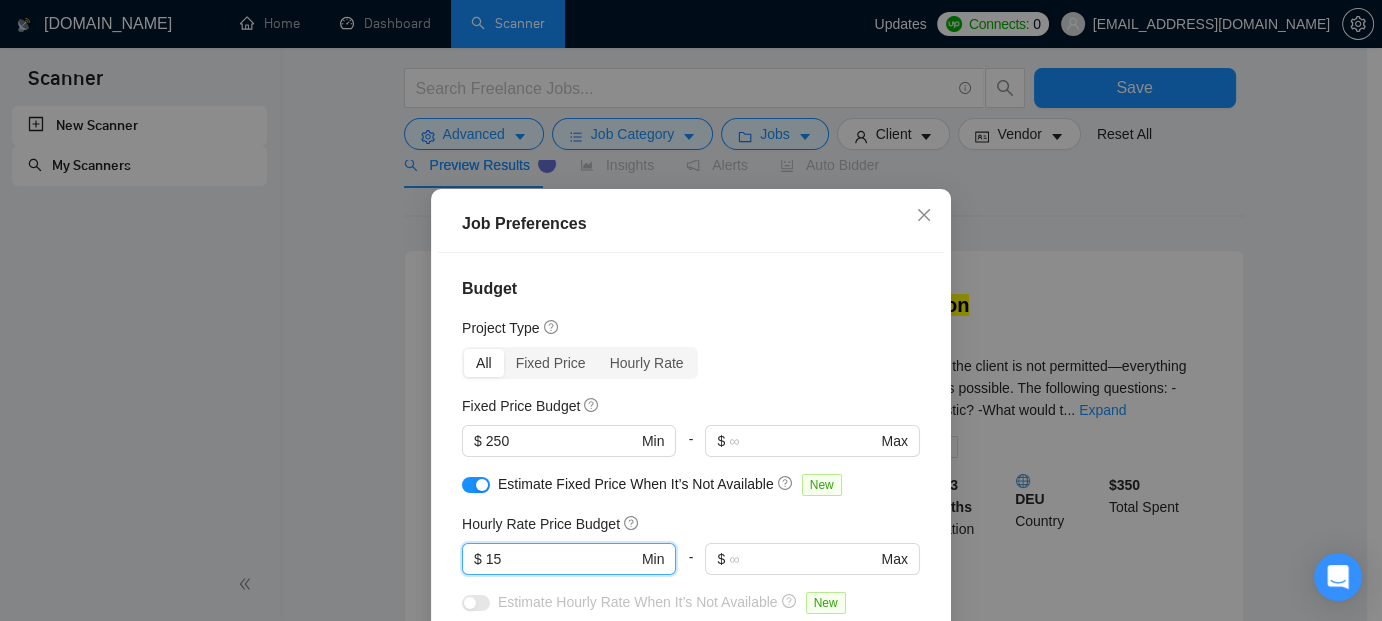 type on "15" 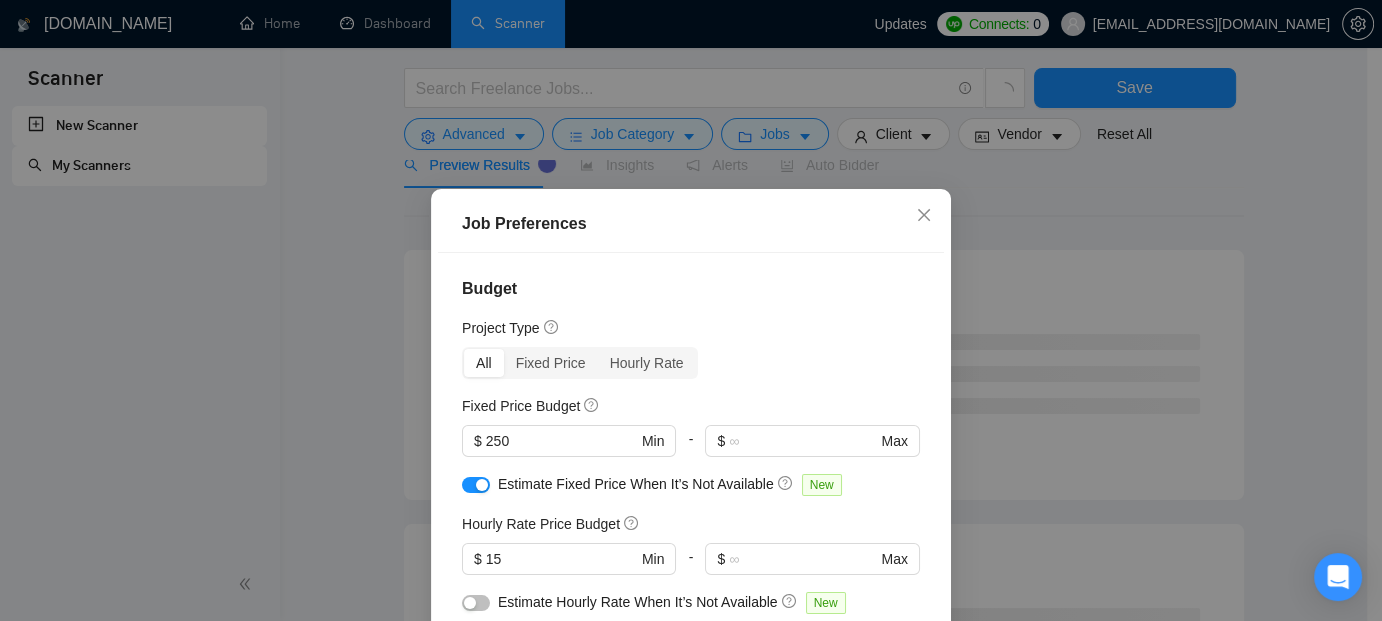 click on "Budget Project Type All Fixed Price Hourly Rate   Fixed Price Budget $ 250 Min - $ Max Estimate Fixed Price When It’s Not Available New   Hourly Rate Price Budget $ 15 Min - $ Max Estimate Hourly Rate When It’s Not Available New Include Budget Placeholders Include Jobs with Unspecified Budget   Connects Price New Min - Max Project Duration   Unspecified Less than 1 month 1 to 3 months 3 to 6 months More than 6 months Hourly Workload   Unspecified <30 hrs/week >30 hrs/week Hours TBD Unsure Job Posting Questions New   Any posting questions Description Preferences Description Size New   Any description size" at bounding box center (691, 470) 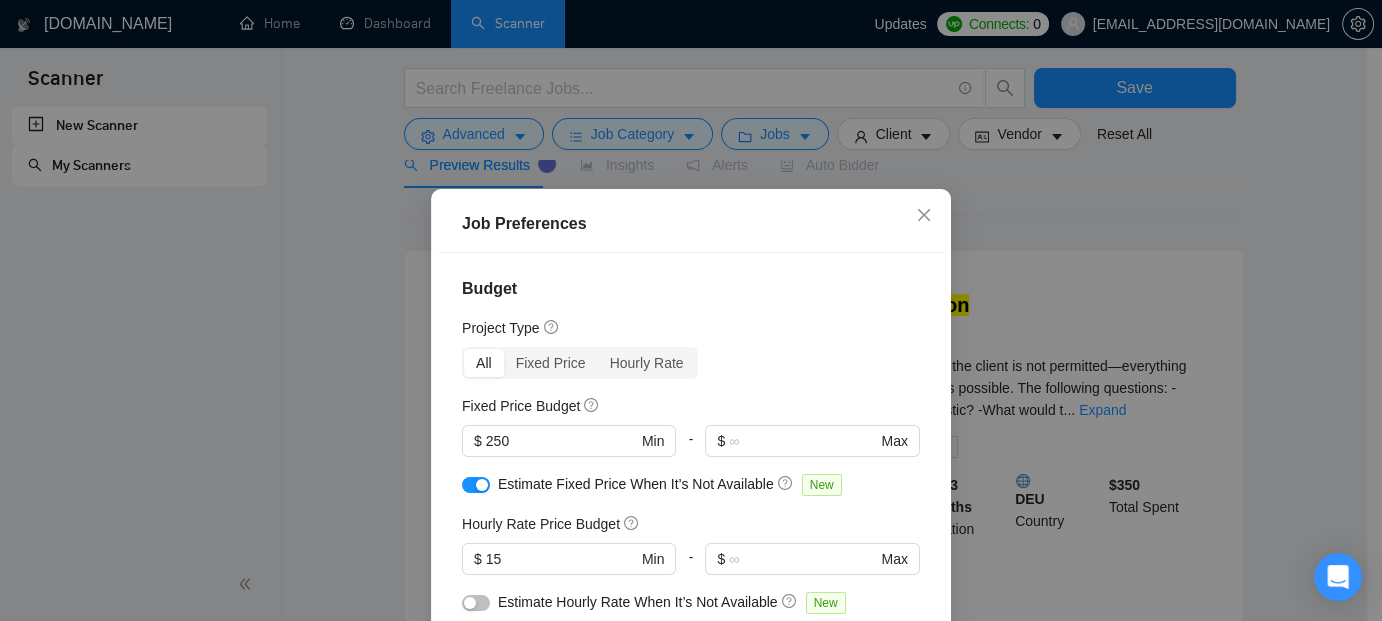 scroll, scrollTop: 80, scrollLeft: 0, axis: vertical 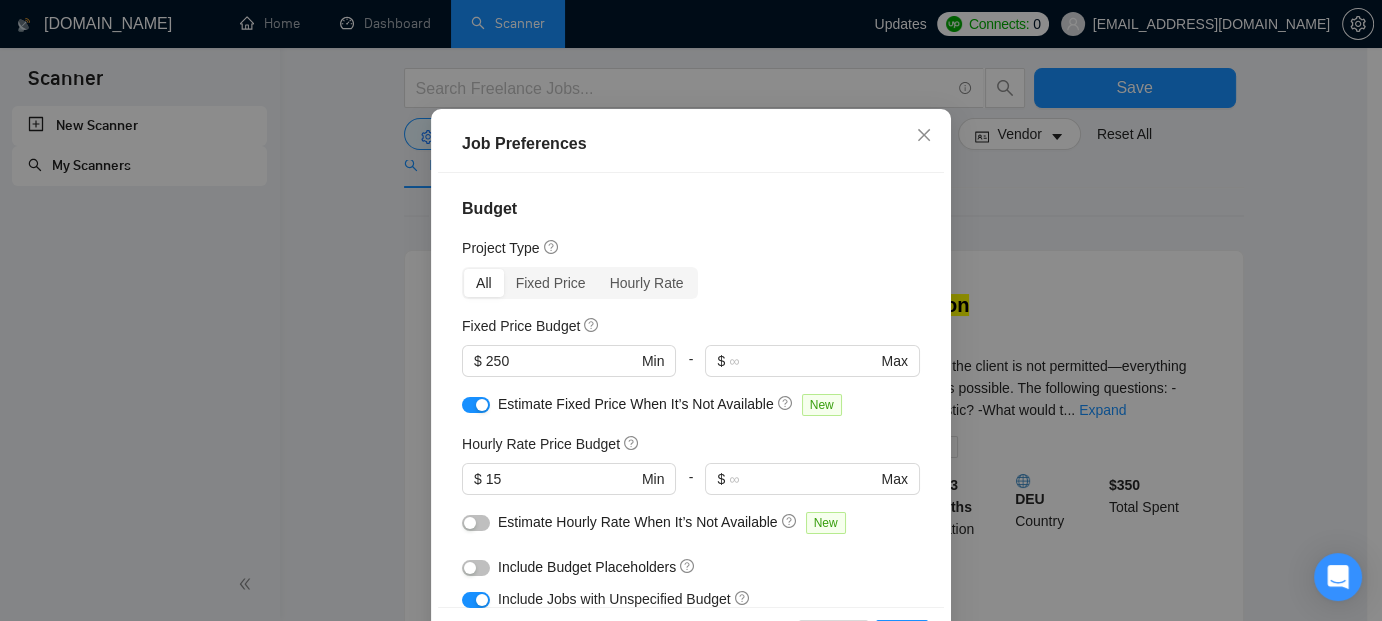 click at bounding box center (470, 523) 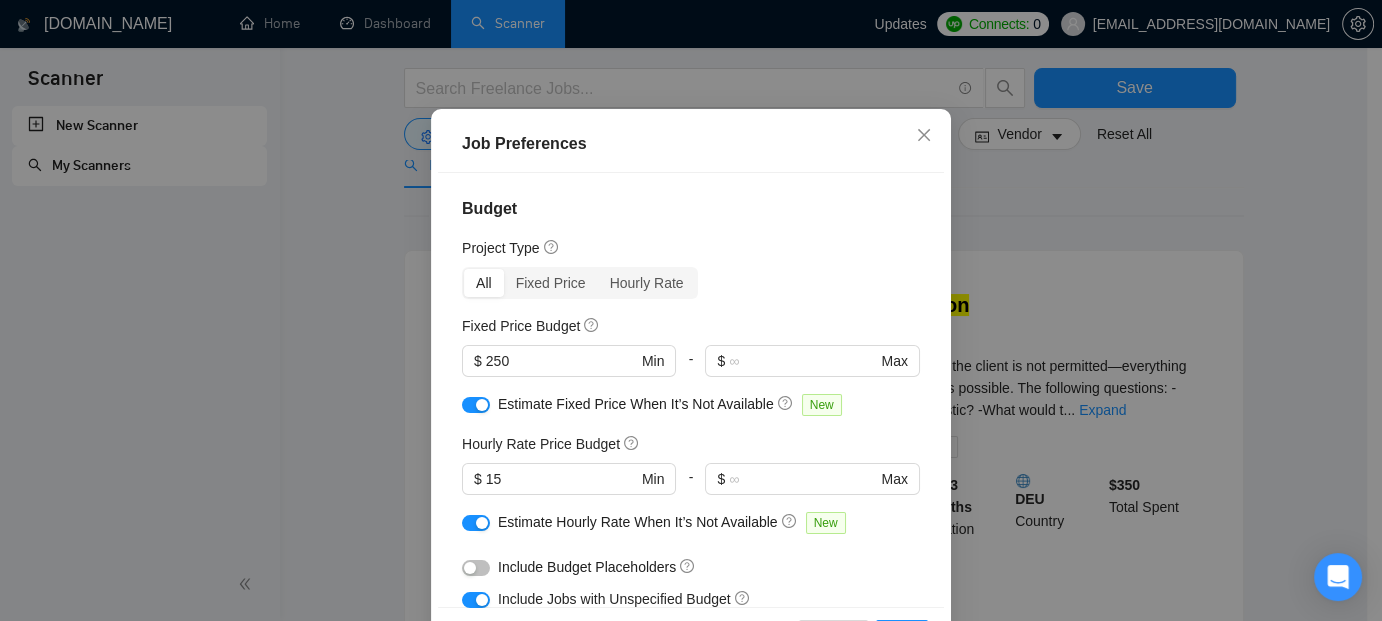 click at bounding box center [470, 568] 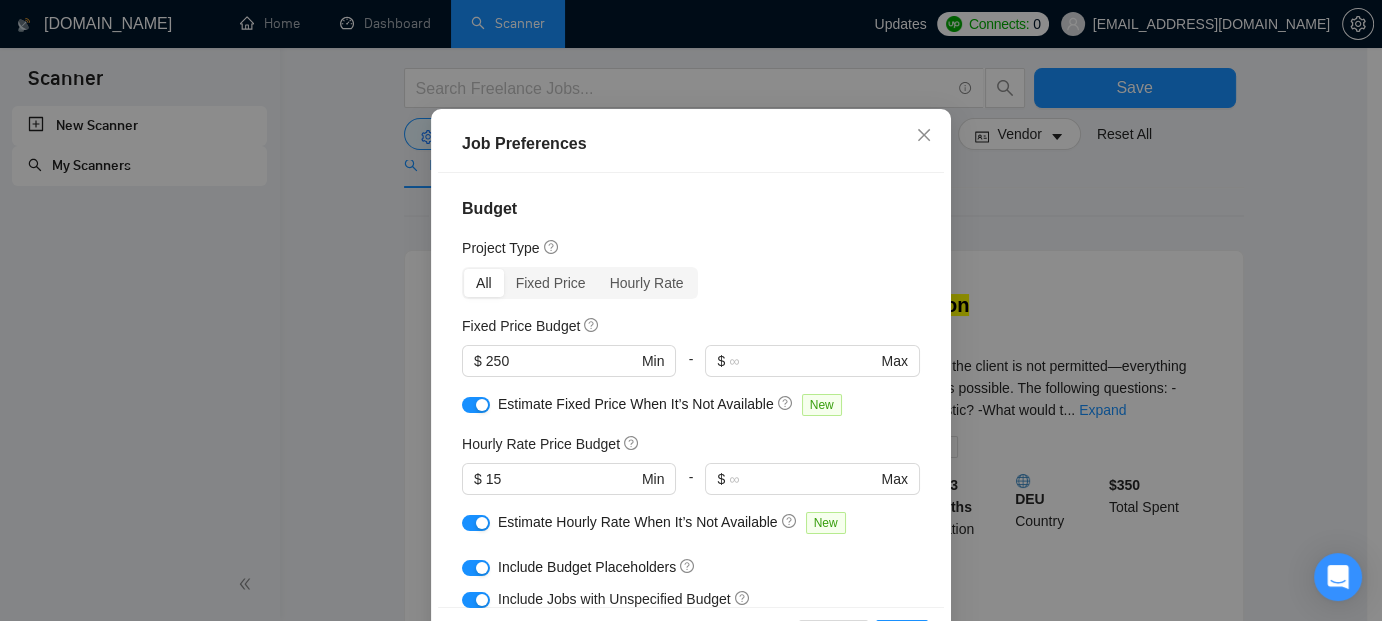 click on "Budget Project Type All Fixed Price Hourly Rate   Fixed Price Budget $ 250 Min - $ Max Estimate Fixed Price When It’s Not Available New   Hourly Rate Price Budget $ 15 Min - $ Max Estimate Hourly Rate When It’s Not Available New Include Budget Placeholders Include Jobs with Unspecified Budget   Connects Price New Min - Max Project Duration   Unspecified Less than 1 month 1 to 3 months 3 to 6 months More than 6 months Hourly Workload   Unspecified <30 hrs/week >30 hrs/week Hours TBD Unsure Job Posting Questions New   Any posting questions Description Preferences Description Size New   Any description size" at bounding box center (691, 390) 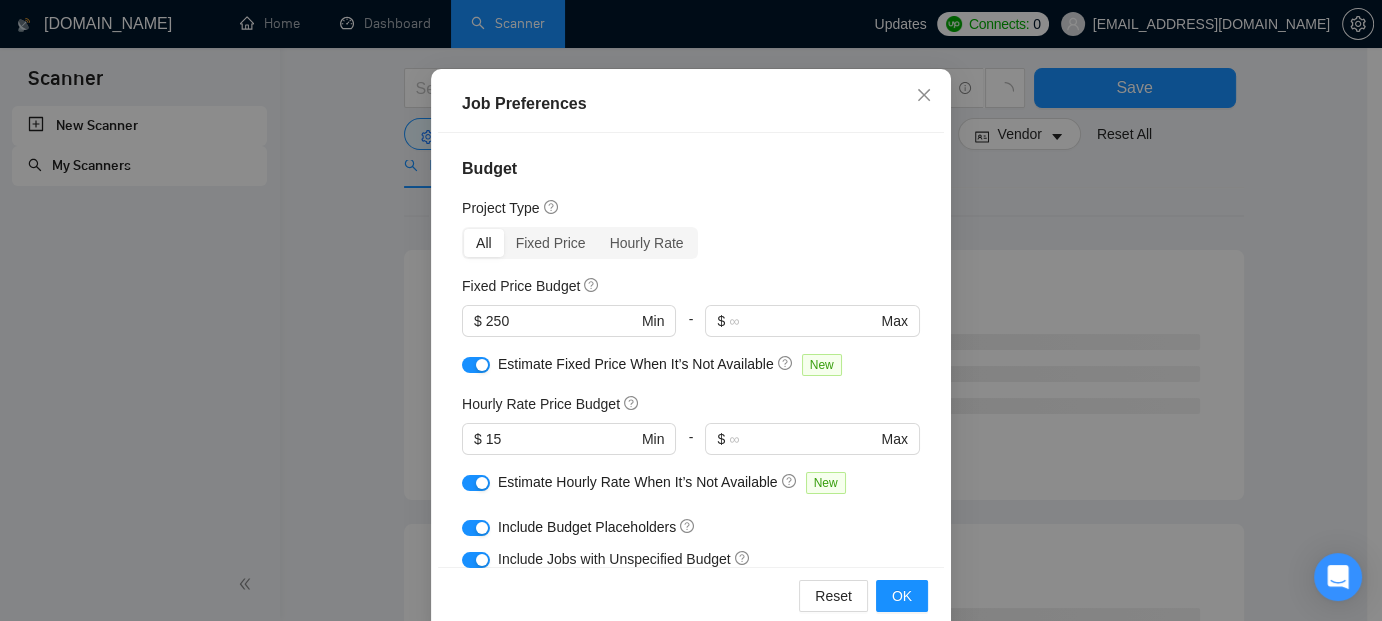 scroll, scrollTop: 280, scrollLeft: 0, axis: vertical 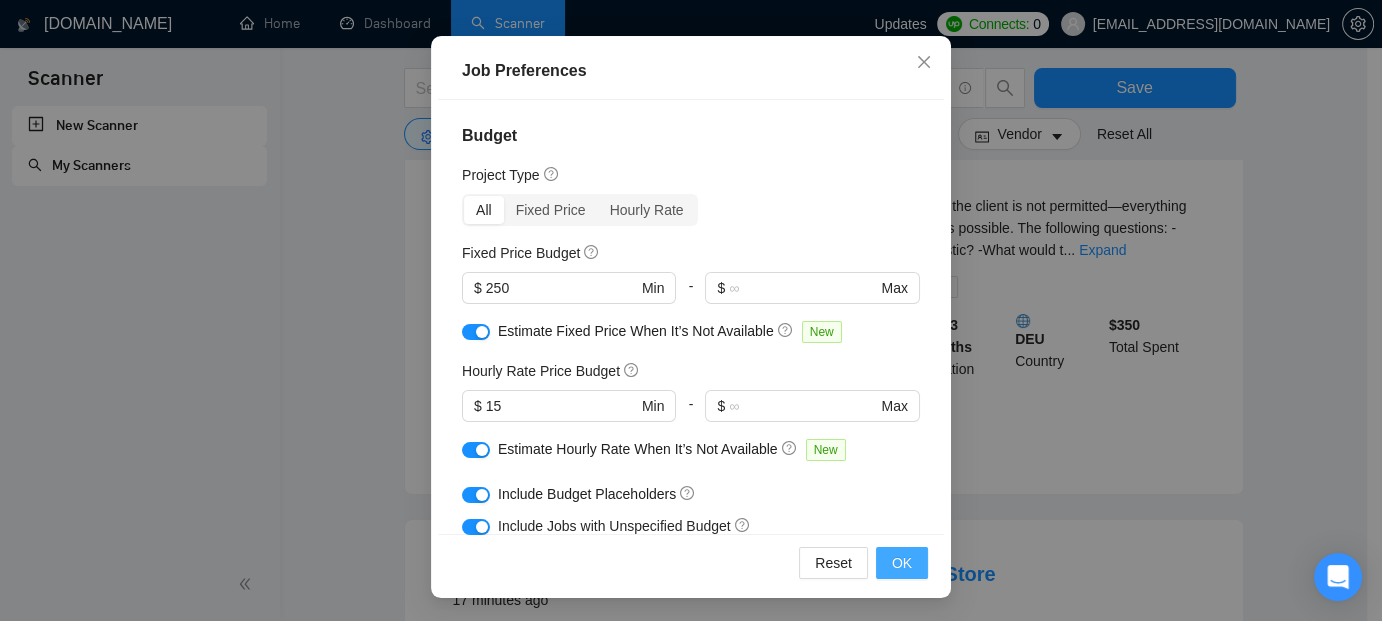 click on "OK" at bounding box center (902, 563) 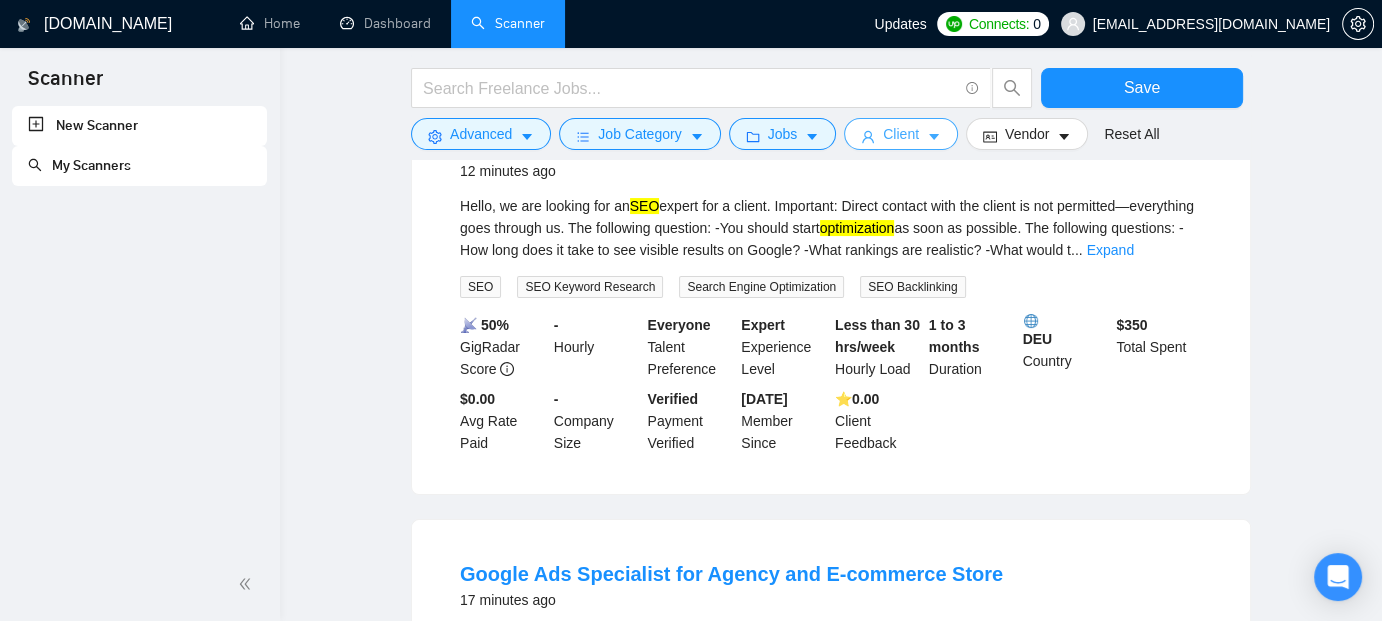 click on "Client" at bounding box center (901, 134) 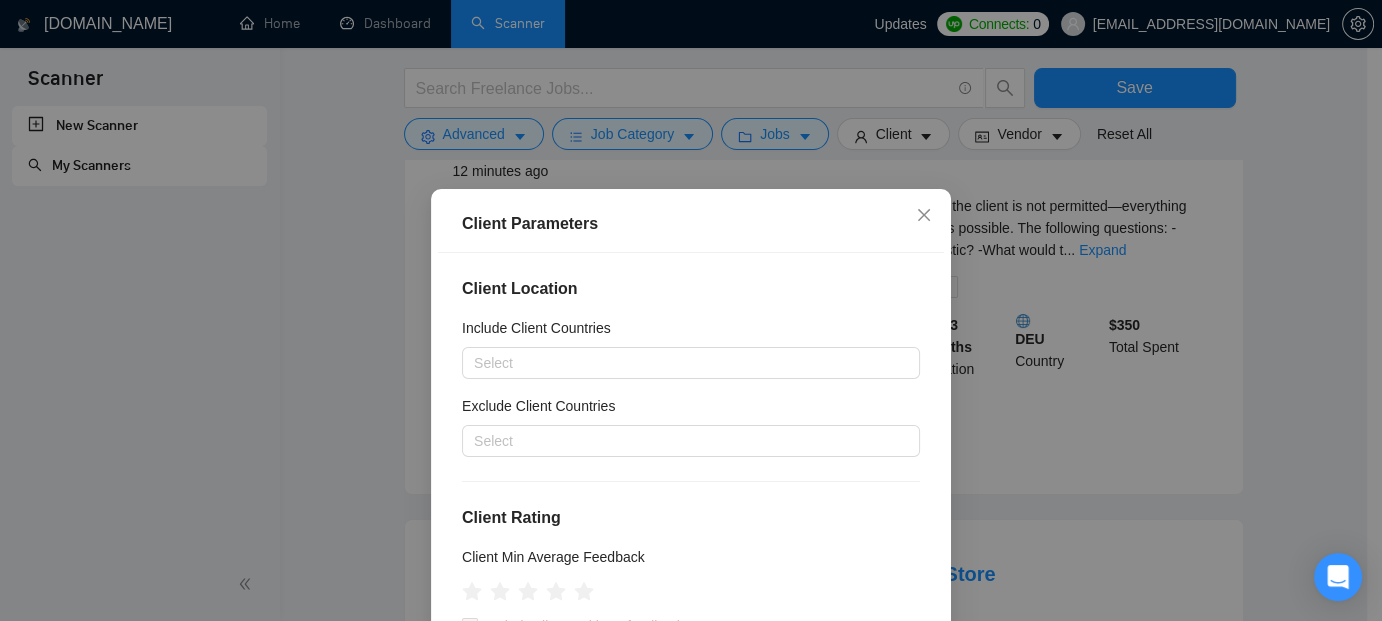 click on "Client Location Include Client Countries   Select Exclude Client Countries   Select Client Rating Client Min Average Feedback Include clients with no feedback Client Payment Details Payment Verified Hire Rate Stats   Client Total Spent $ Min - $ Max Client Hire Rate New   Any hire rate   Avg Hourly Rate Paid New $ Min - $ Max Include Clients without Sufficient History Client Profile Client Industry New   Any industry Client Company Size   Any company size Enterprise Clients New   Any clients" at bounding box center (691, 470) 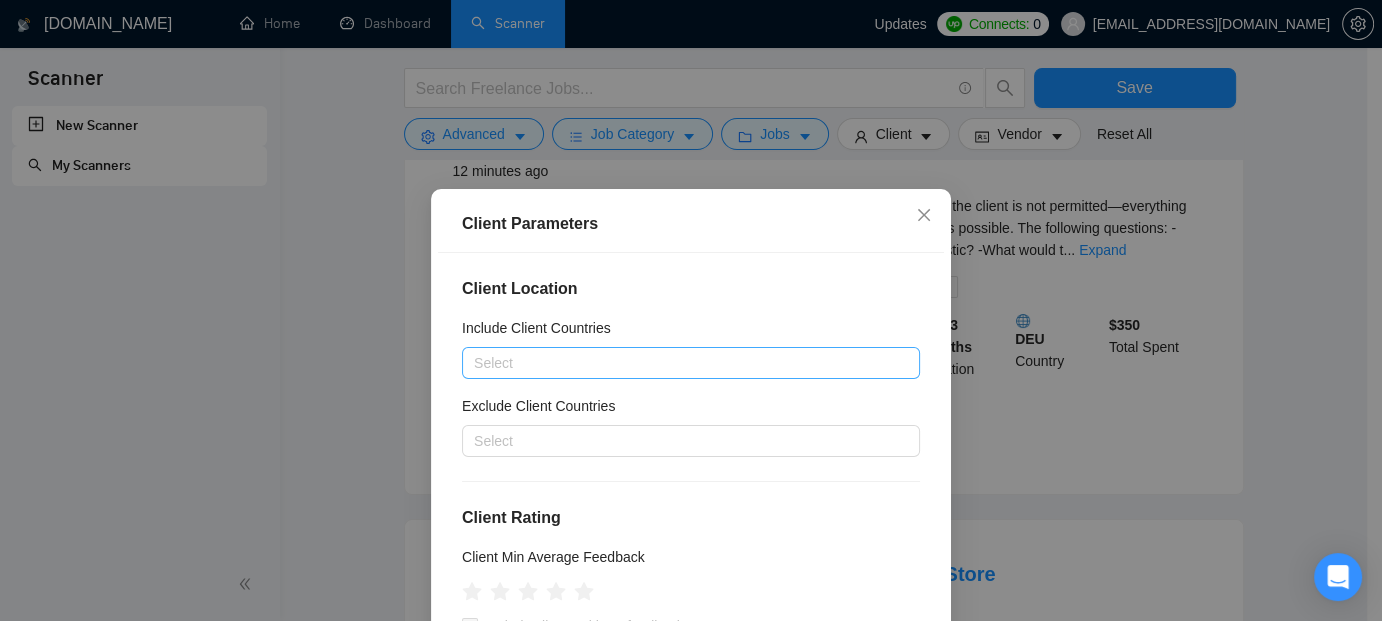 click at bounding box center [681, 363] 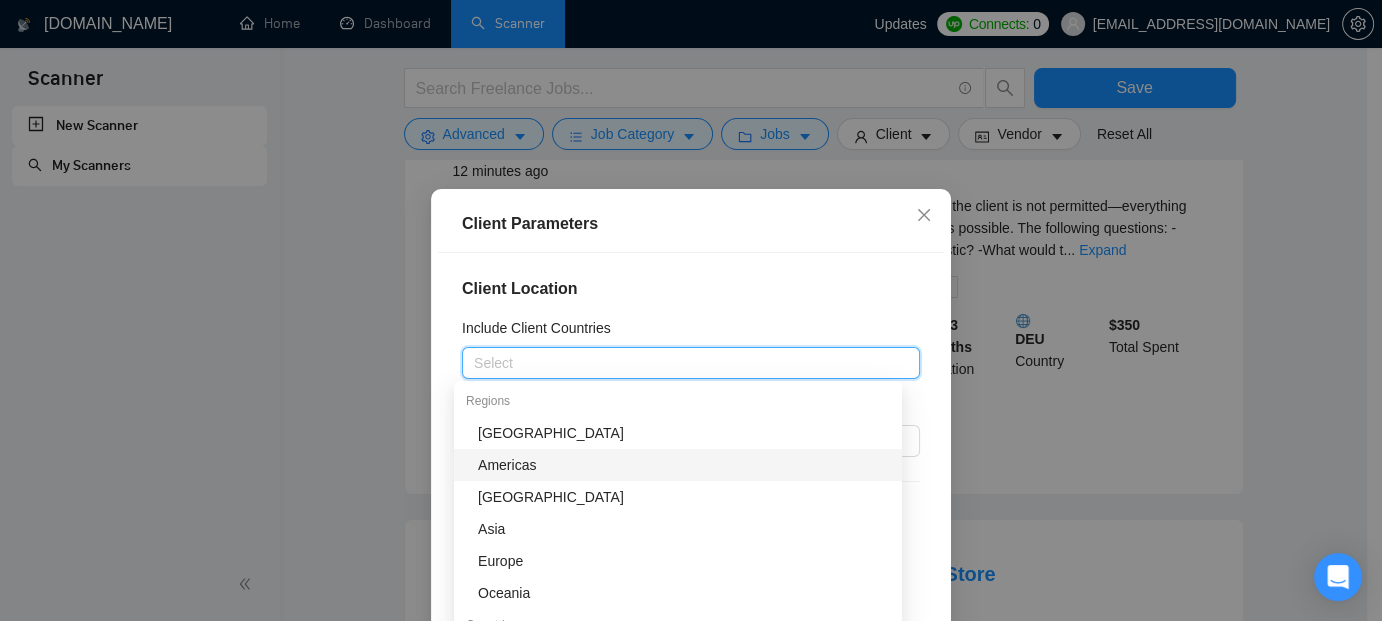 click on "Americas" at bounding box center [684, 465] 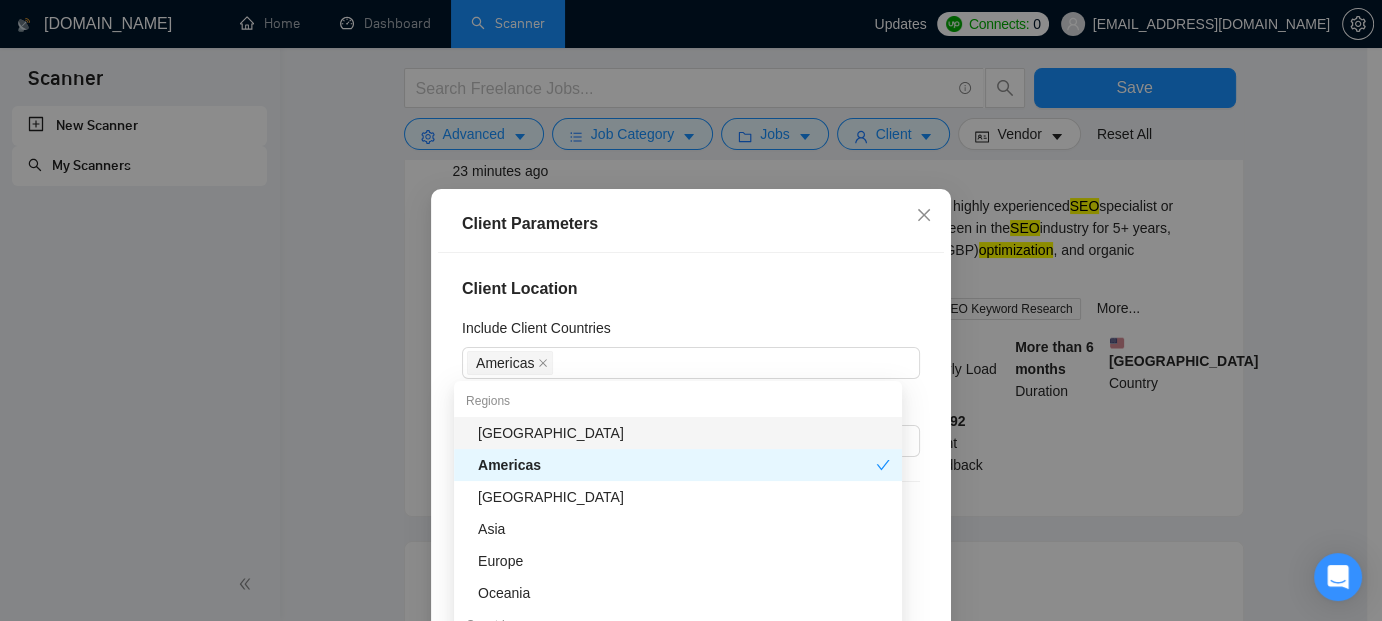 click on "Client Location Include Client Countries Americas   Exclude Client Countries   Select Client Rating Client Min Average Feedback Include clients with no feedback Client Payment Details Payment Verified Hire Rate Stats   Client Total Spent $ Min - $ Max Client Hire Rate New   Any hire rate   Avg Hourly Rate Paid New $ Min - $ Max Include Clients without Sufficient History Client Profile Client Industry New   Any industry Client Company Size   Any company size Enterprise Clients New   Any clients" at bounding box center [691, 470] 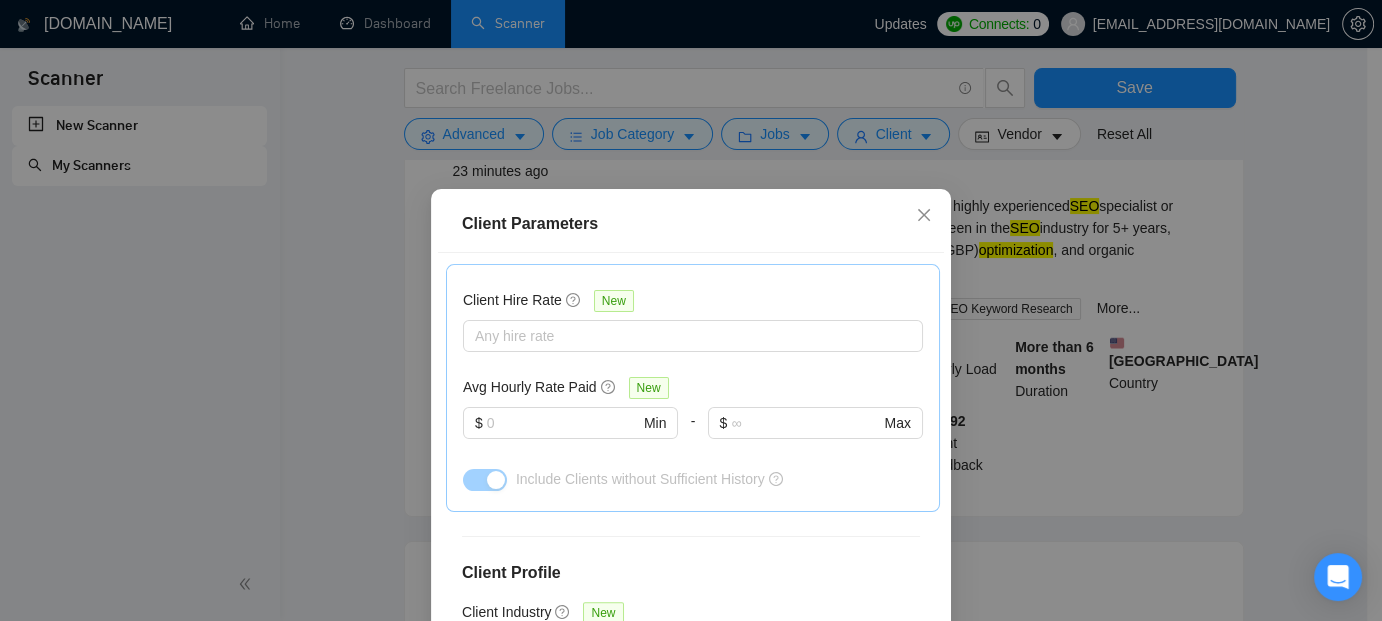 scroll, scrollTop: 810, scrollLeft: 0, axis: vertical 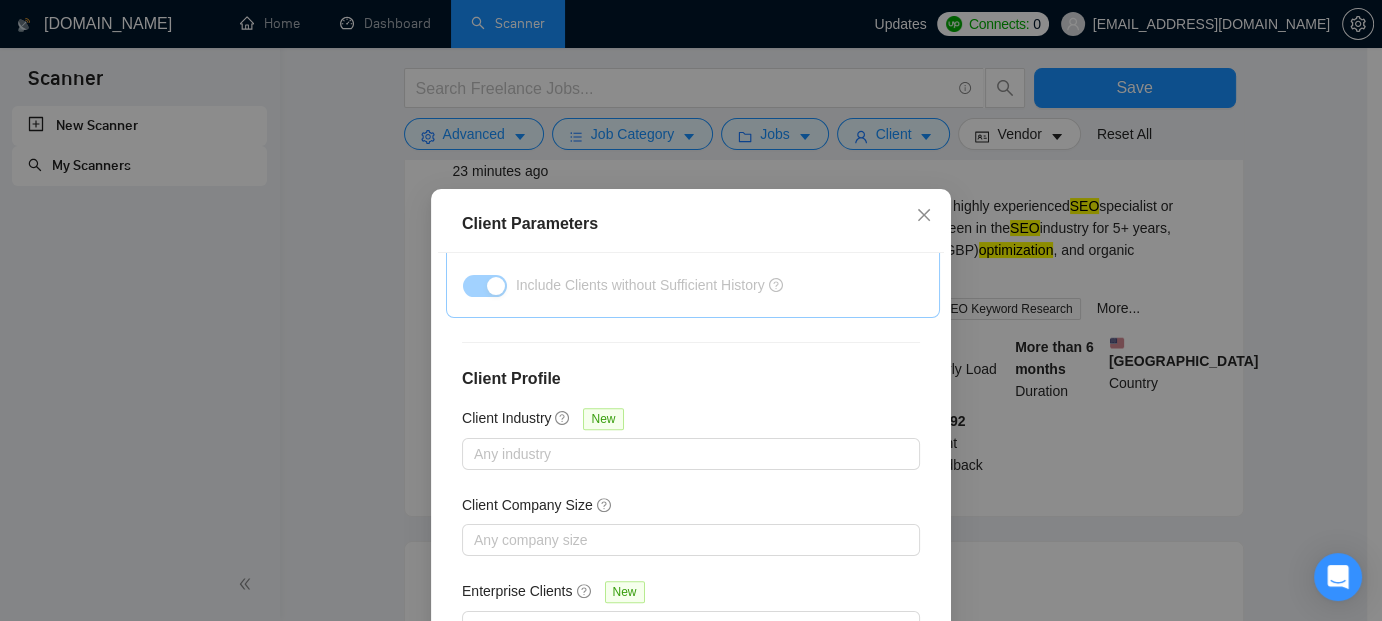 click on "Client Location Include Client Countries Americas   Exclude Client Countries   Select Client Rating Client Min Average Feedback Include clients with no feedback Client Payment Details Payment Verified Hire Rate Stats   Client Total Spent $ Min - $ Max Client Hire Rate New   Any hire rate   Avg Hourly Rate Paid New $ Min - $ Max Include Clients without Sufficient History Client Profile Client Industry New   Any industry Client Company Size   Any company size Enterprise Clients New   Any clients" at bounding box center (691, 470) 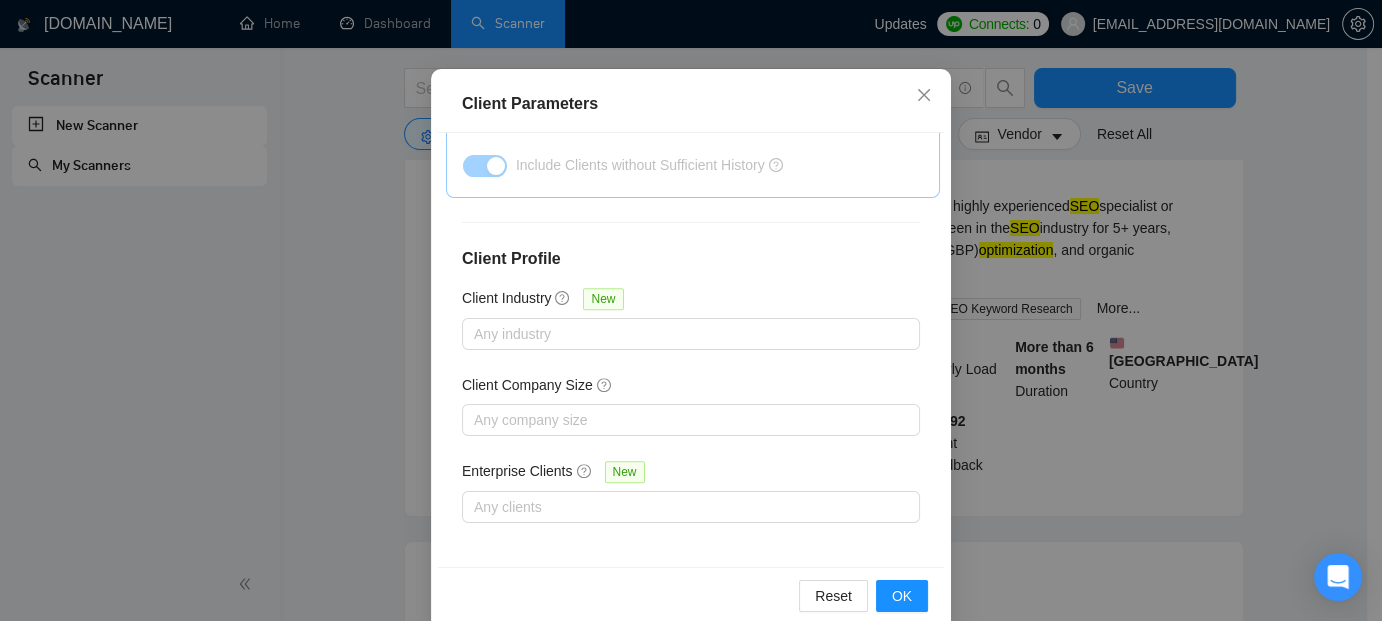 scroll, scrollTop: 153, scrollLeft: 0, axis: vertical 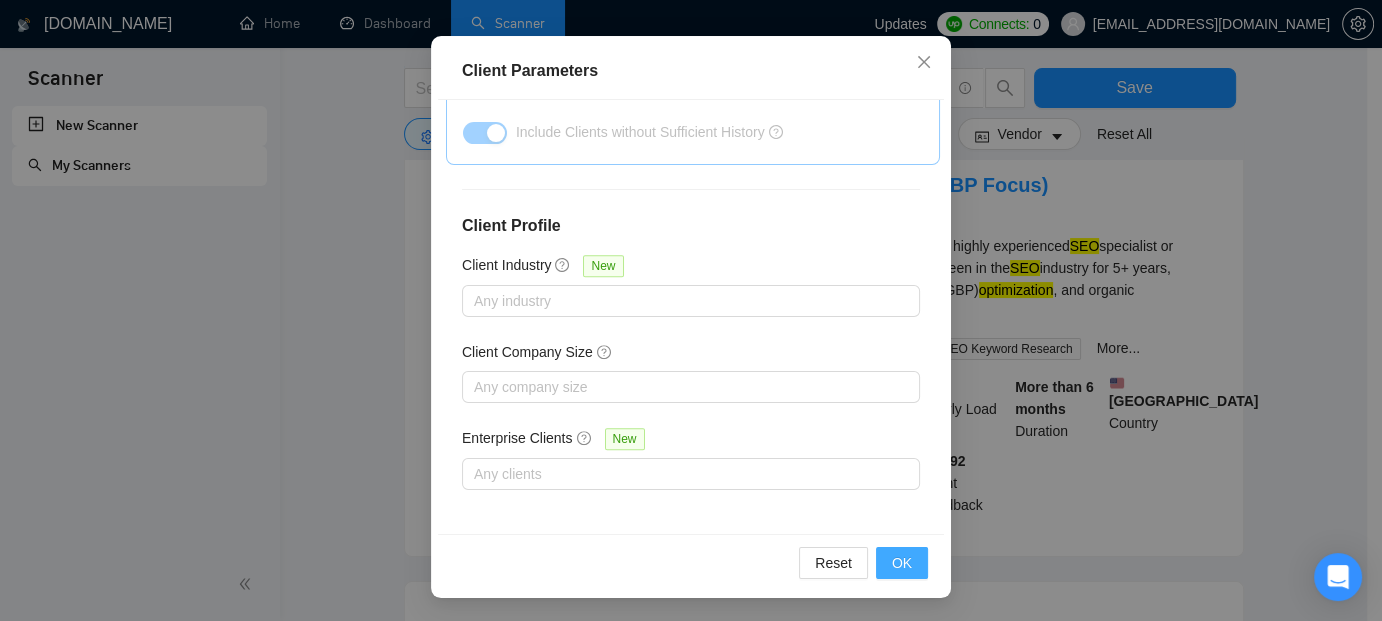 click on "OK" at bounding box center (902, 563) 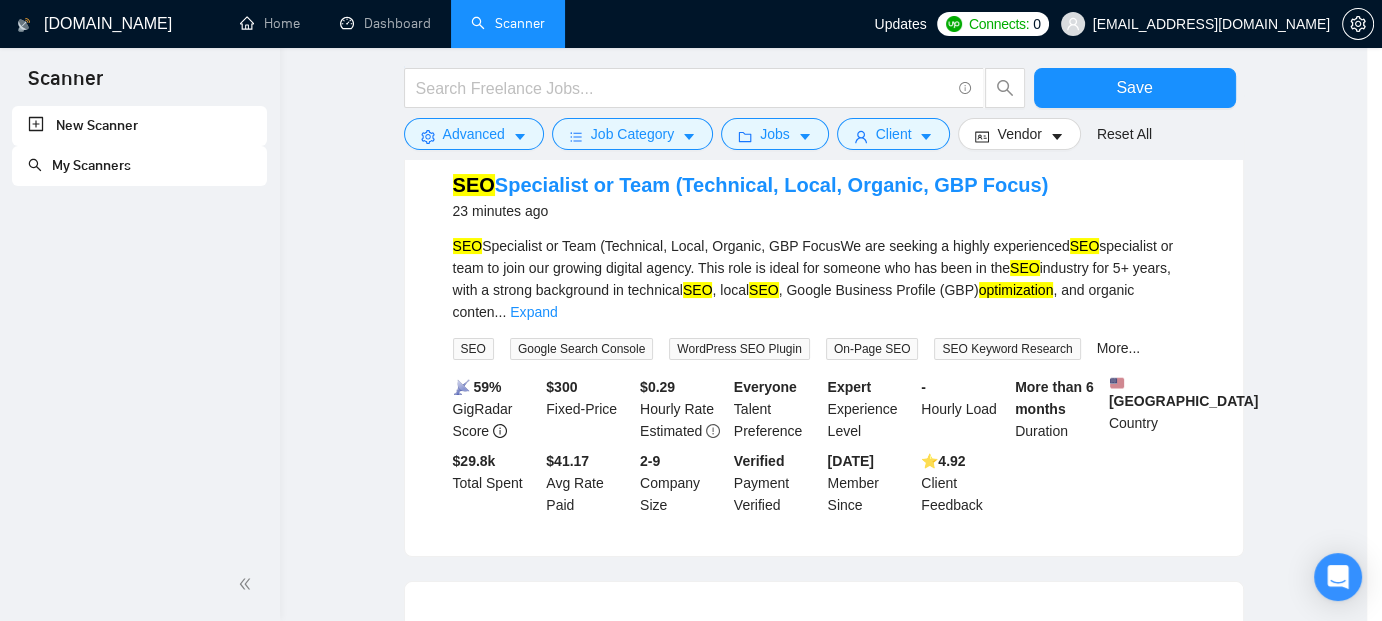 scroll, scrollTop: 85, scrollLeft: 0, axis: vertical 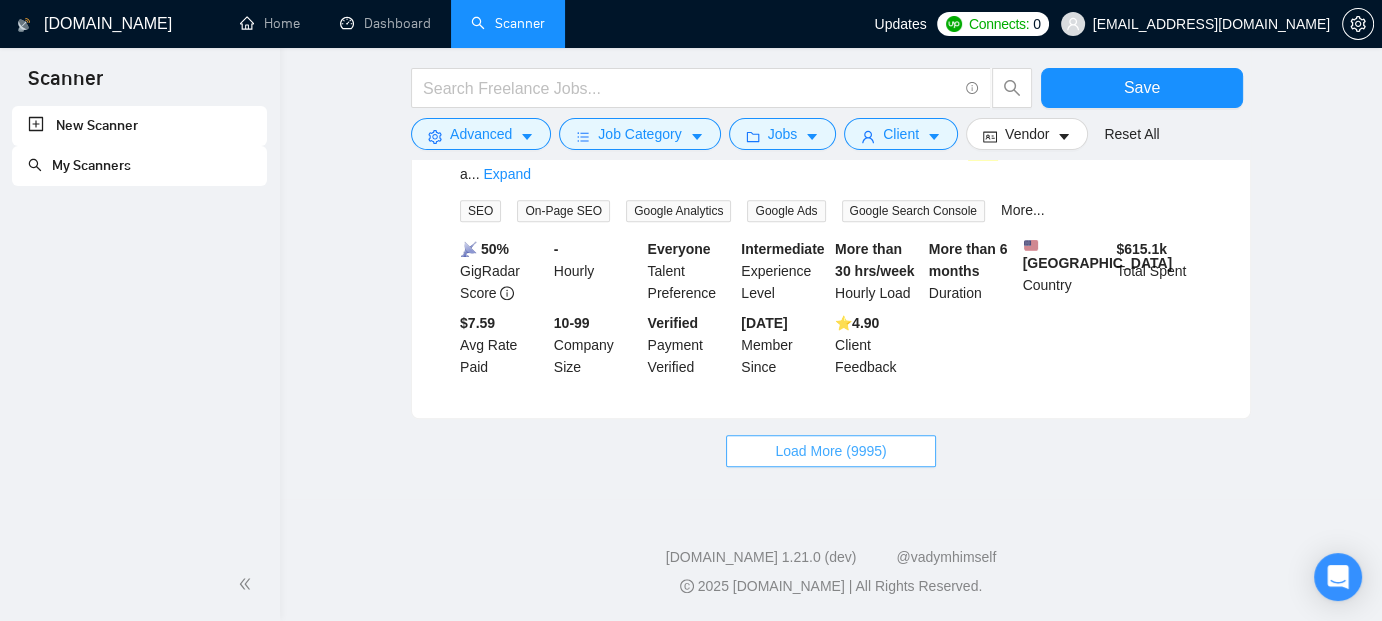 click on "Load More (9995)" at bounding box center [830, 451] 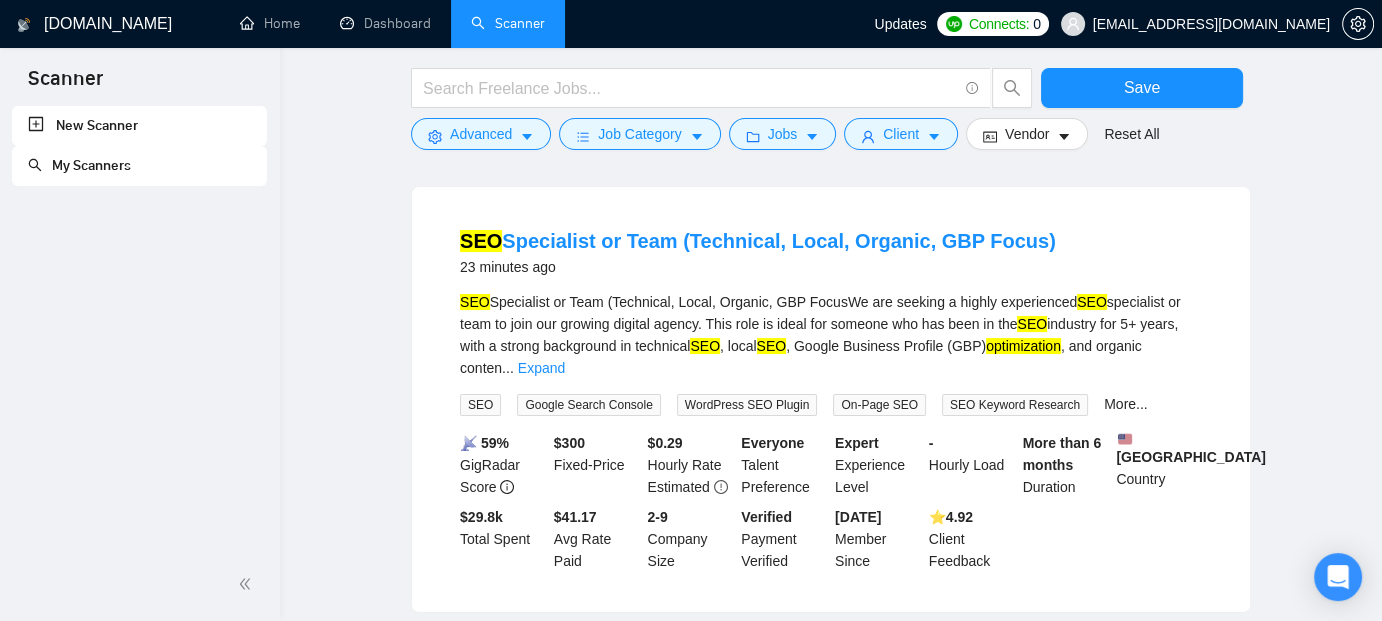 scroll, scrollTop: 0, scrollLeft: 0, axis: both 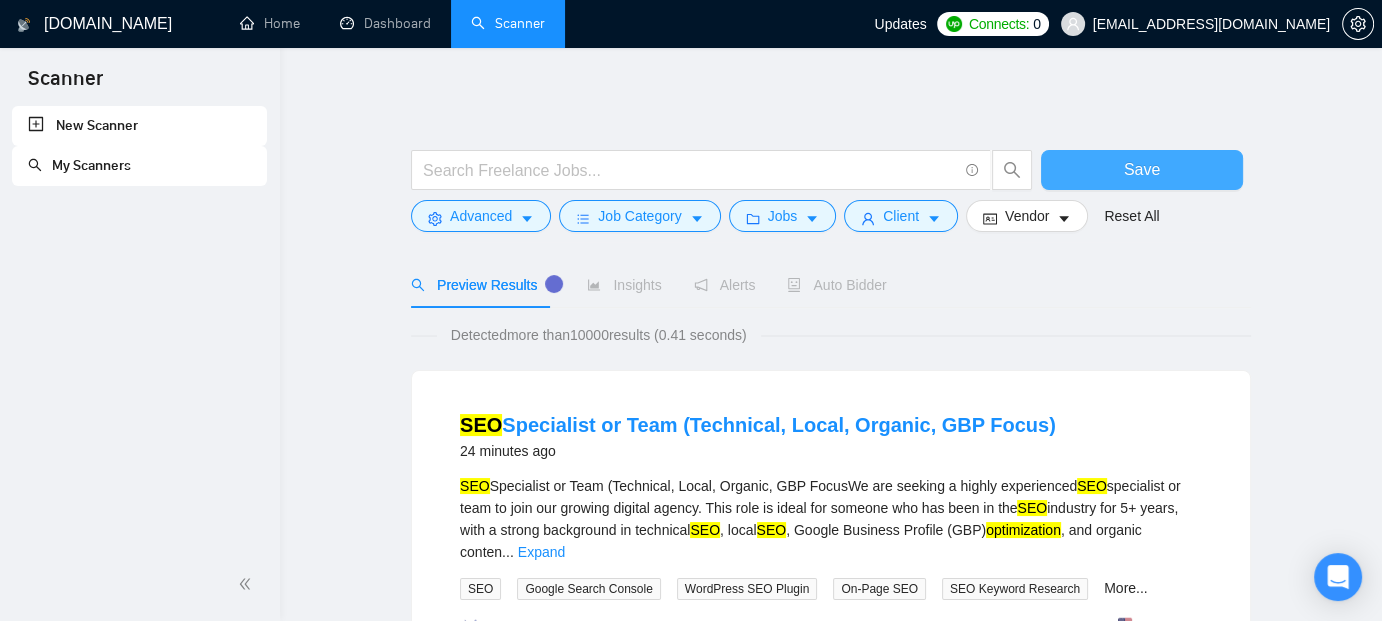 click on "Save" at bounding box center (1142, 169) 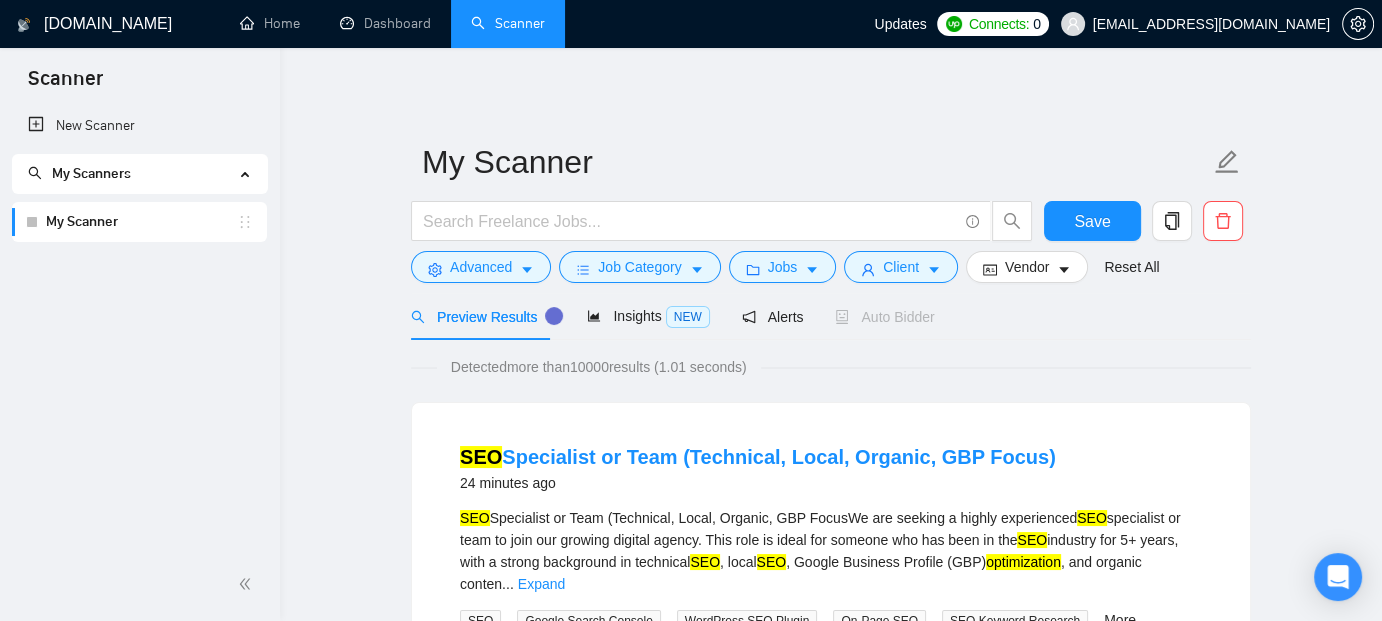 click on "Preview Results Insights NEW Alerts Auto Bidder" at bounding box center (831, 316) 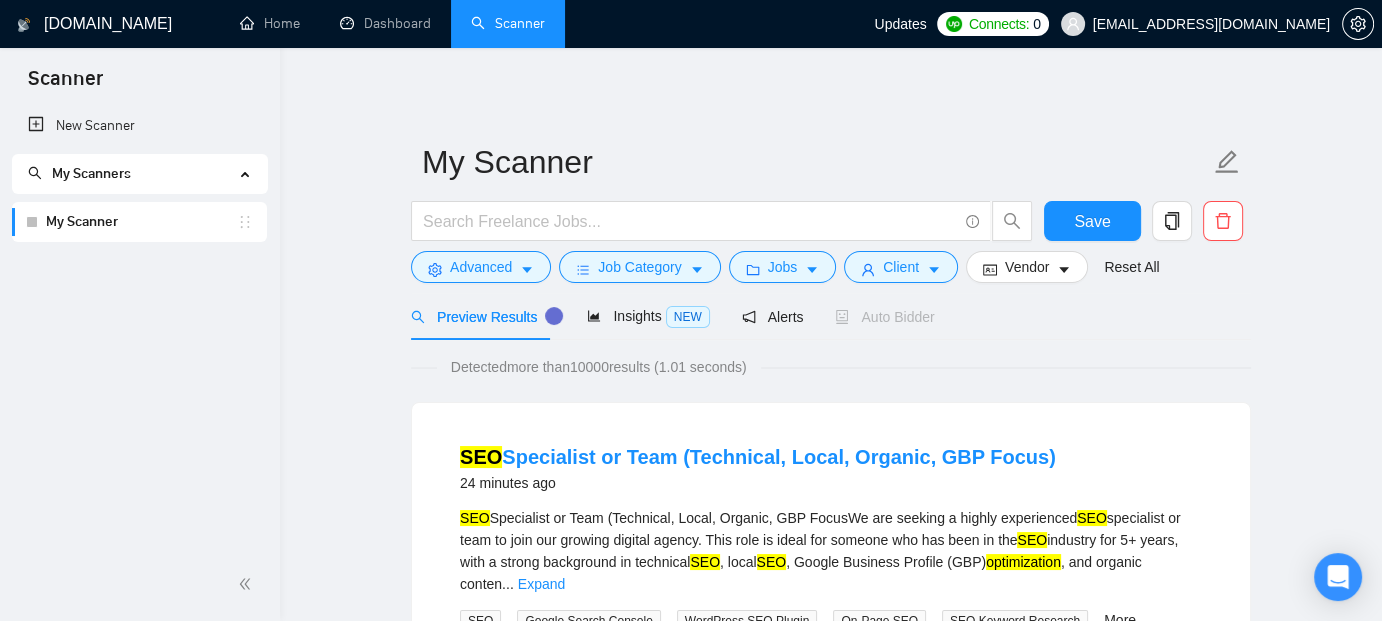 click on "My Scanner" at bounding box center (141, 222) 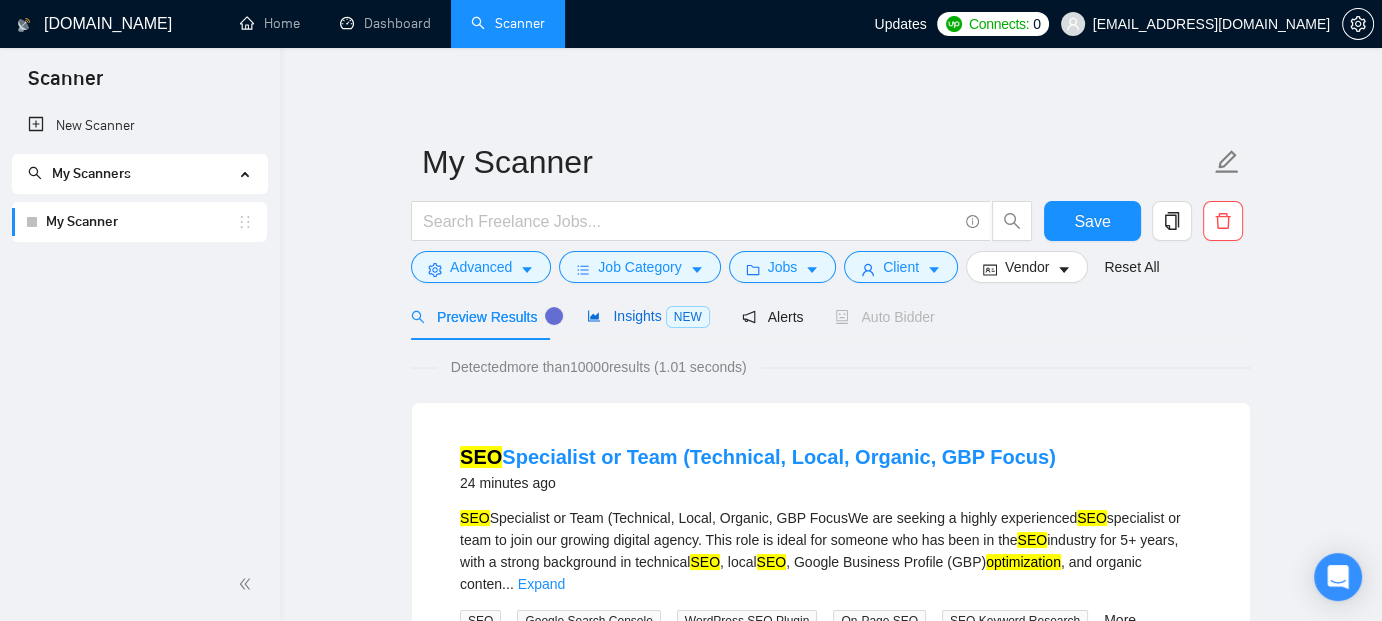 click on "Insights NEW" at bounding box center (648, 316) 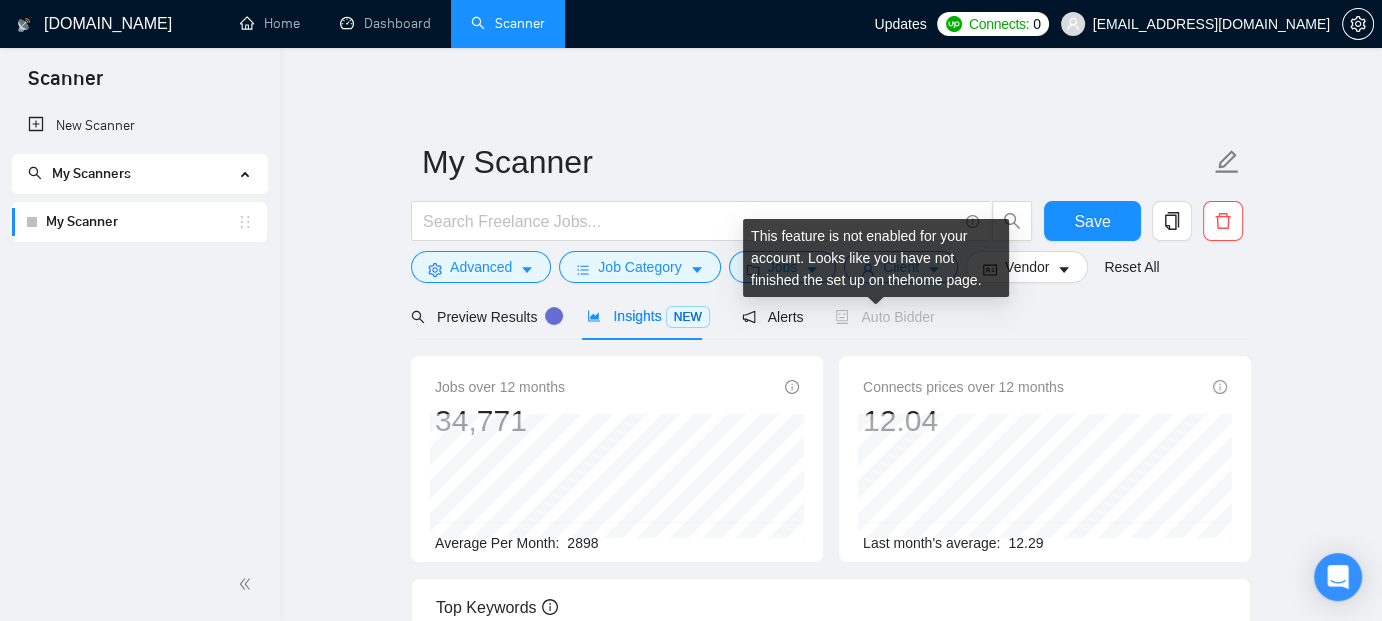 click on "Auto Bidder" at bounding box center (884, 317) 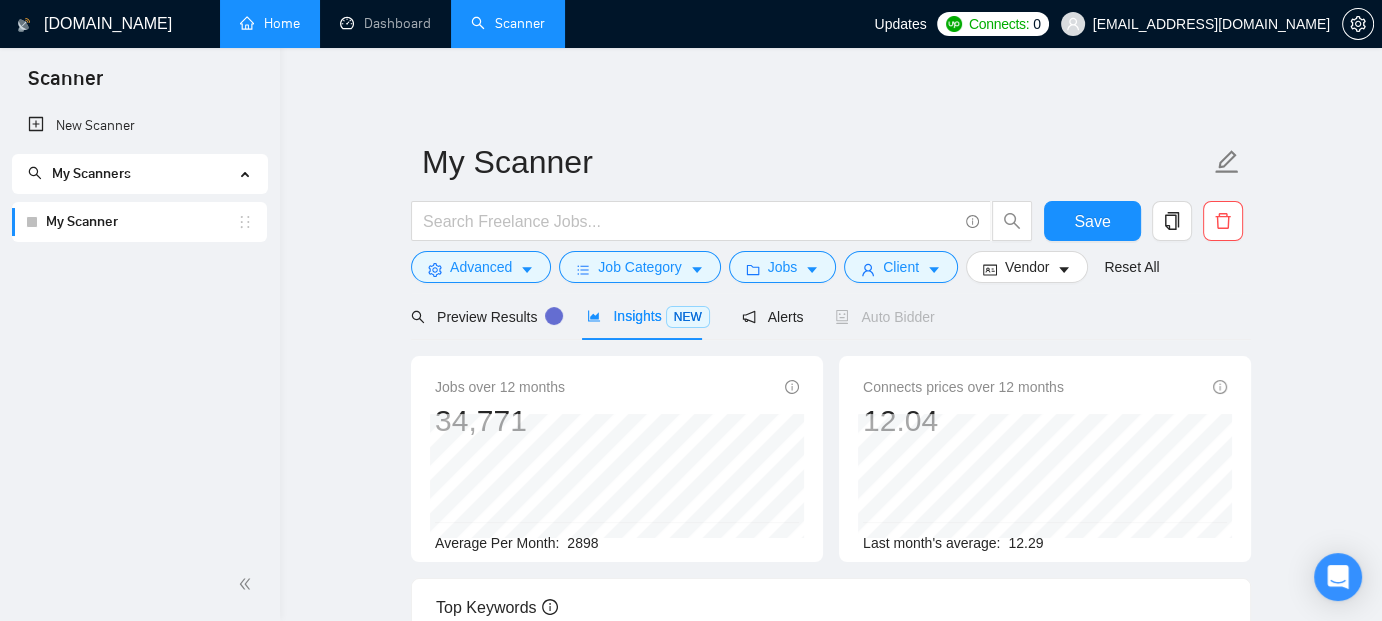 click on "Home" at bounding box center (270, 23) 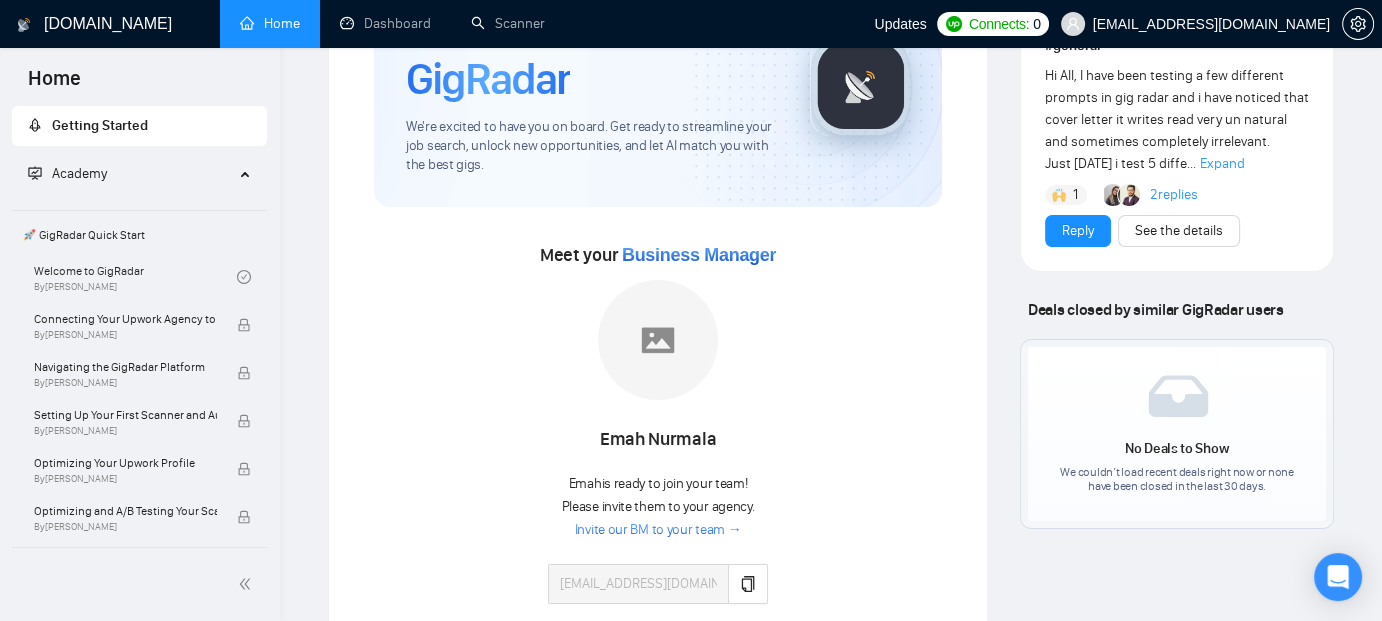 scroll, scrollTop: 240, scrollLeft: 0, axis: vertical 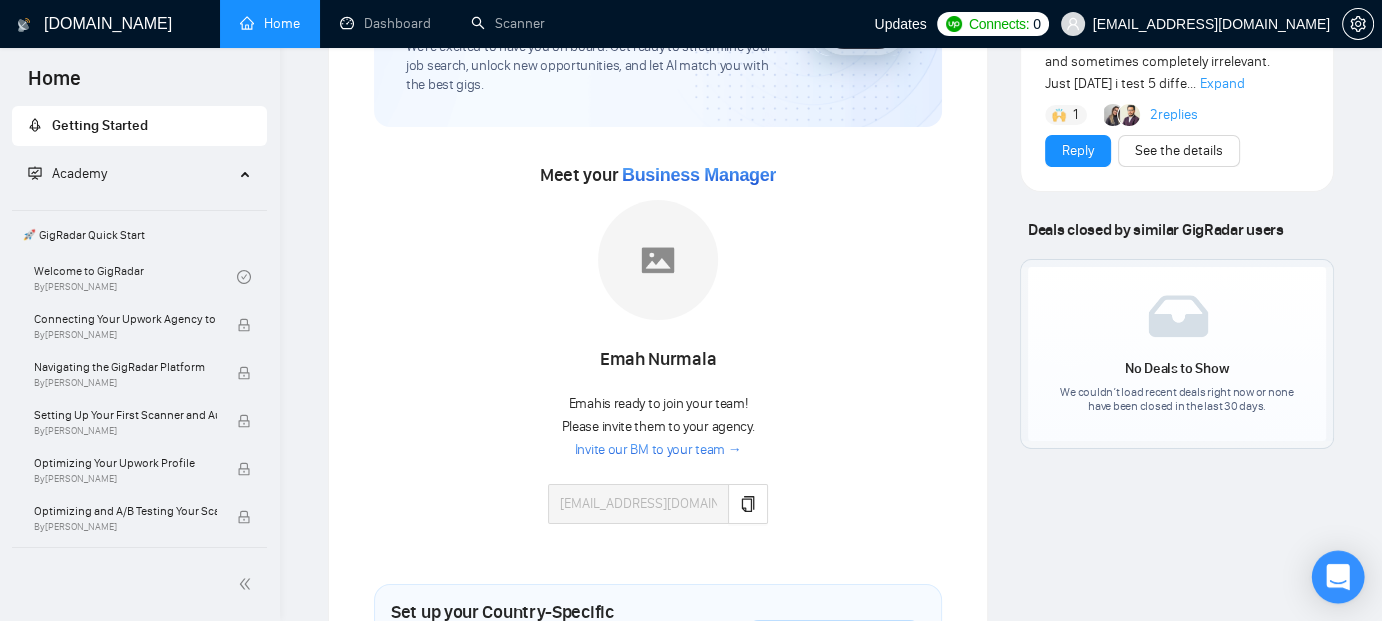 click 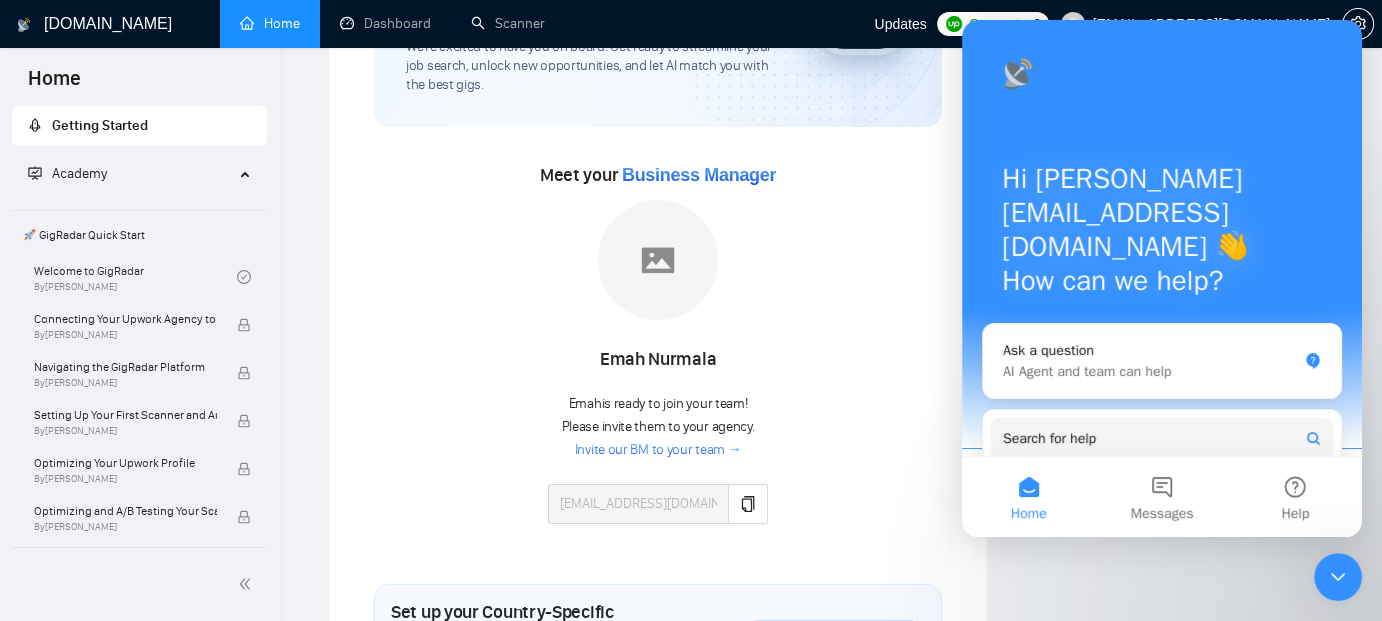 scroll, scrollTop: 0, scrollLeft: 0, axis: both 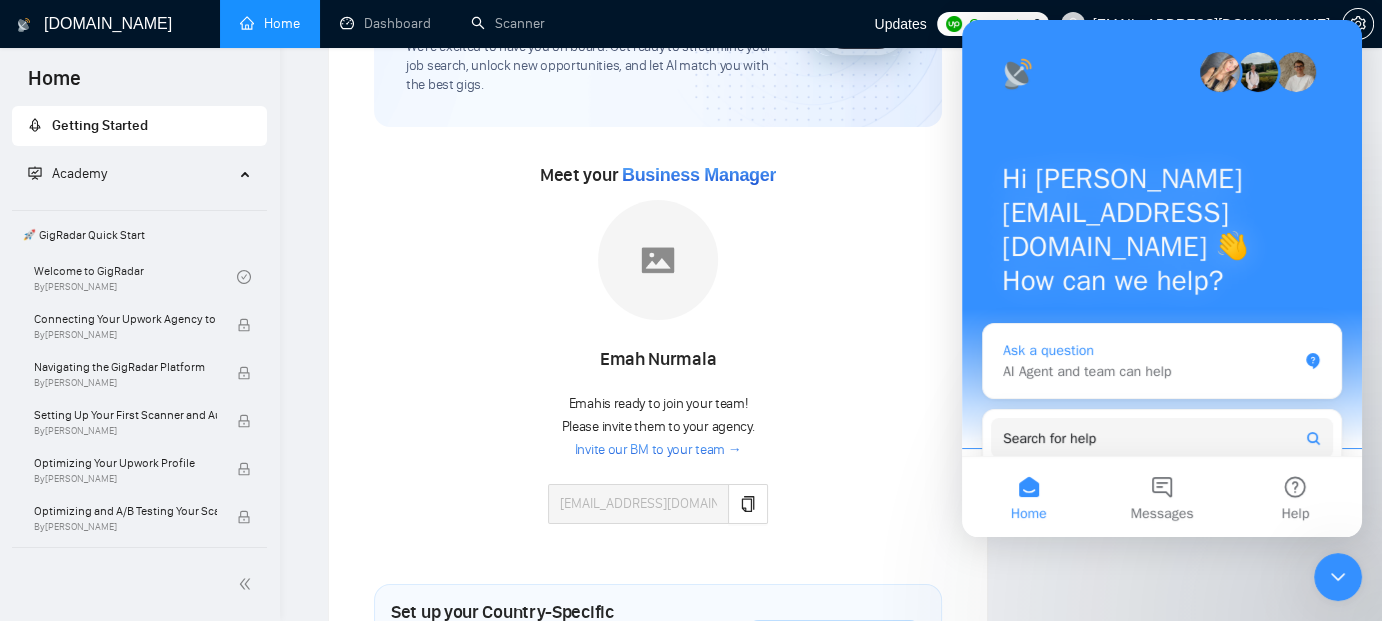 click on "AI Agent and team can help" at bounding box center [1150, 371] 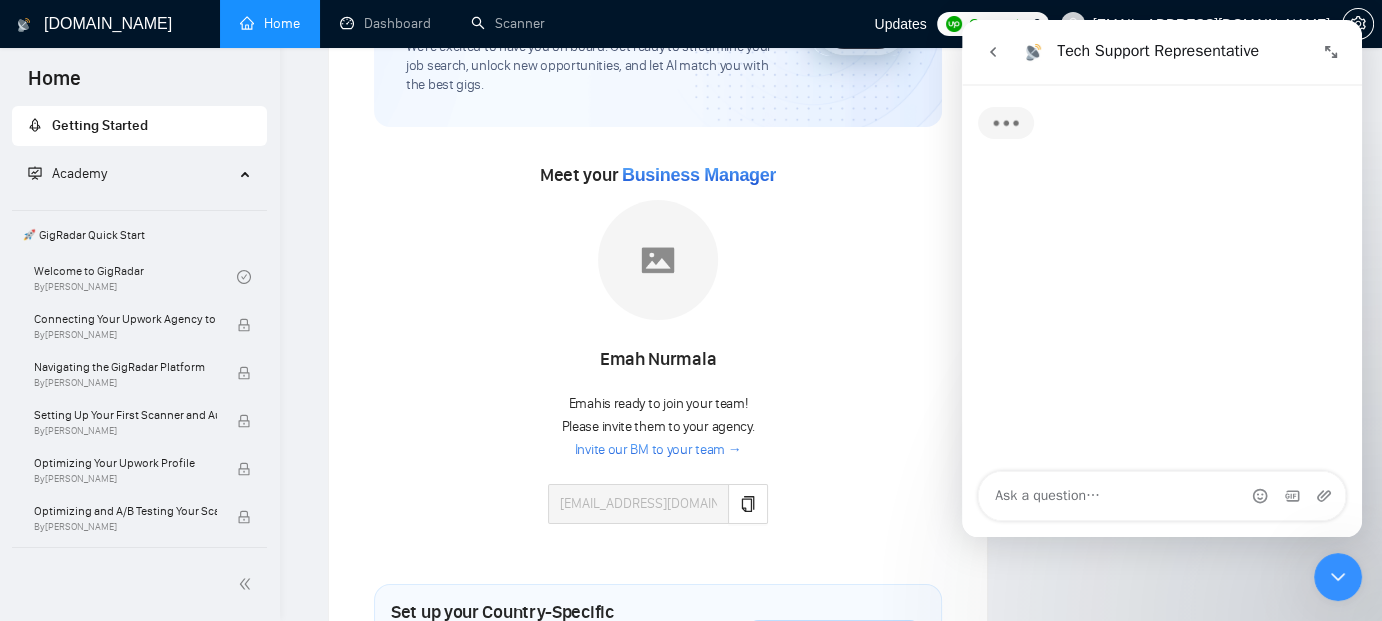 click at bounding box center [1162, 496] 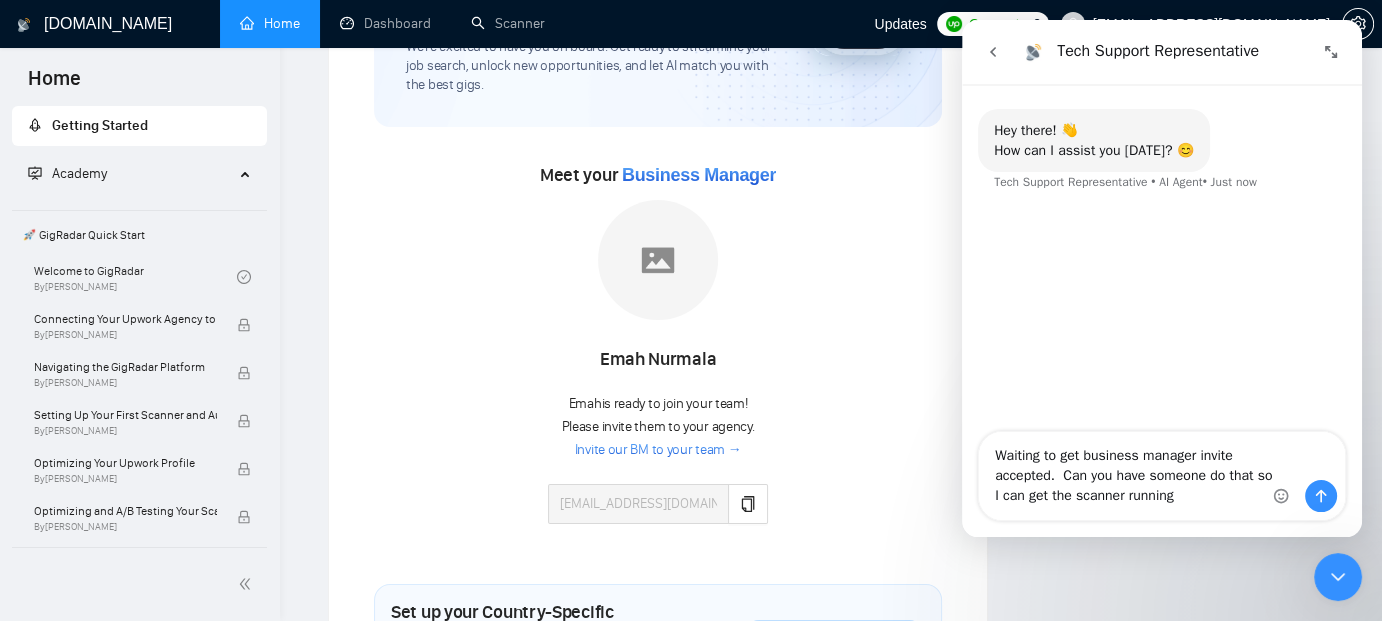 type on "Waiting to get business manager invite accepted.  Can you have someone do that so I can get the scanner running?" 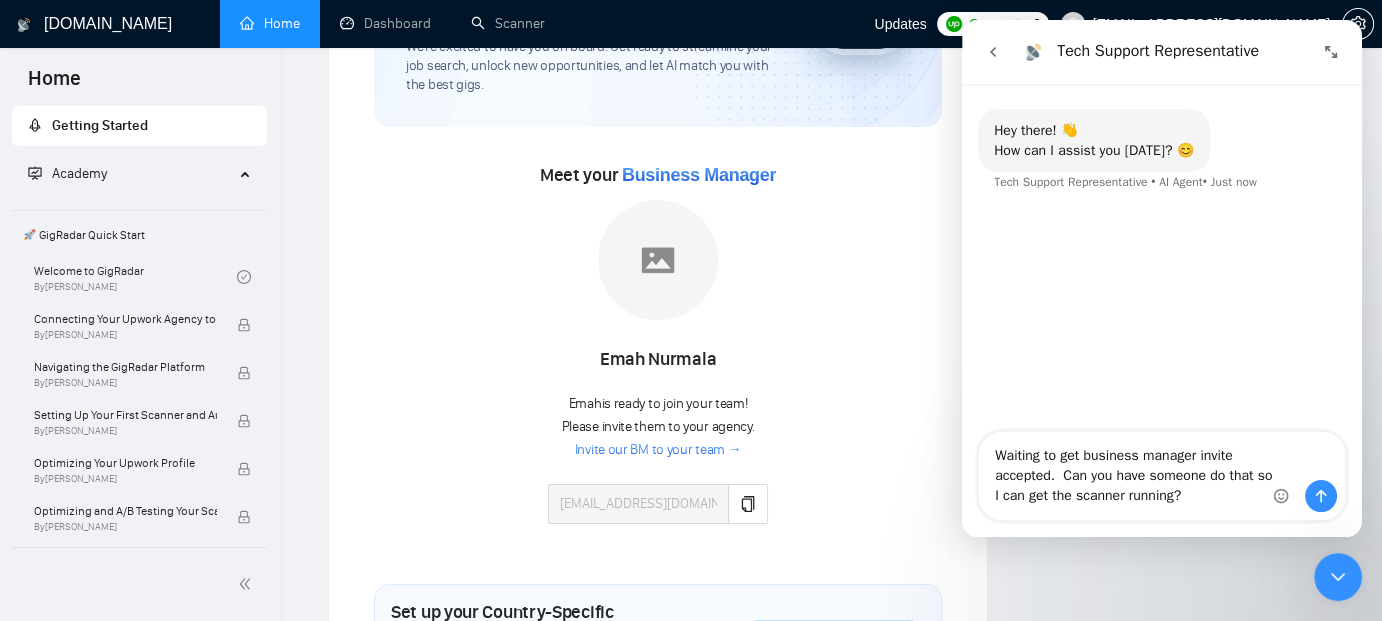 type 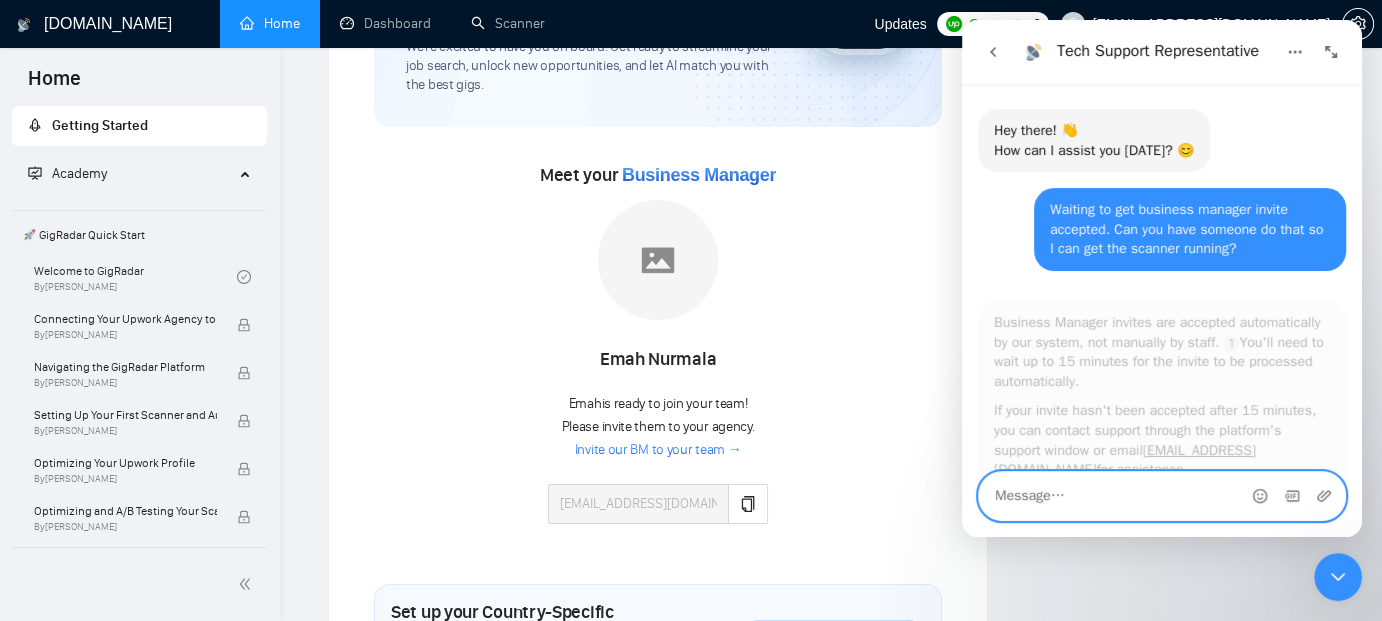 scroll, scrollTop: 2, scrollLeft: 0, axis: vertical 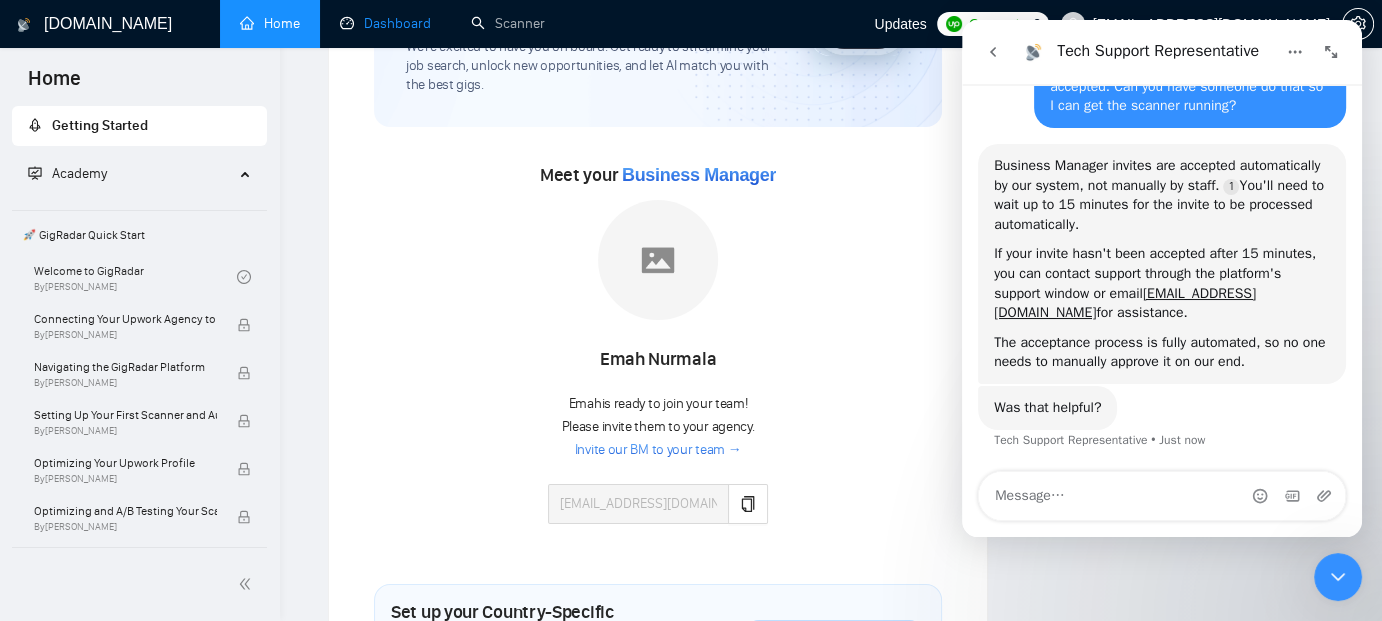click on "Dashboard" at bounding box center [385, 23] 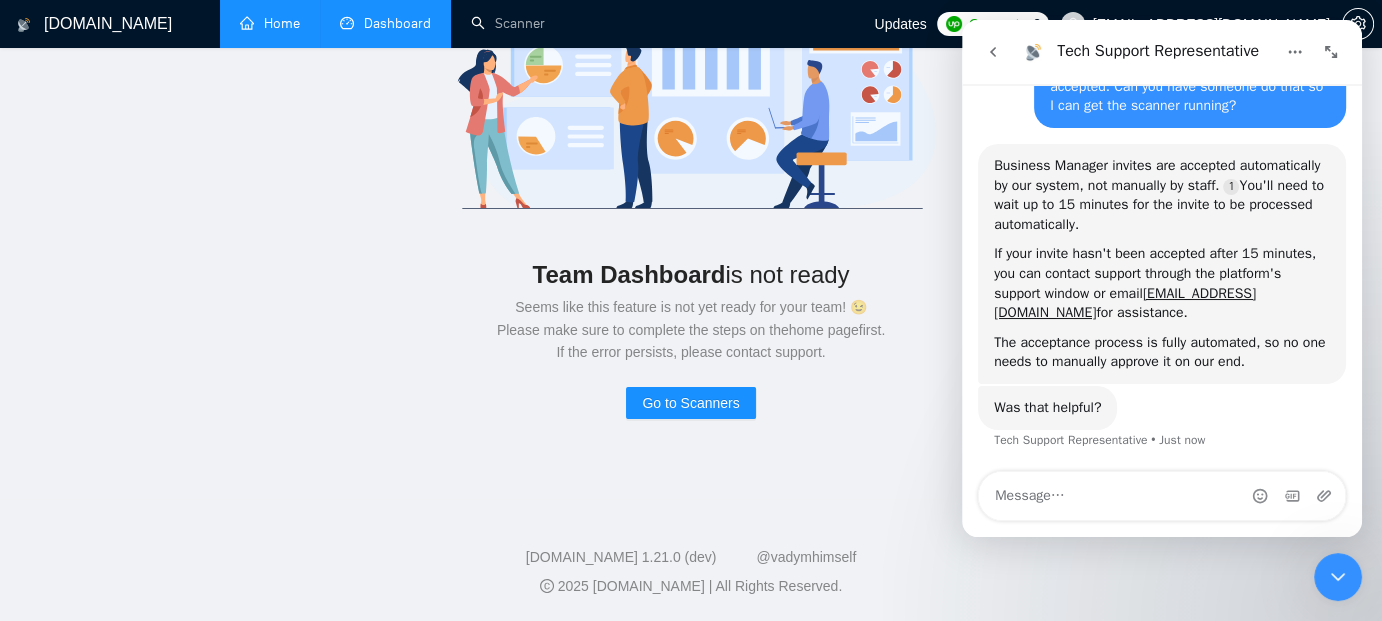 scroll, scrollTop: 199, scrollLeft: 0, axis: vertical 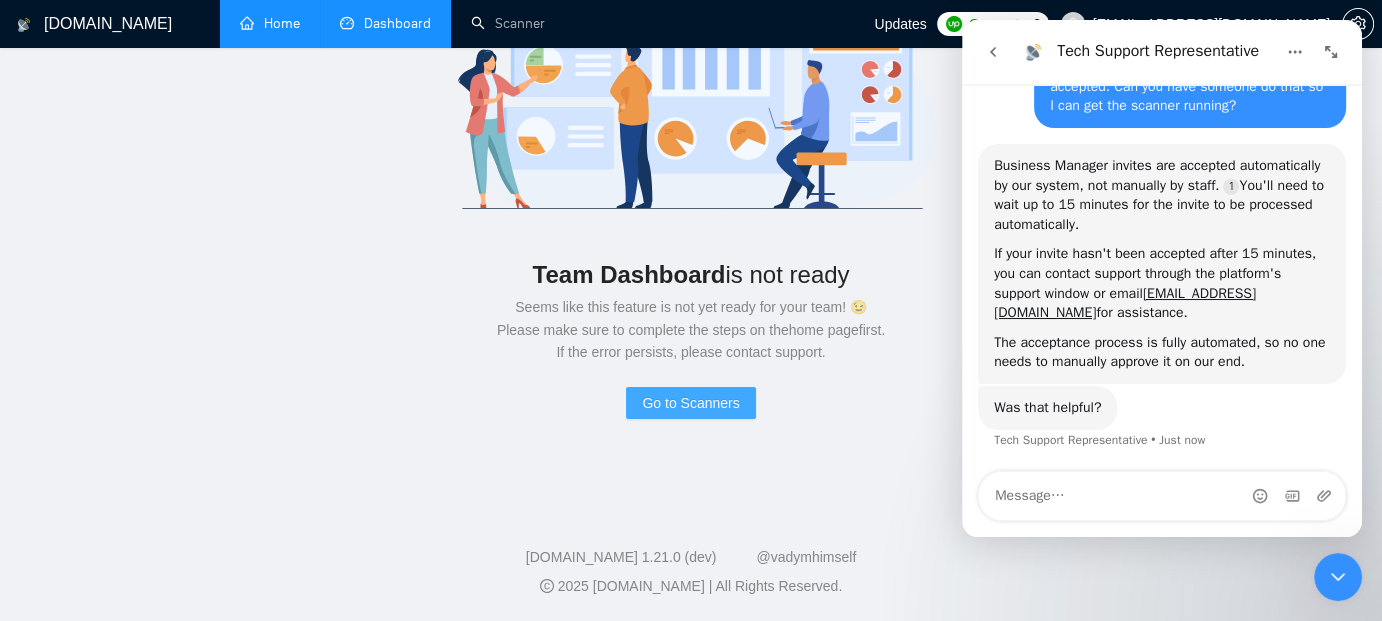 click on "Go to Scanners" at bounding box center [690, 403] 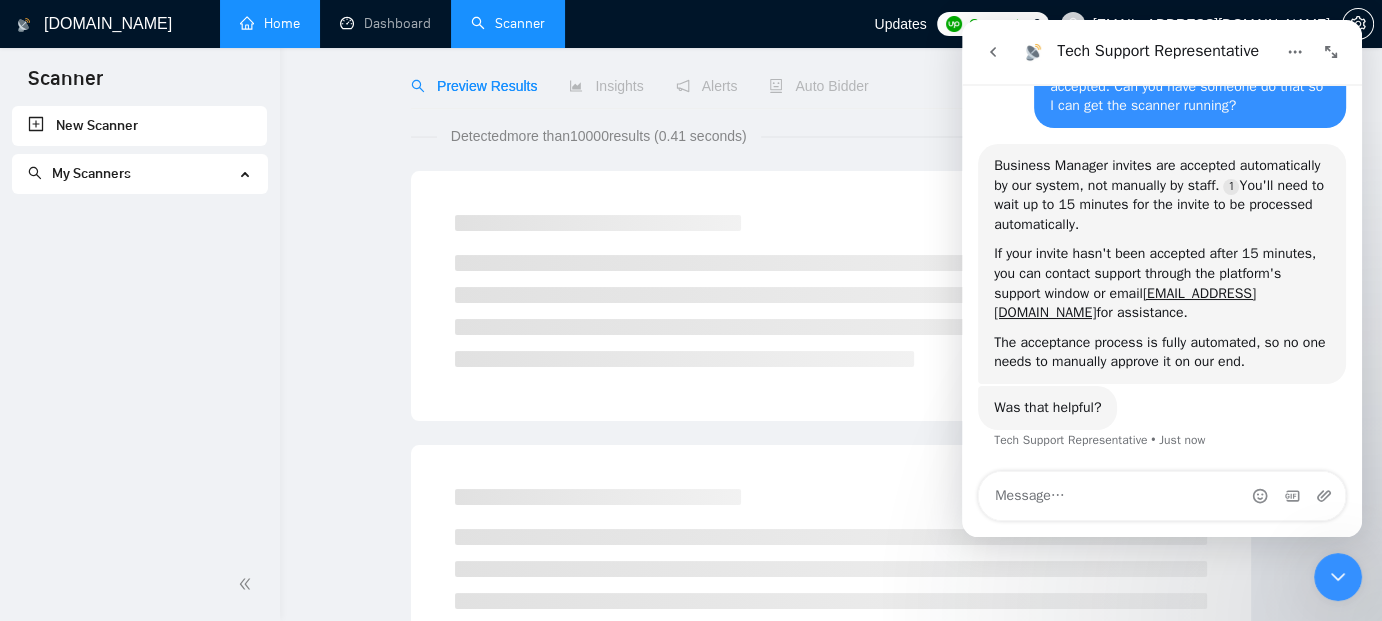 scroll, scrollTop: 0, scrollLeft: 0, axis: both 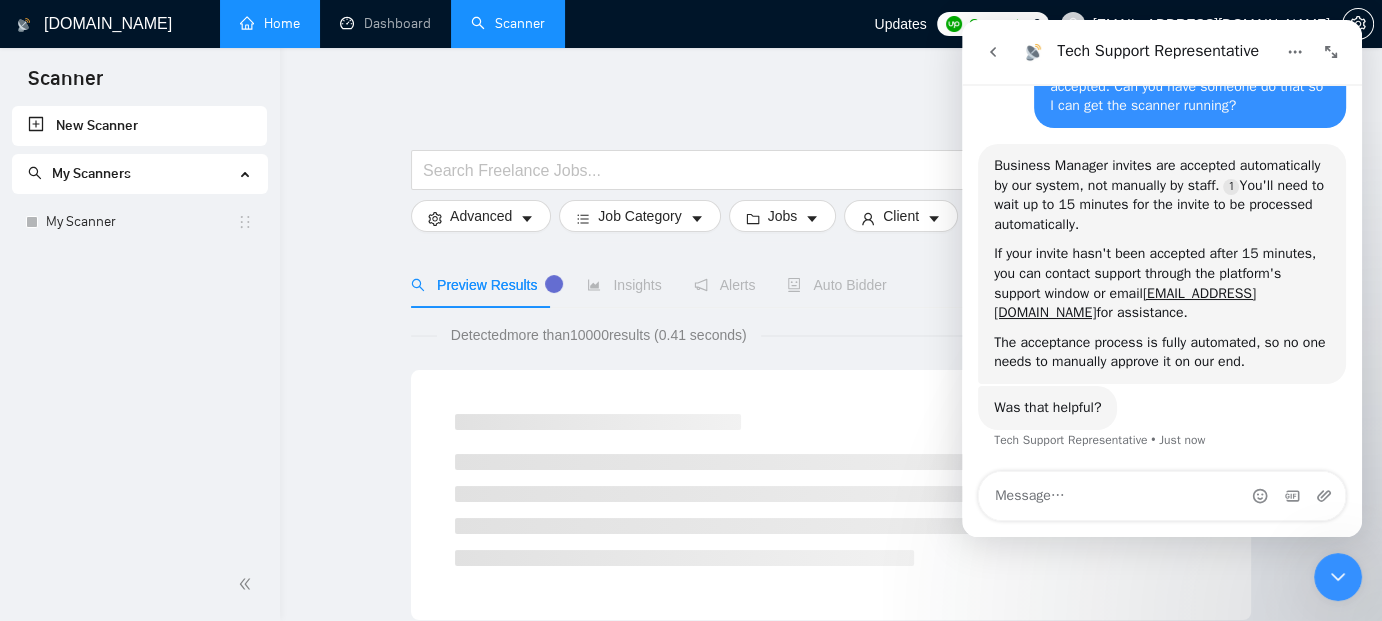 click 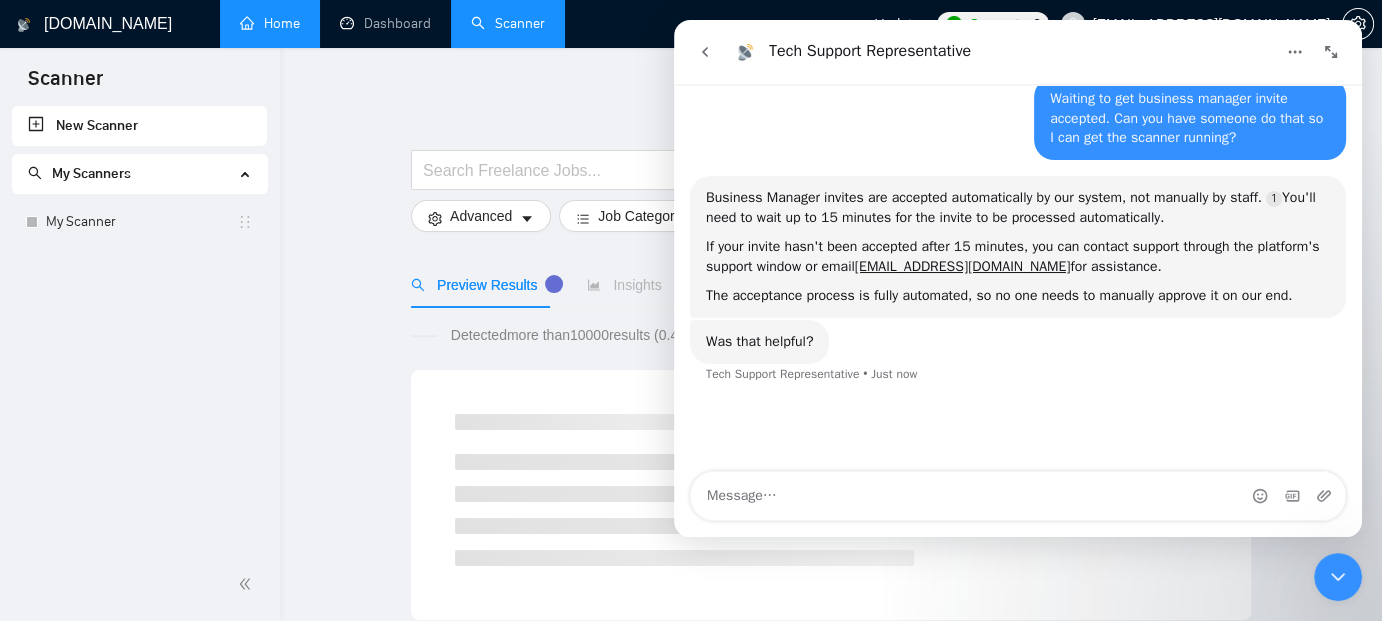 scroll, scrollTop: 108, scrollLeft: 0, axis: vertical 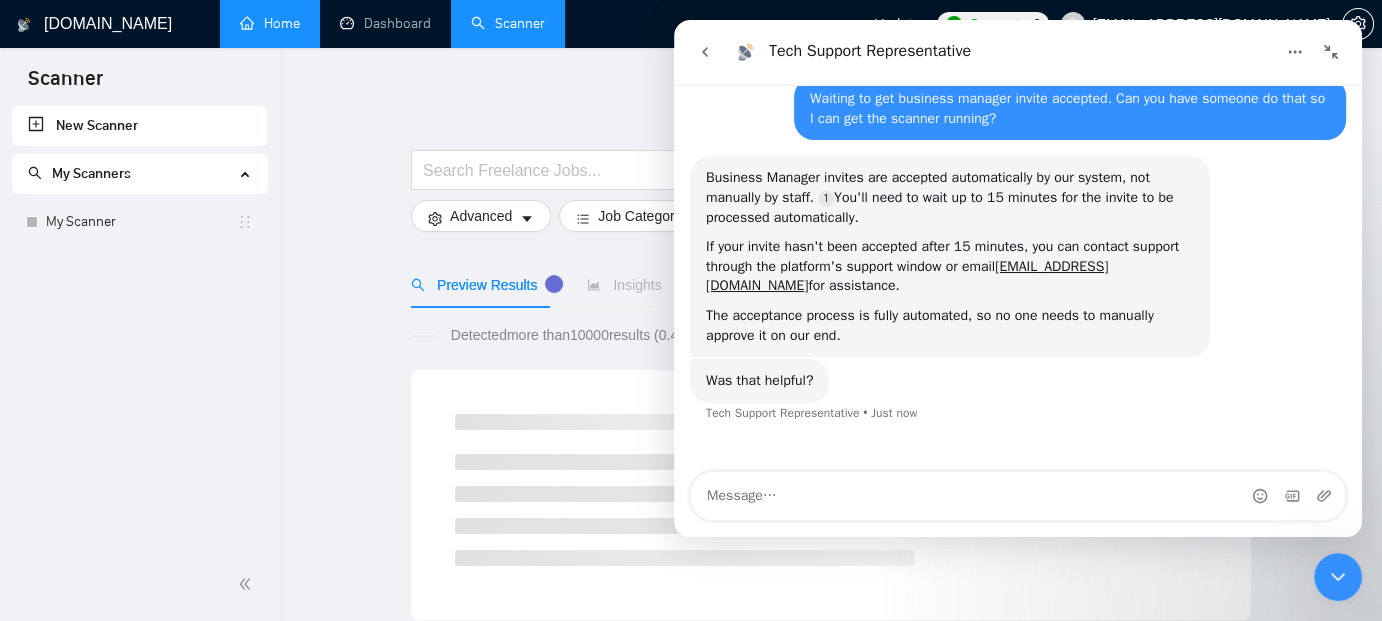 click 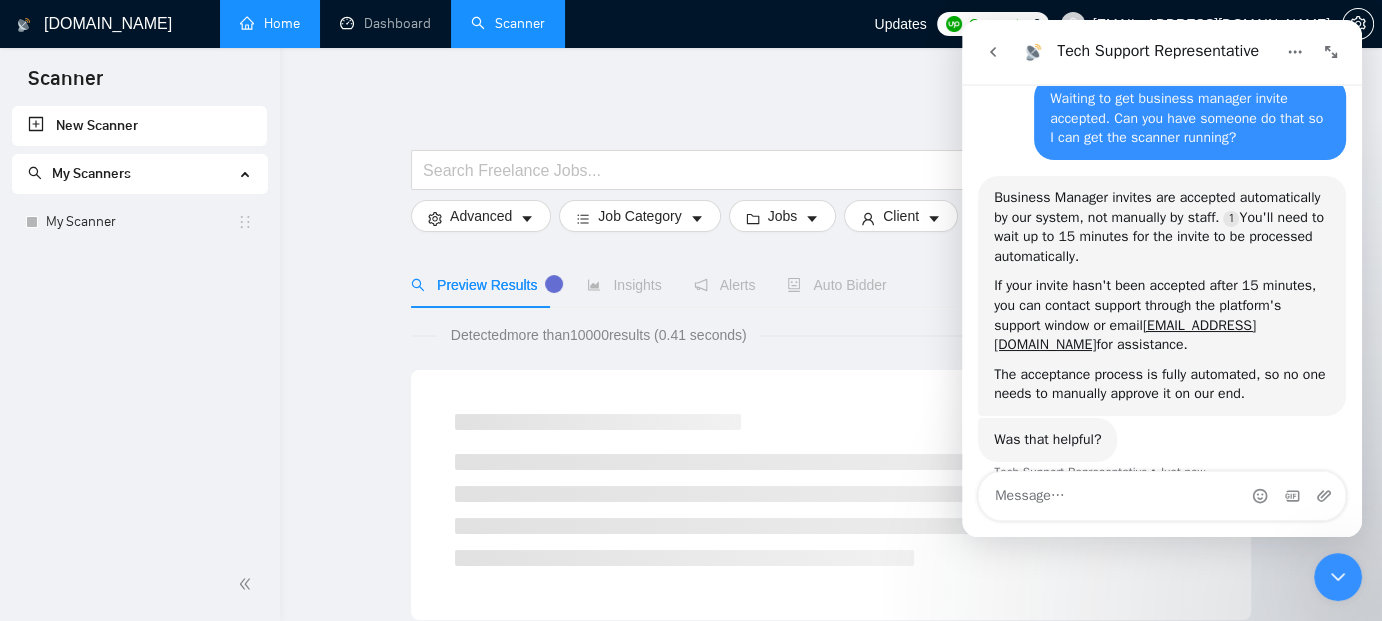 scroll, scrollTop: 2, scrollLeft: 0, axis: vertical 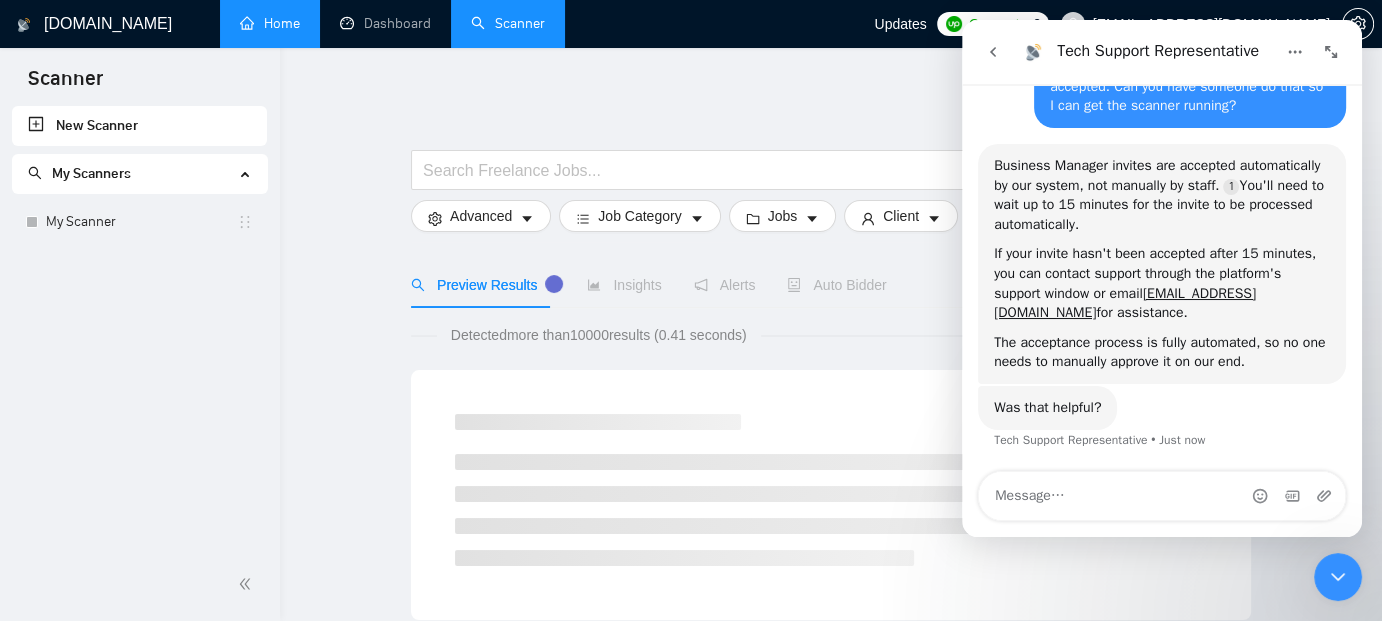 click at bounding box center (1338, 577) 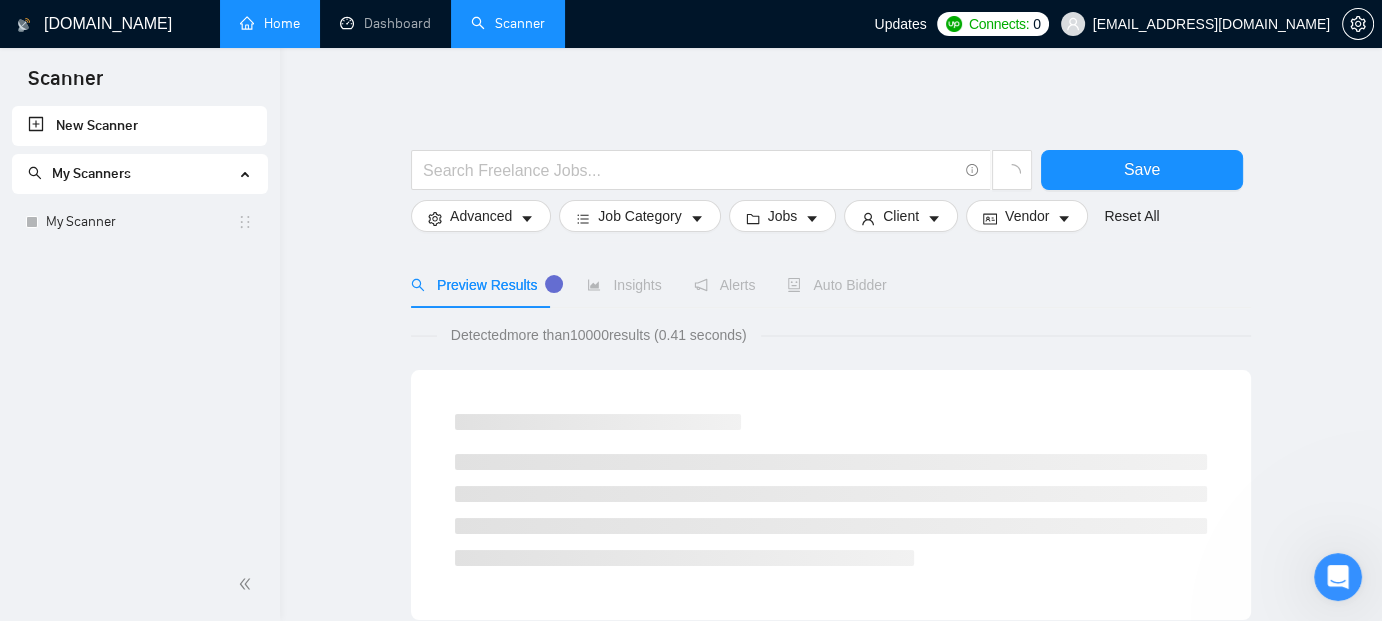 scroll, scrollTop: 0, scrollLeft: 0, axis: both 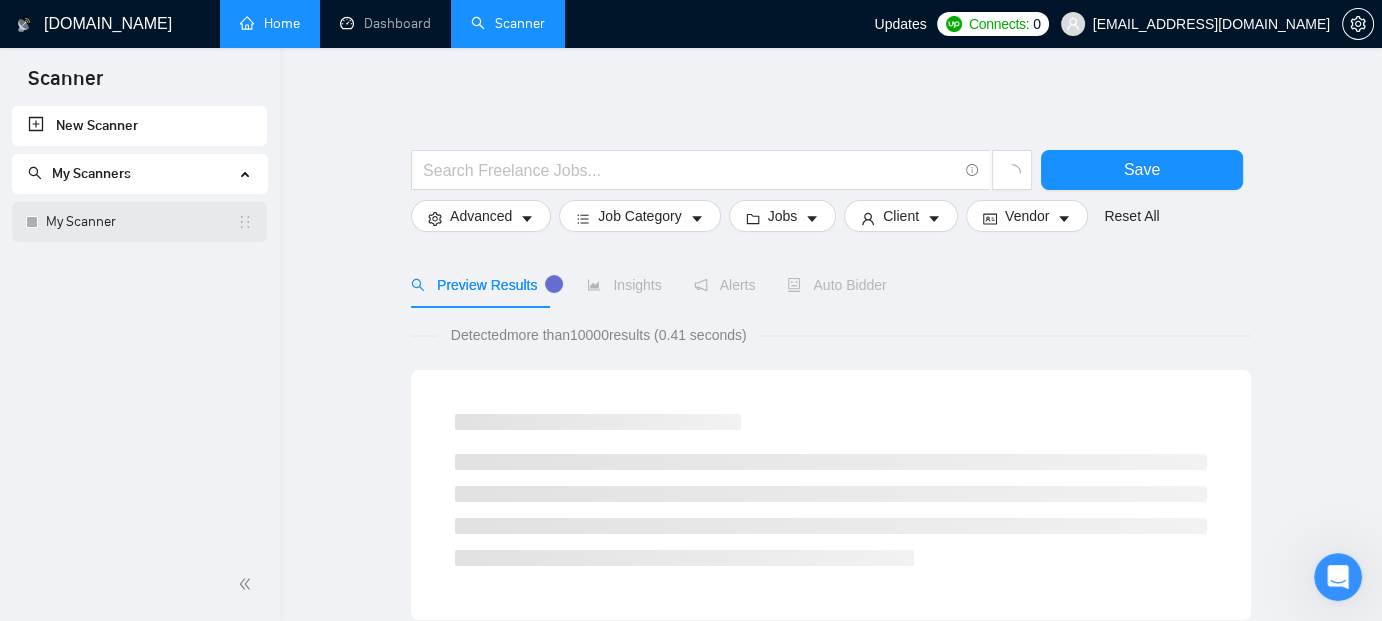 click on "My Scanner" at bounding box center (141, 222) 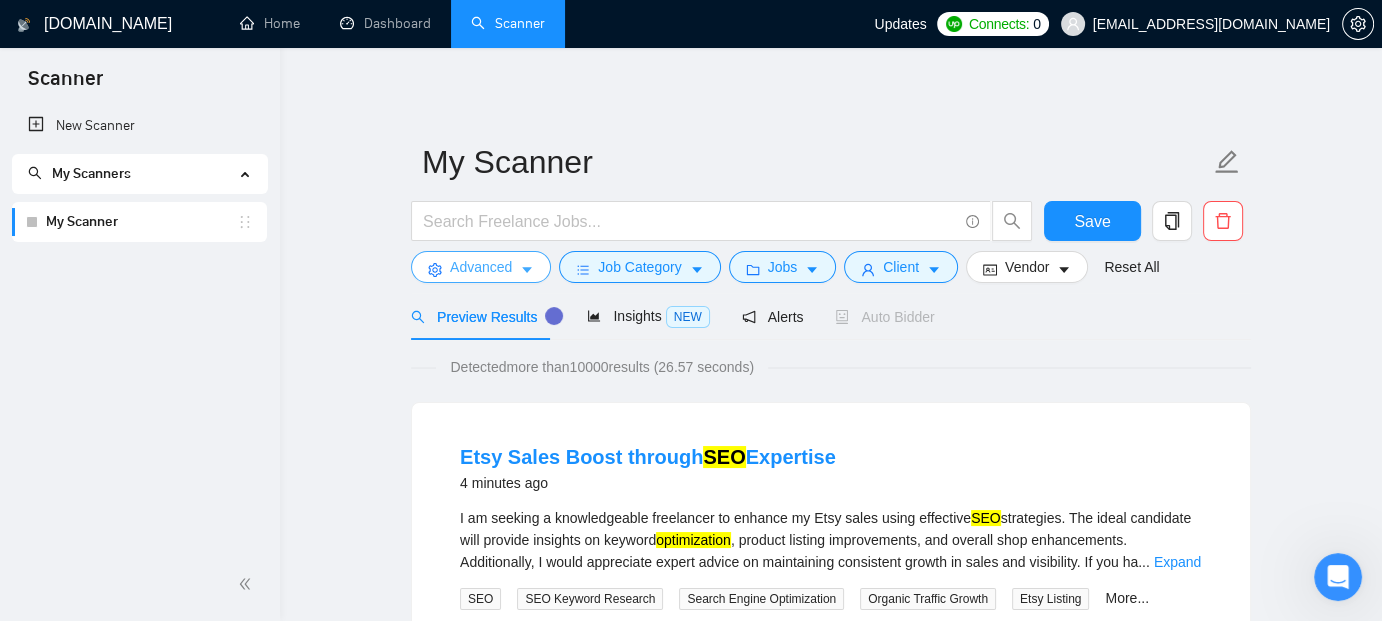 click 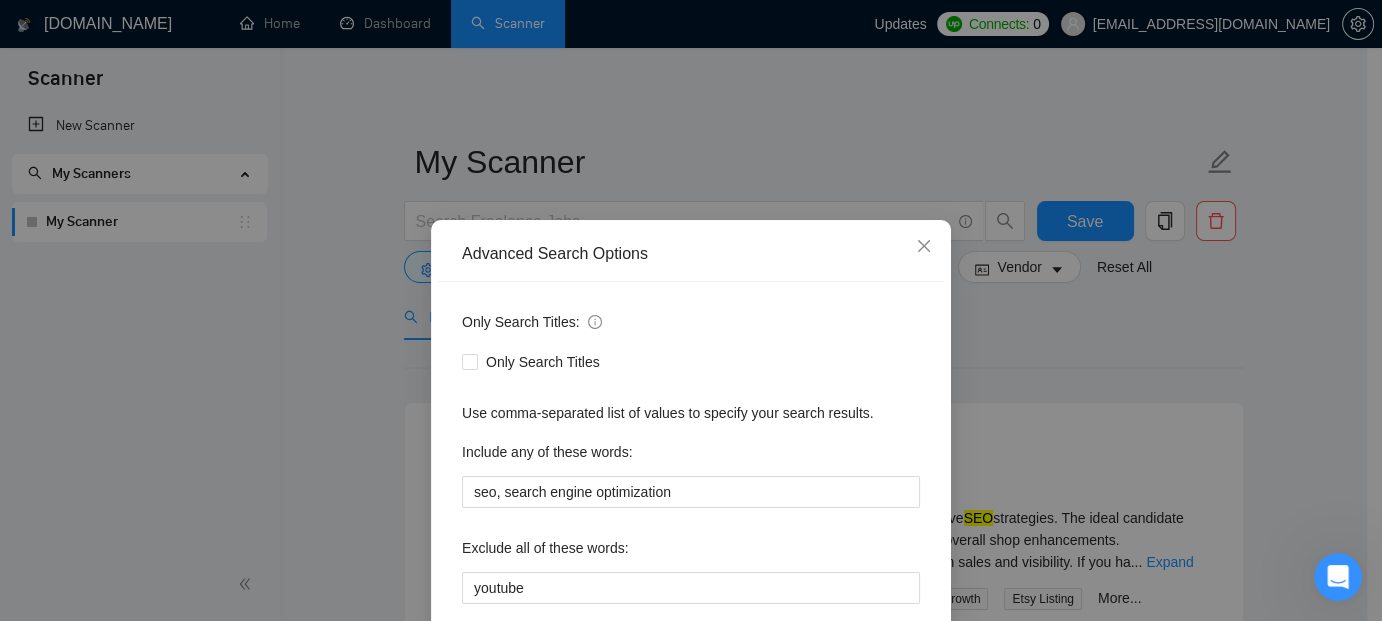 scroll, scrollTop: 40, scrollLeft: 0, axis: vertical 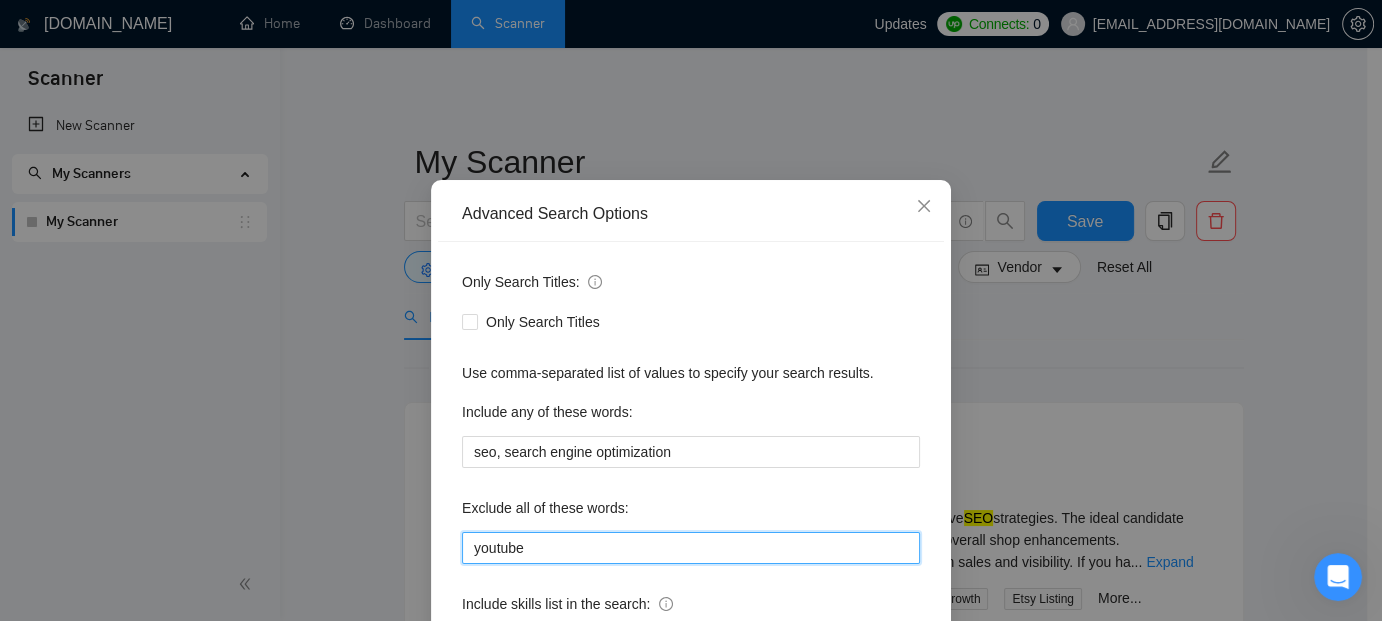 click on "youtube" at bounding box center [691, 548] 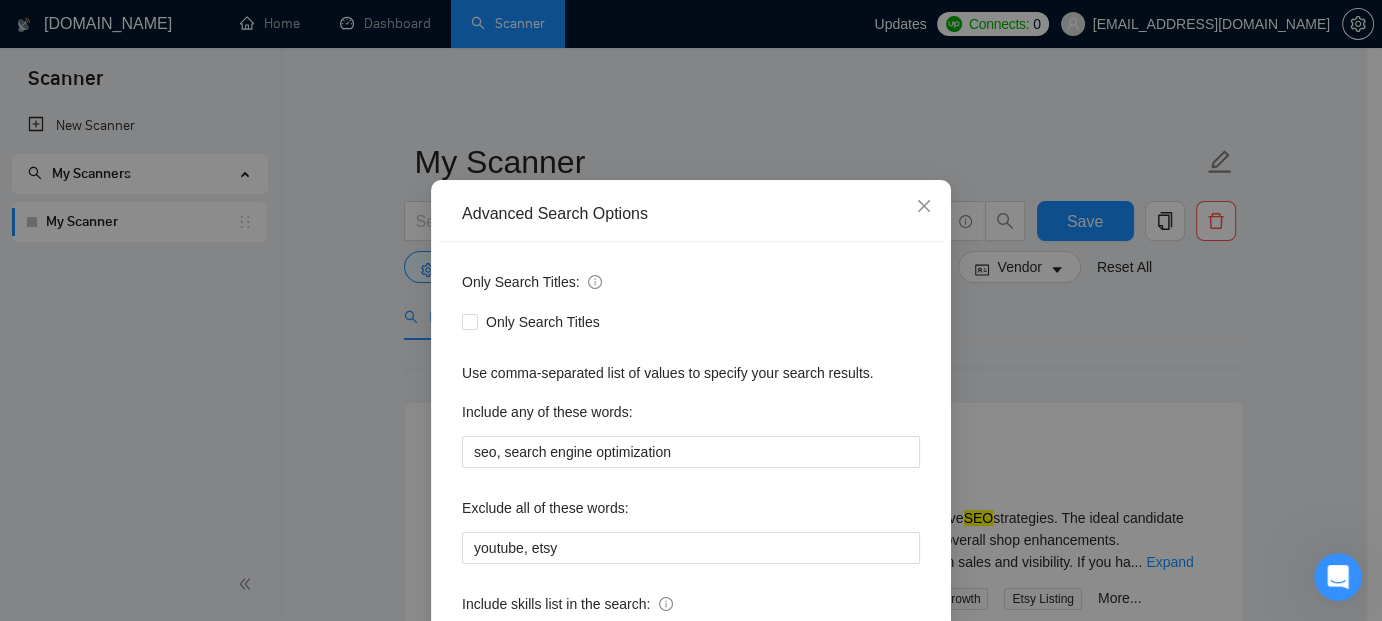 click on "Include skills list in the search:" at bounding box center [691, 608] 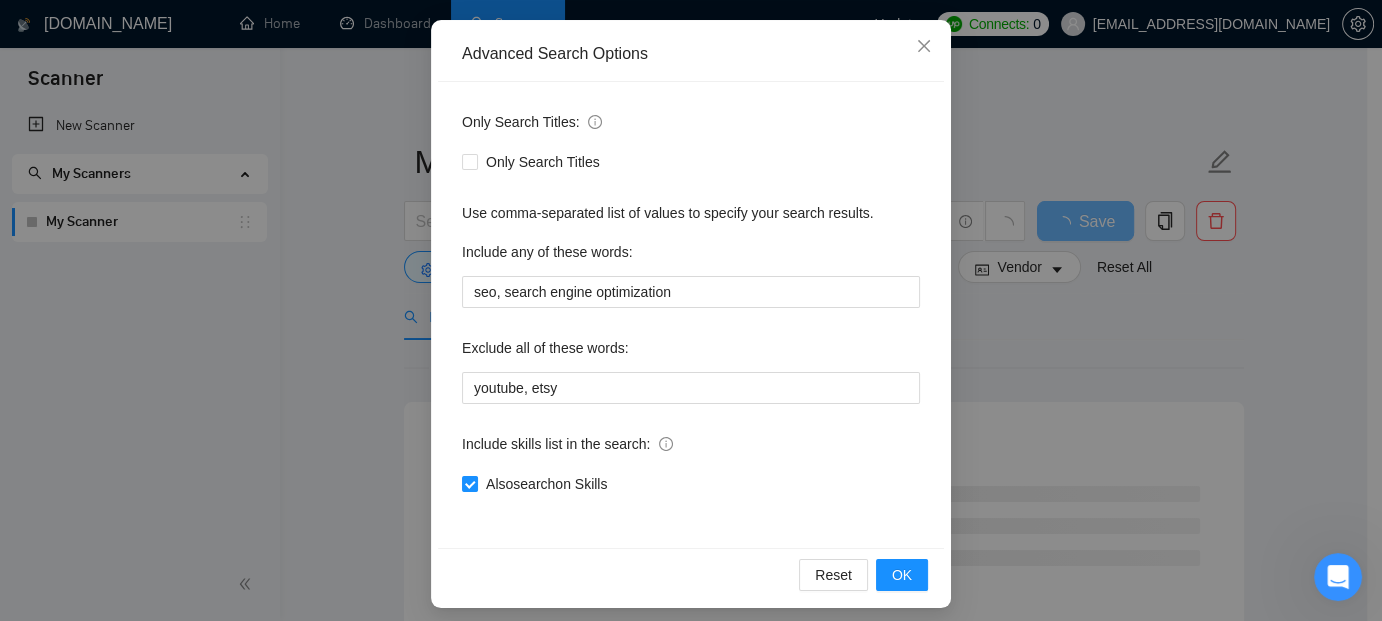 scroll, scrollTop: 210, scrollLeft: 0, axis: vertical 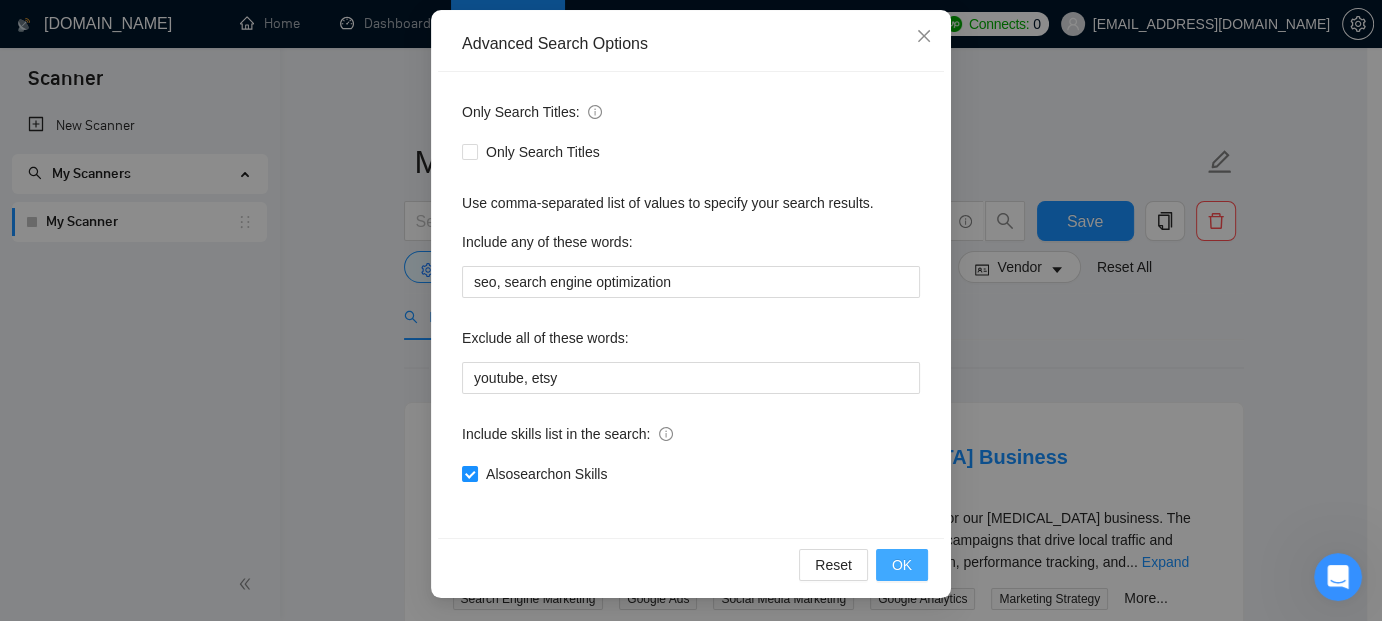 click on "OK" at bounding box center [902, 565] 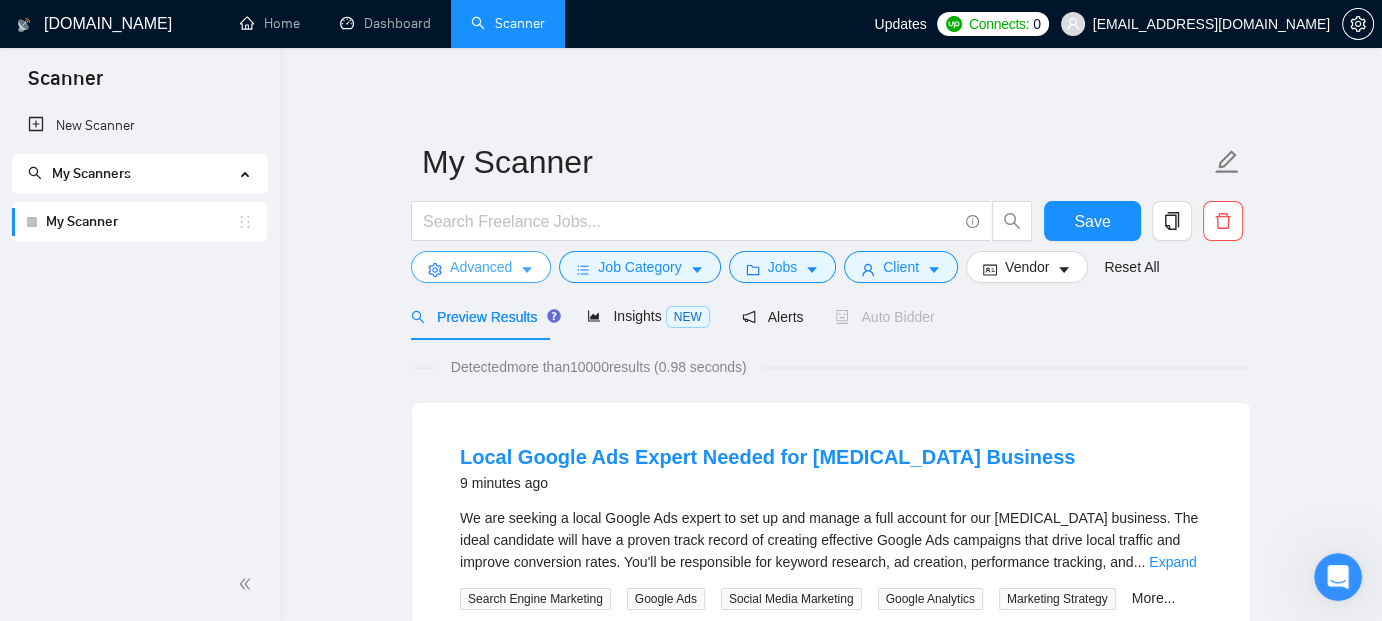 click 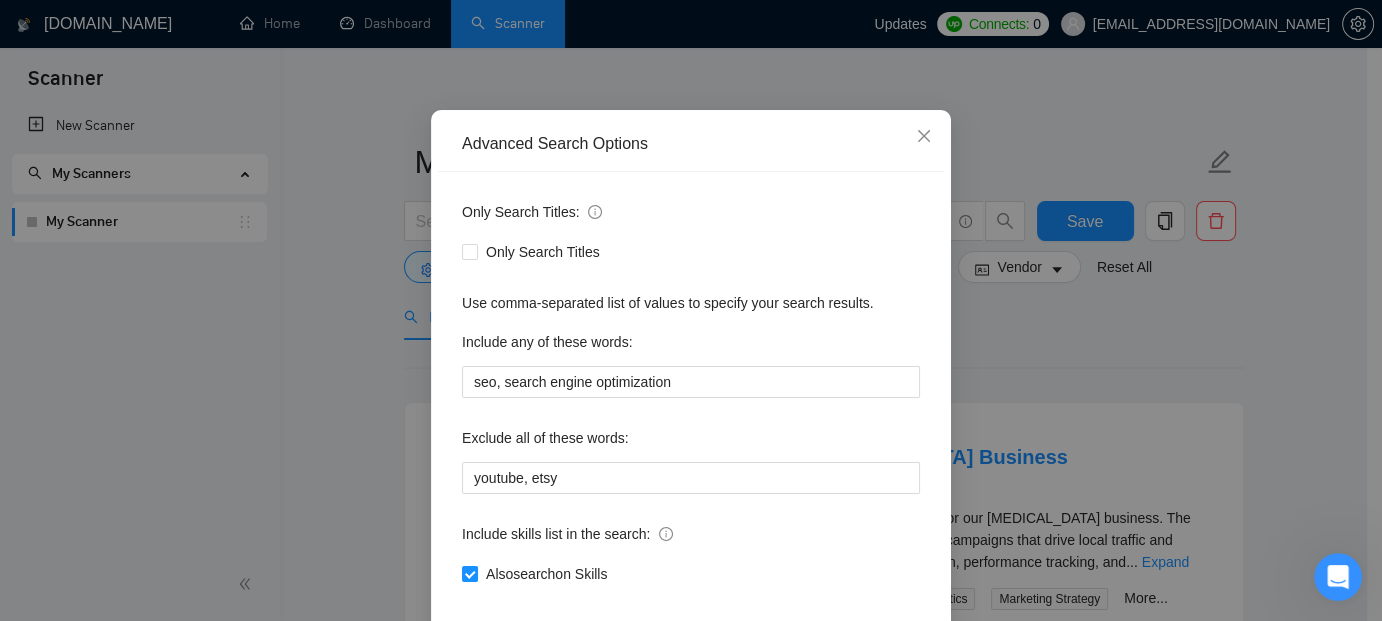 click on "Only Search Titles:   Only Search Titles Use comma-separated list of values to specify your search results. Include any of these words: seo, search engine optimization Exclude all of these words: youtube, etsy Include skills list in the search:   Also  search  on Skills" at bounding box center (691, 405) 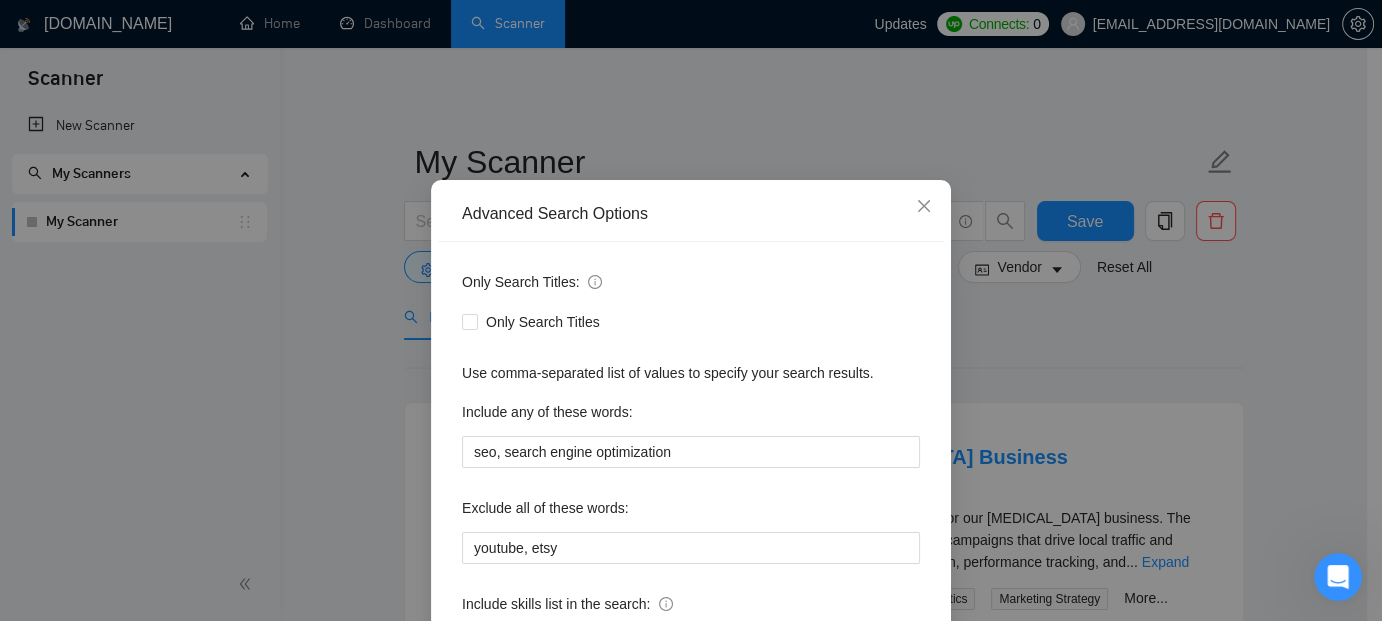 scroll, scrollTop: 80, scrollLeft: 0, axis: vertical 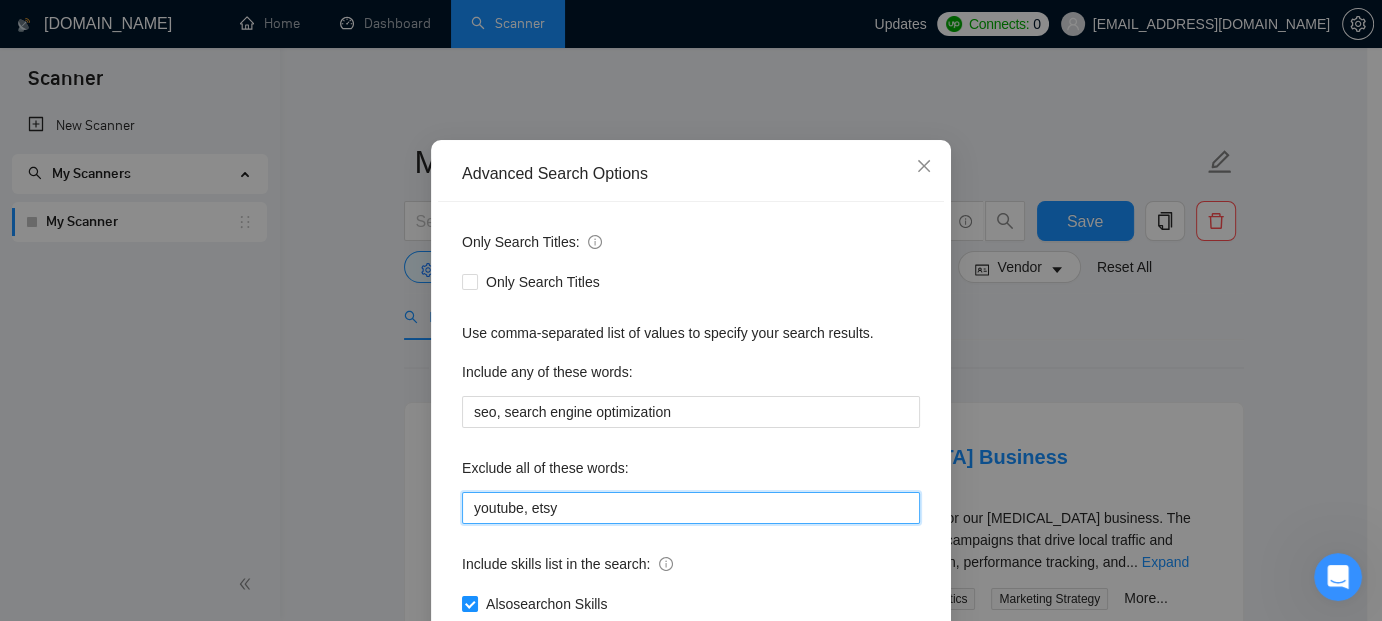 click on "youtube, etsy" at bounding box center (691, 508) 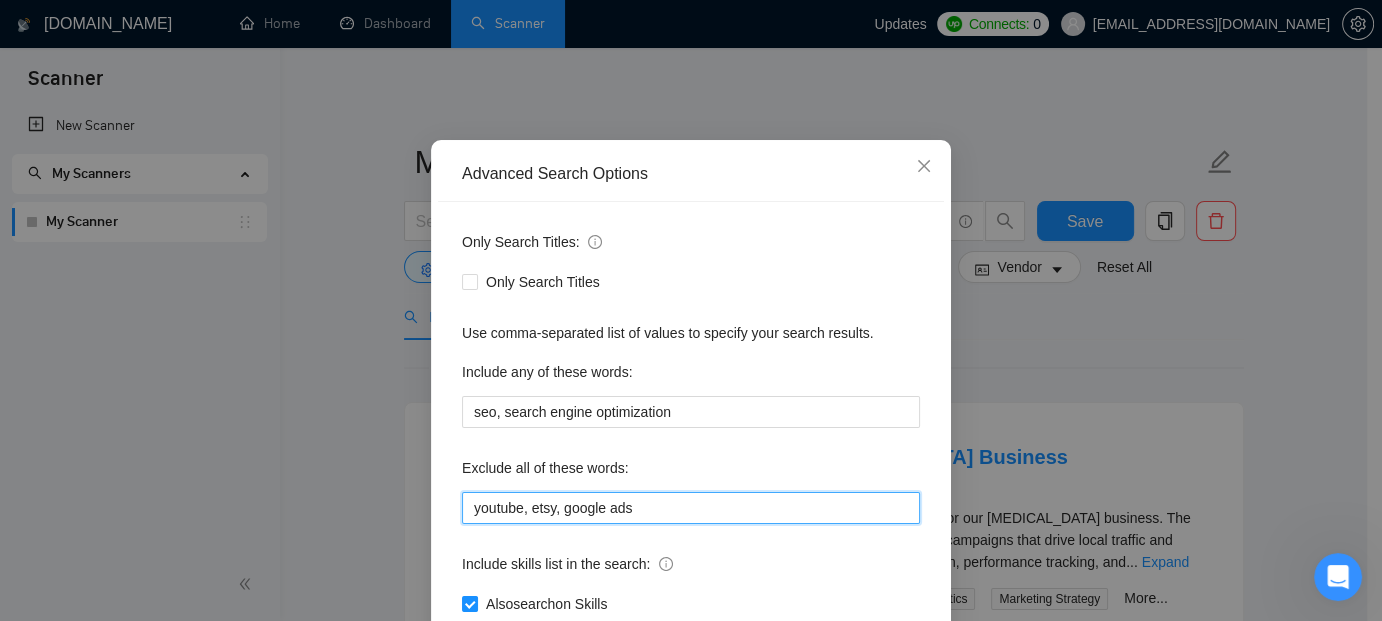 type on "youtube, etsy, google ads" 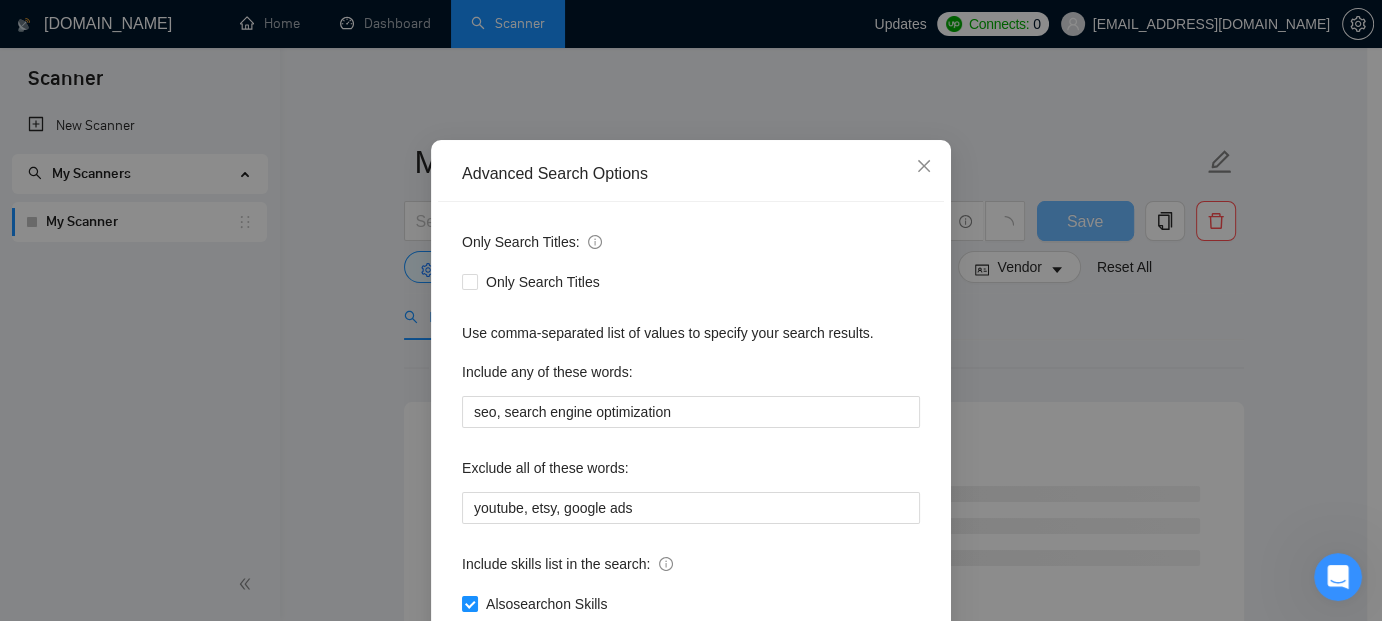 click on "Include skills list in the search:" at bounding box center (691, 568) 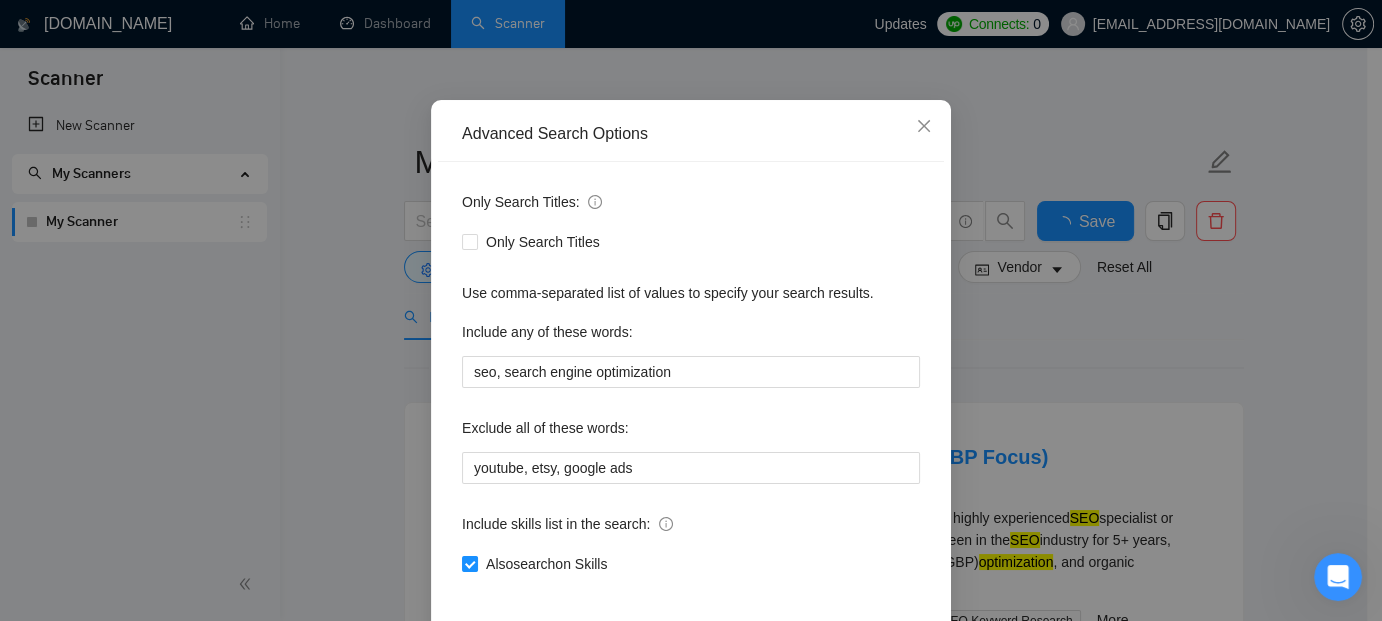 scroll, scrollTop: 200, scrollLeft: 0, axis: vertical 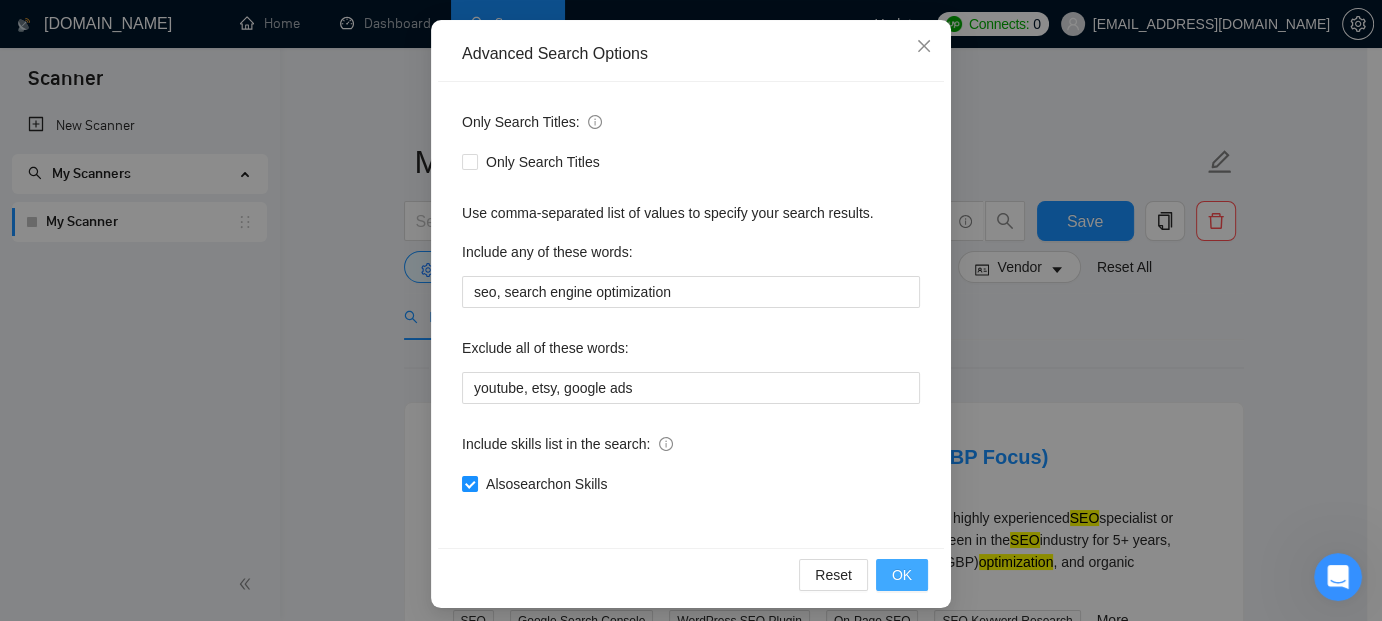 click on "OK" at bounding box center [902, 575] 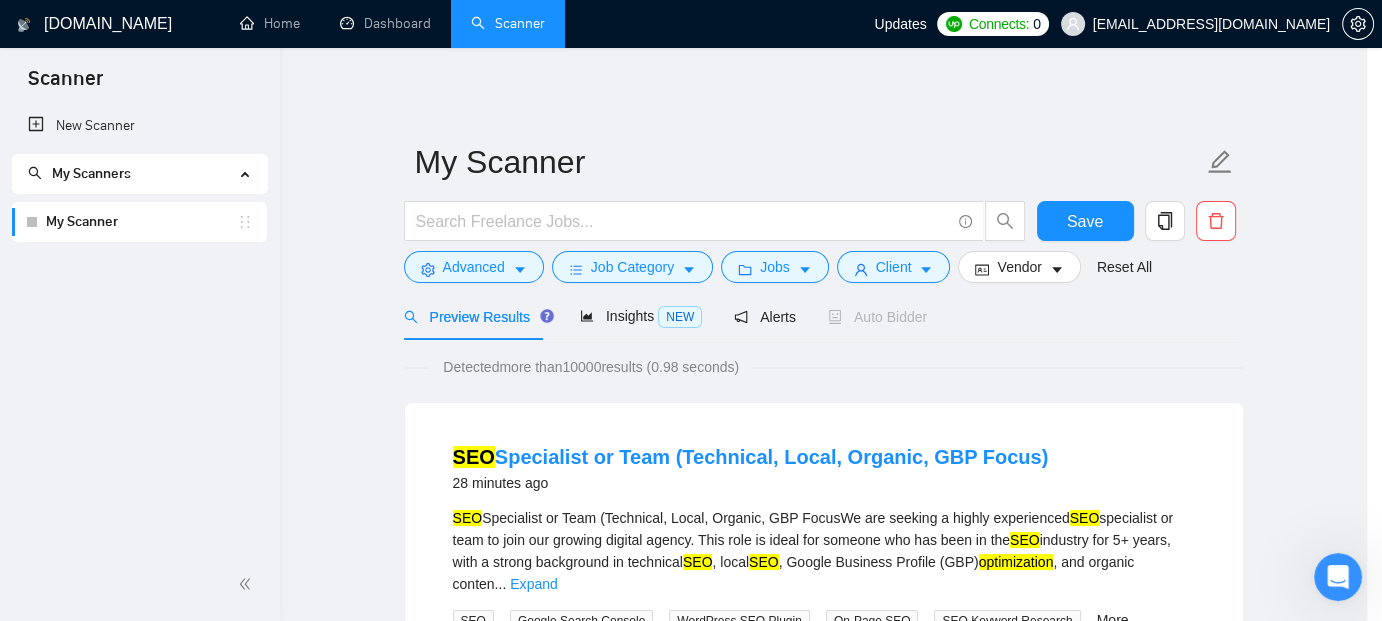 scroll, scrollTop: 110, scrollLeft: 0, axis: vertical 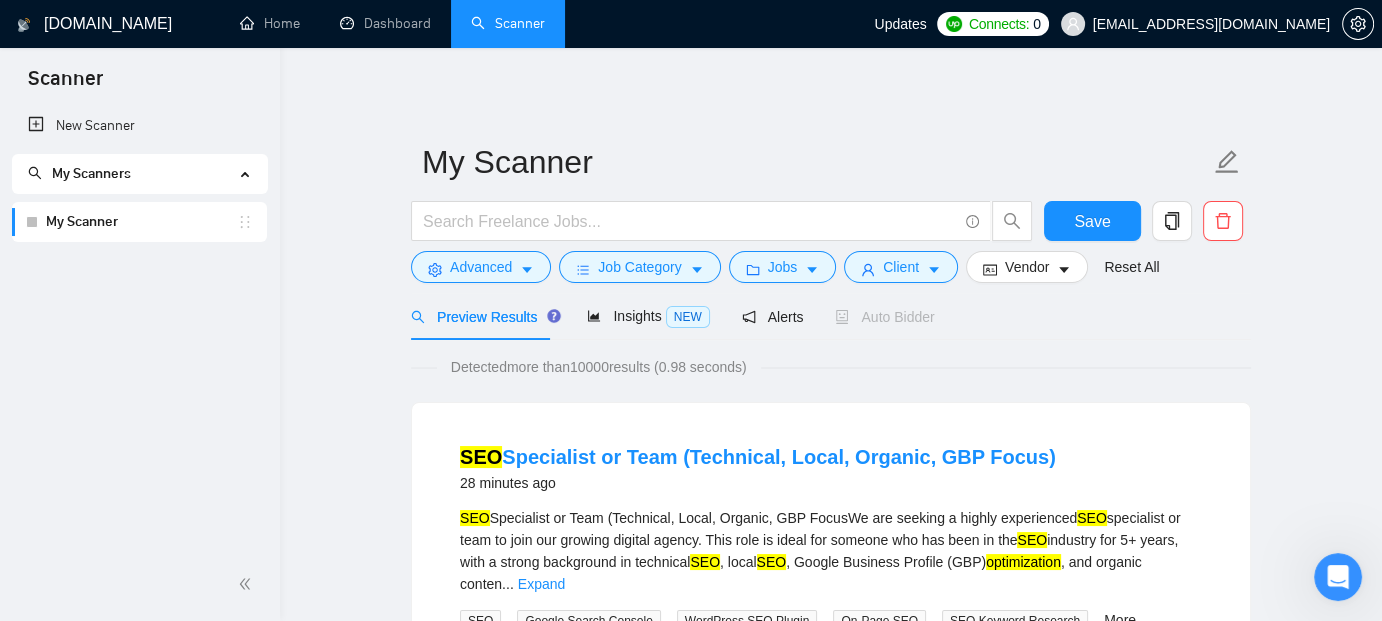 click on "My Scanner Save Advanced   Job Category   Jobs   Client   Vendor   Reset All Preview Results Insights NEW Alerts Auto Bidder Detected  more than   10000  results   (0.98 seconds) SEO  Specialist or Team (Technical, Local, Organic, GBP Focus) 28 minutes ago SEO  Specialist or Team (Technical, Local, Organic, GBP FocusWe are seeking a highly experienced  SEO  specialist or team to join our growing digital agency. This role is ideal for someone who has been in the  SEO  industry for 5+ years, with a strong background in technical  SEO , local  SEO , Google Business Profile (GBP)  optimization , and organic conten ... Expand SEO Google Search Console WordPress SEO Plugin On-Page SEO SEO Keyword Research More... 📡   59% GigRadar Score   $ 300 Fixed-Price $ 0.29 Hourly Rate Estimated Everyone Talent Preference Expert Experience Level - Hourly Load More than 6 months Duration   United States Country $ 29.8k Total Spent $41.17 Avg Rate Paid 2-9 Company Size Verified Payment Verified Apr, 2017 Member Since ⭐️" at bounding box center [831, 2431] 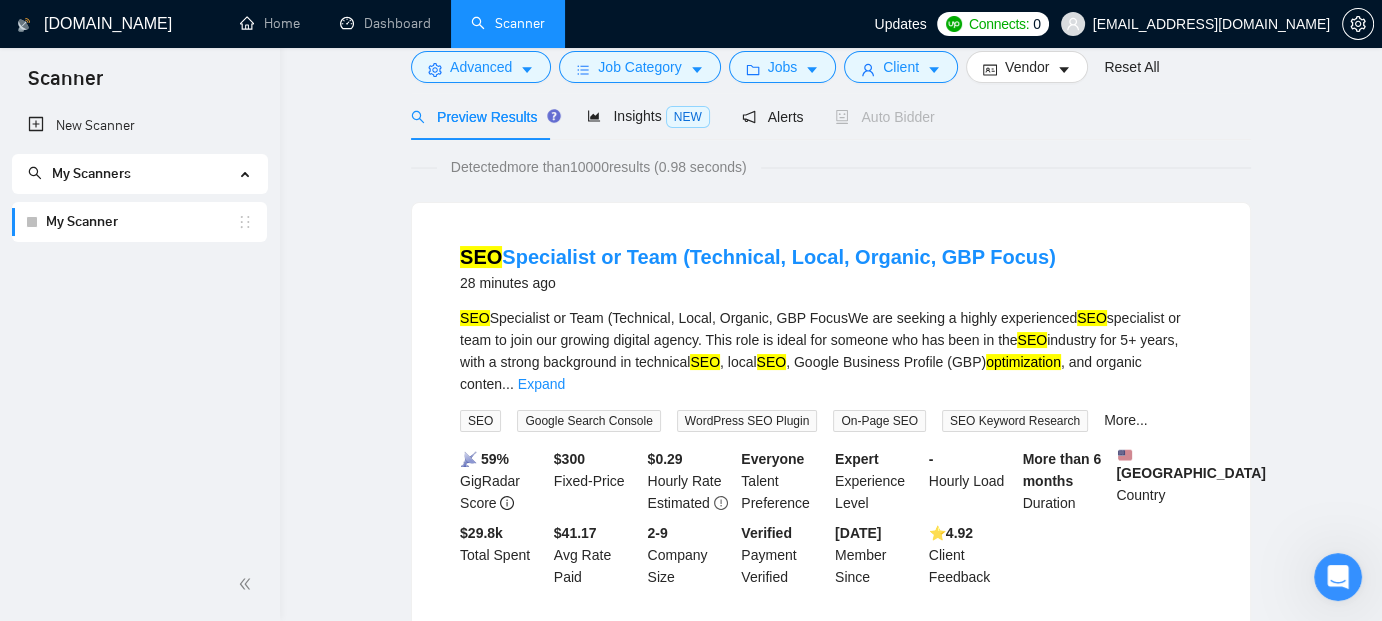 scroll, scrollTop: 0, scrollLeft: 0, axis: both 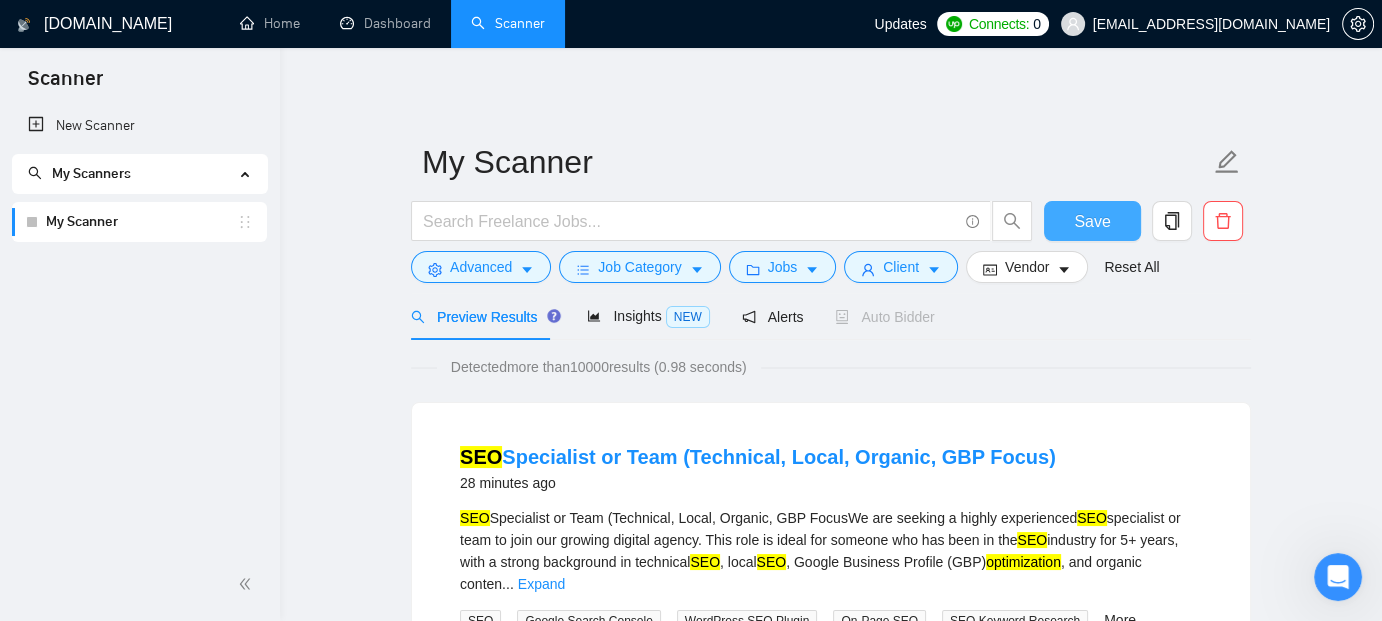 click on "Save" at bounding box center [1092, 221] 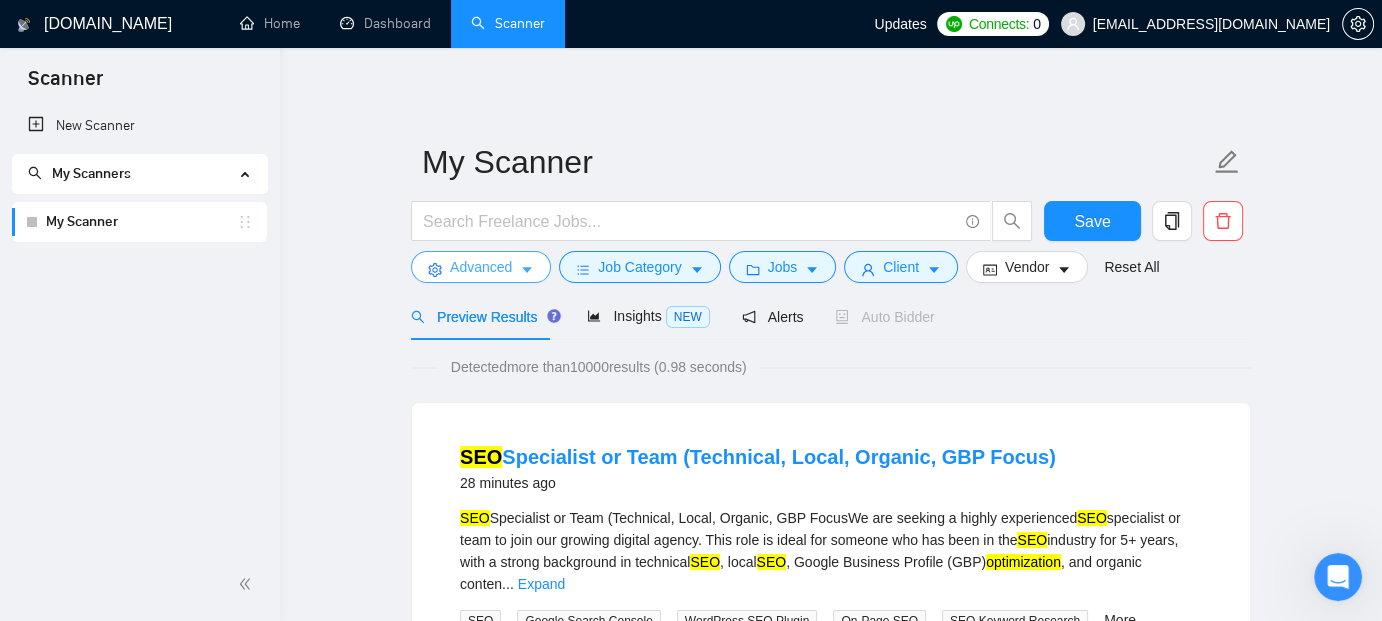 click 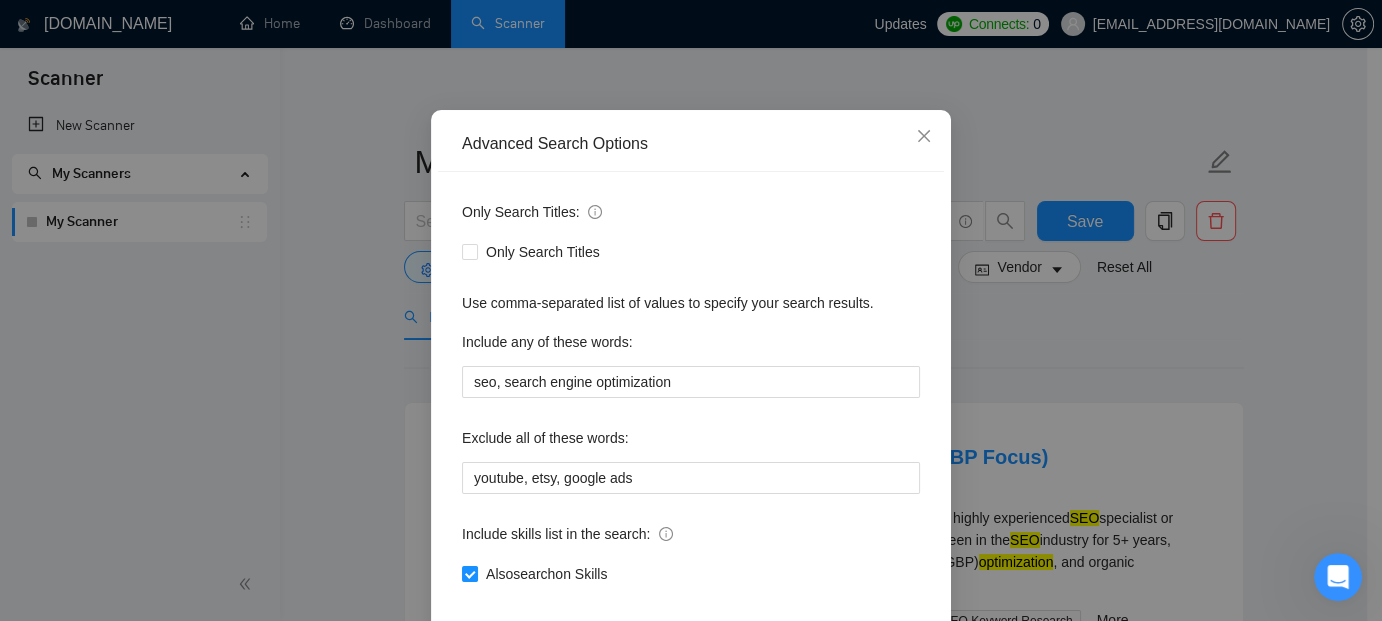 click on "Only Search Titles:" at bounding box center (691, 216) 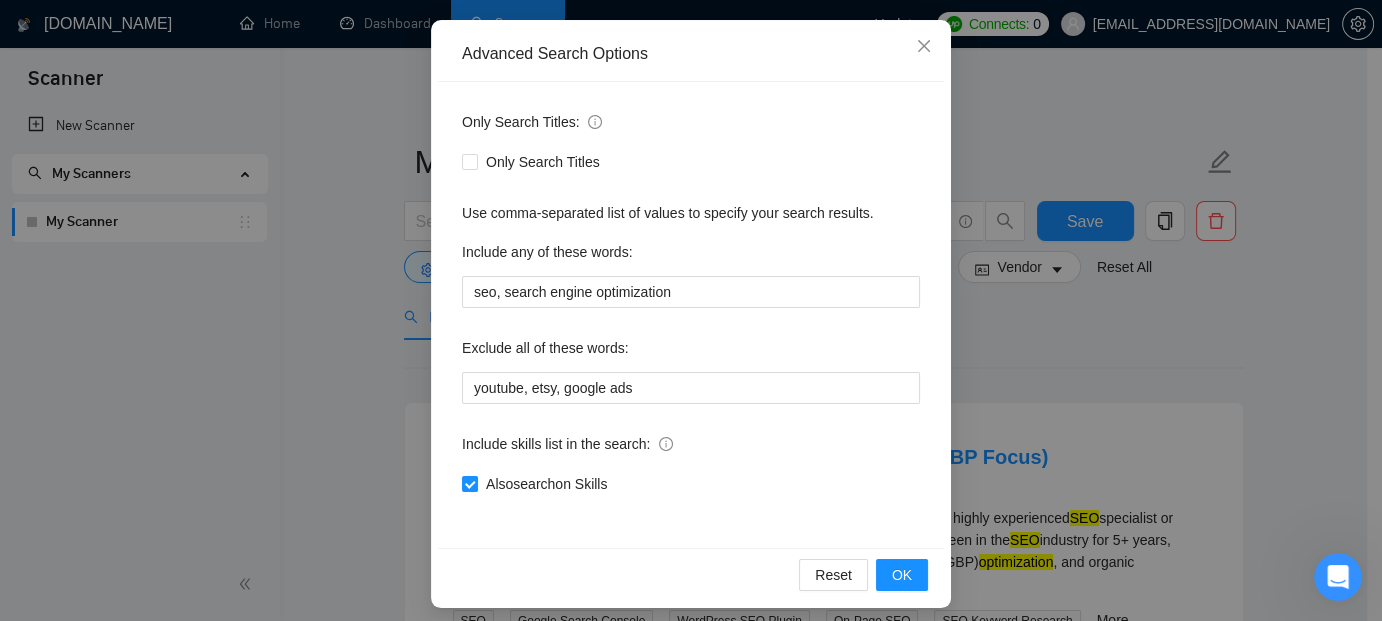 scroll, scrollTop: 210, scrollLeft: 0, axis: vertical 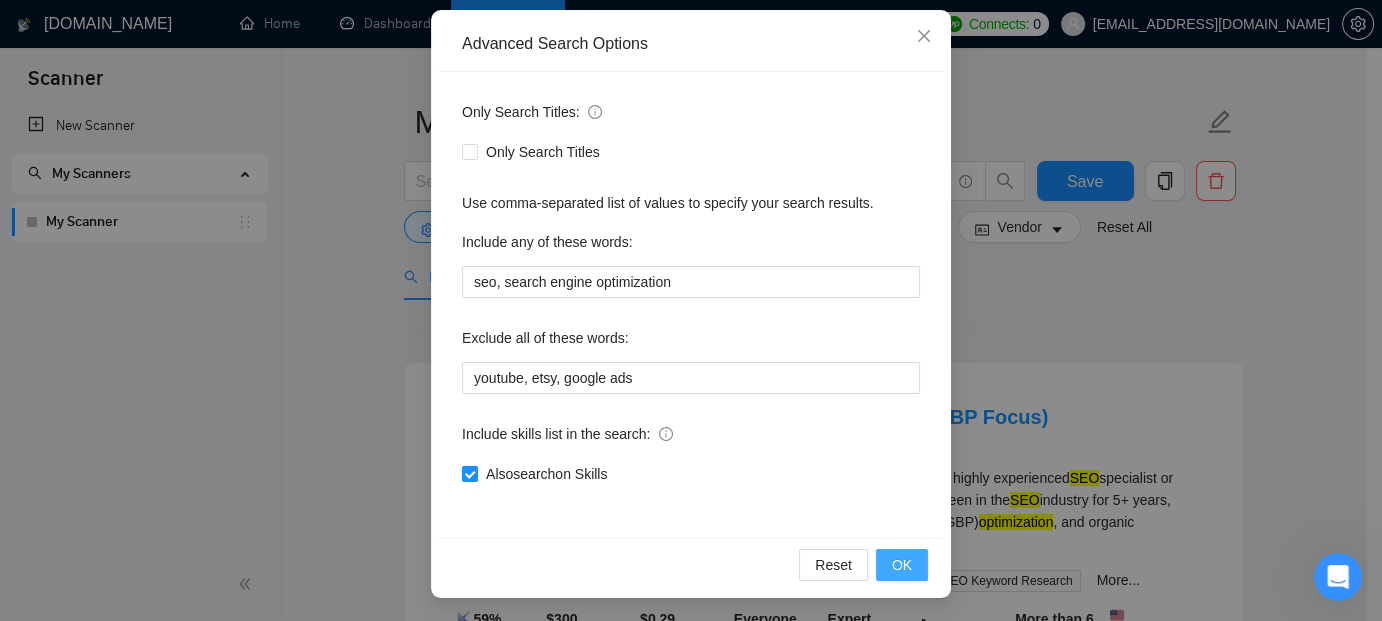 click on "OK" at bounding box center (902, 565) 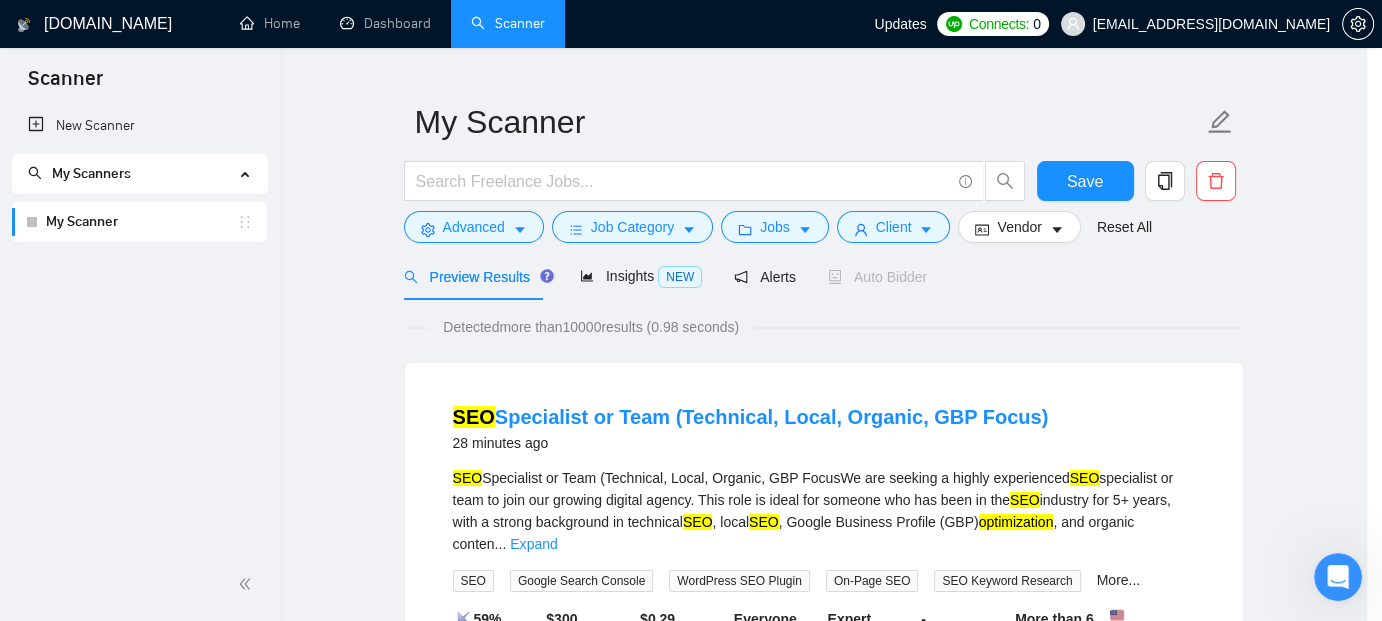 scroll, scrollTop: 110, scrollLeft: 0, axis: vertical 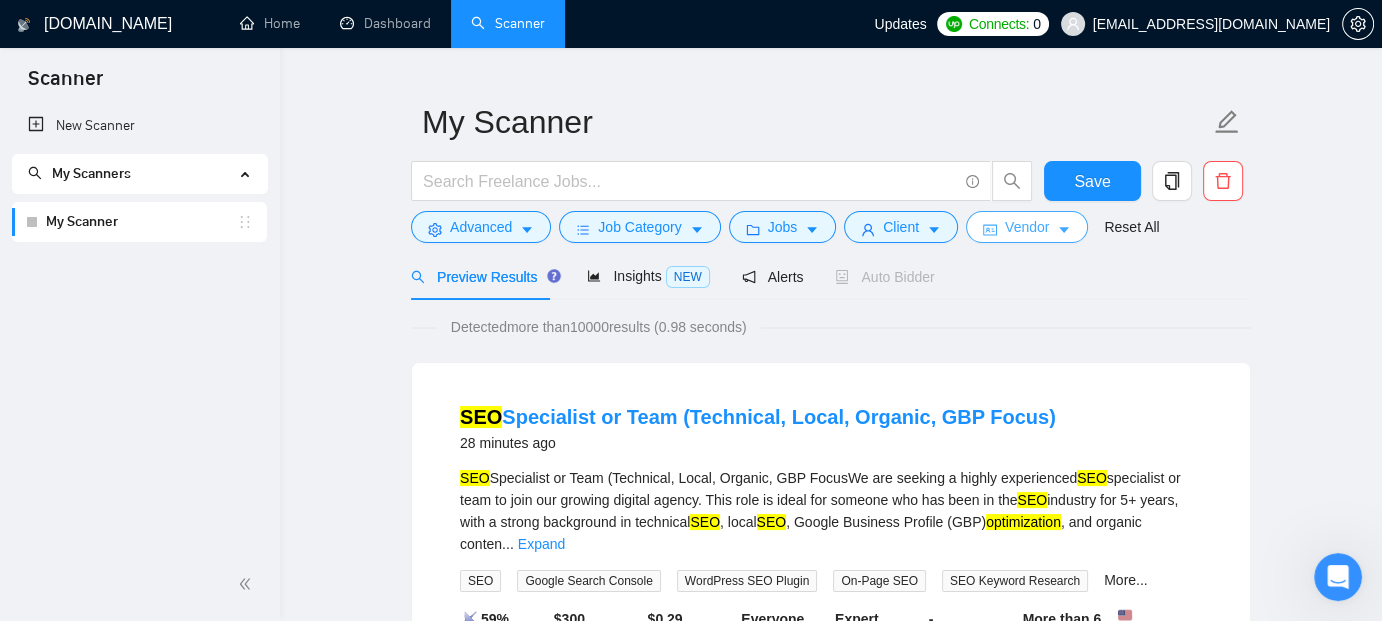 click 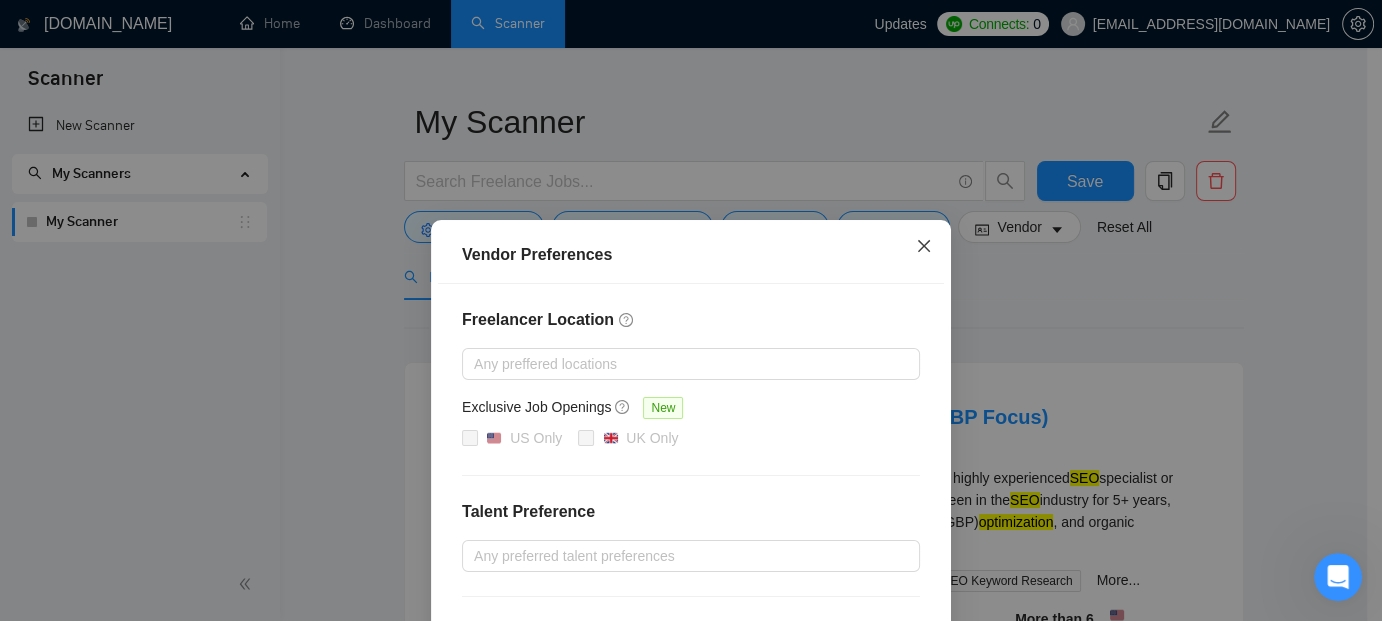 click 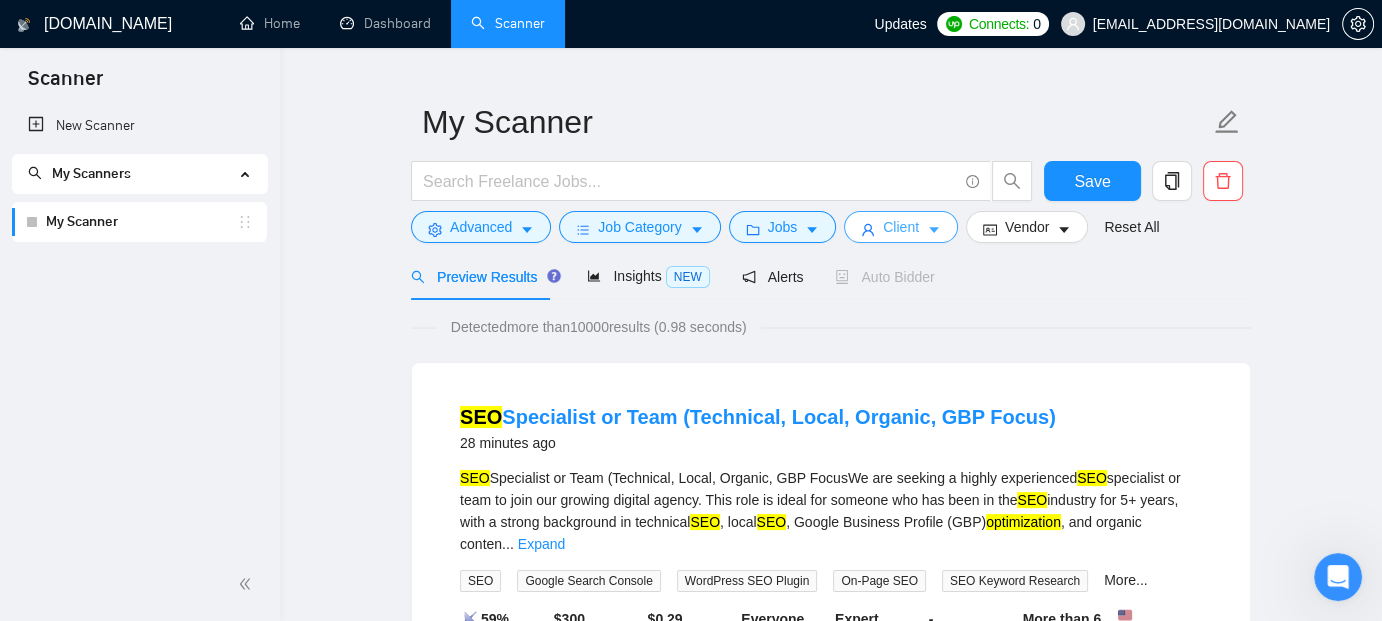 click on "Client" at bounding box center [901, 227] 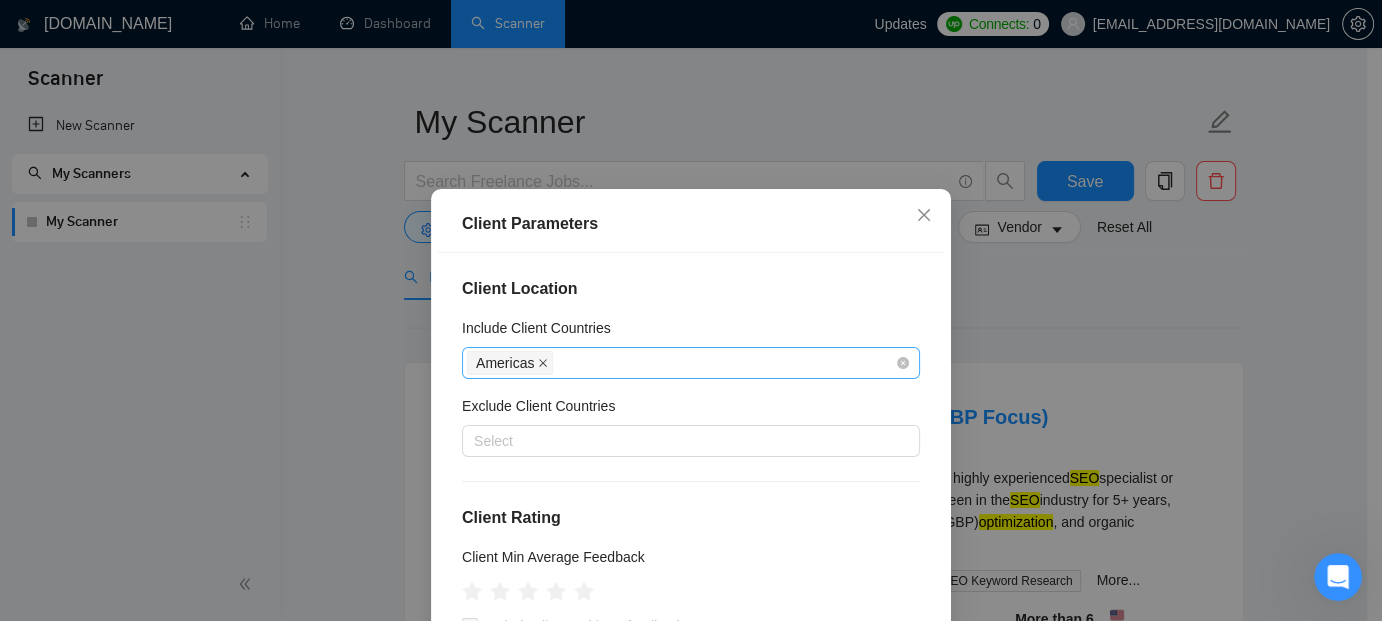 click 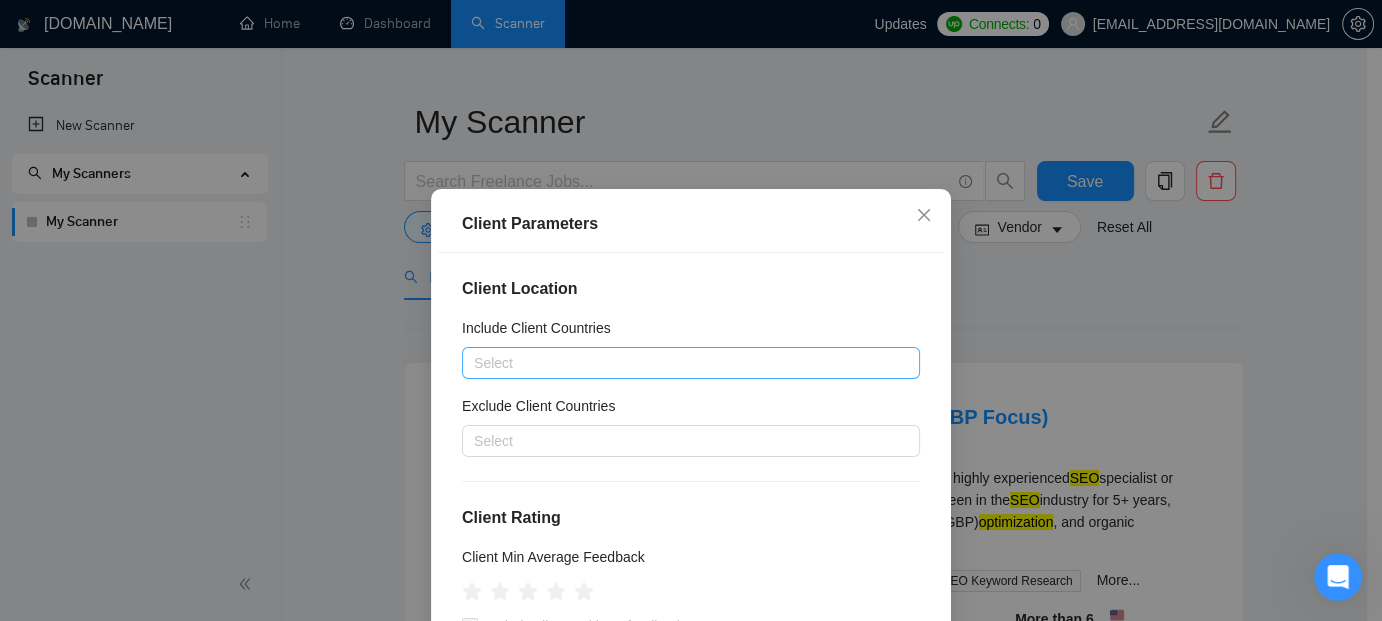 click at bounding box center [681, 363] 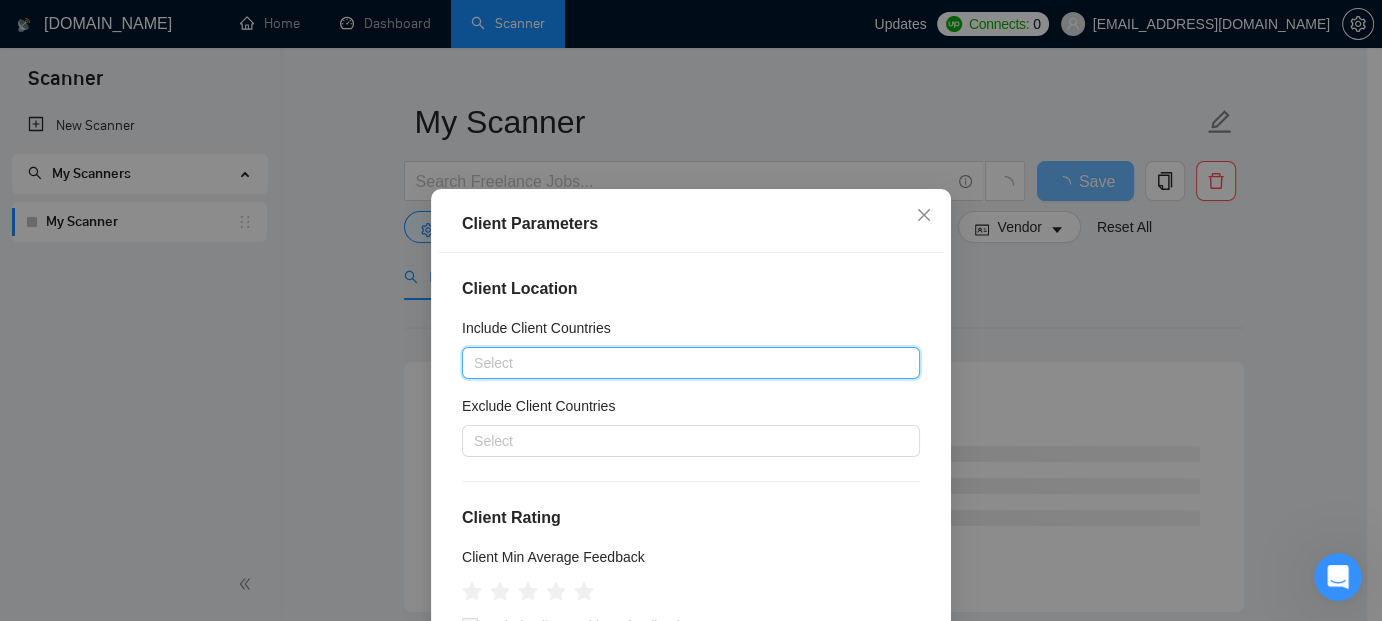 click at bounding box center (681, 363) 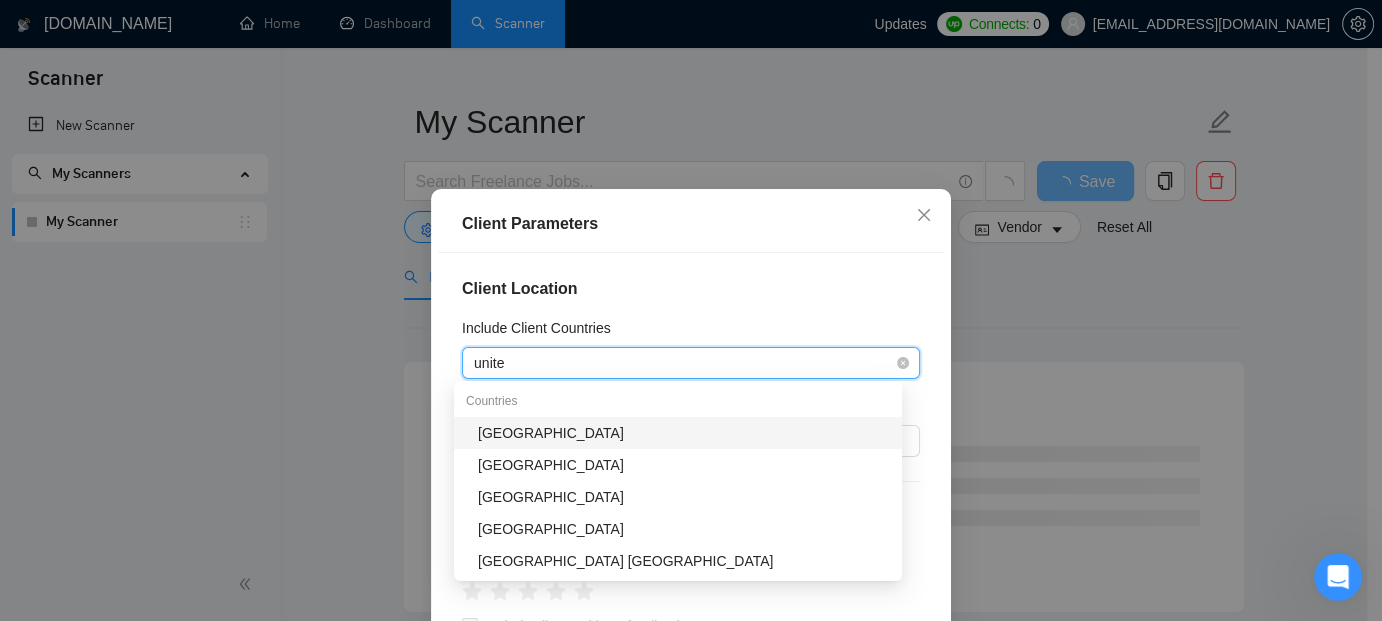 type on "united" 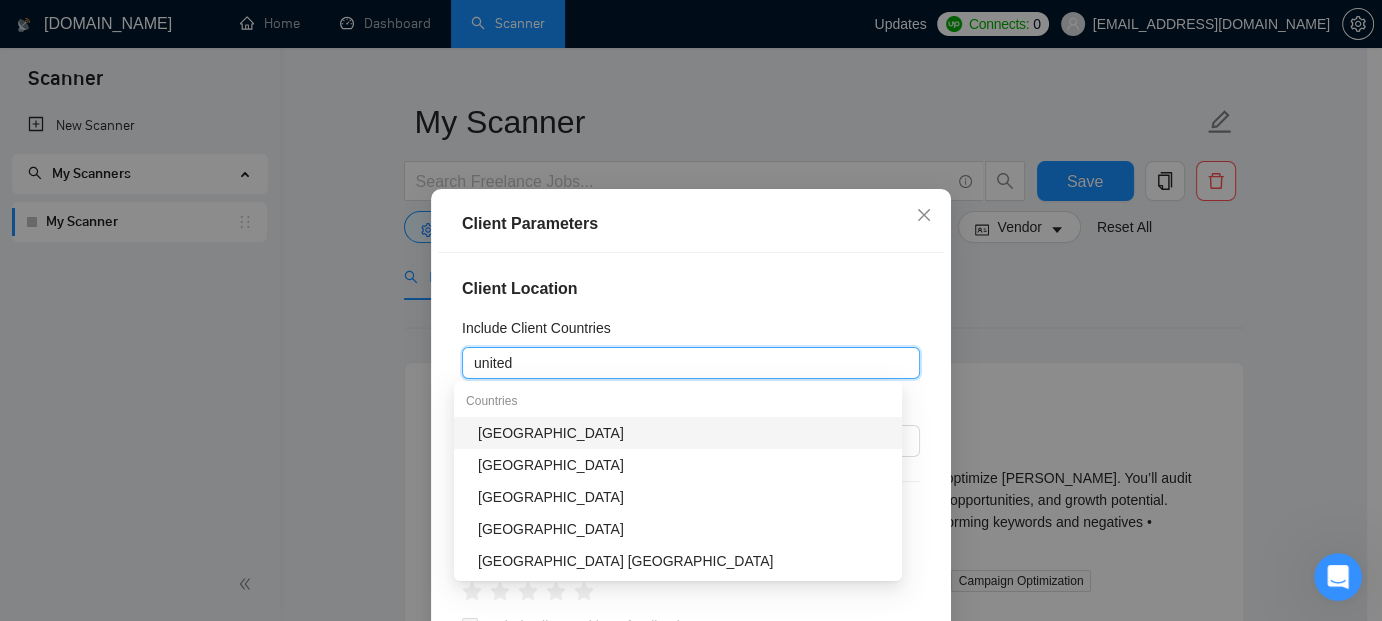 click on "United States" at bounding box center (684, 433) 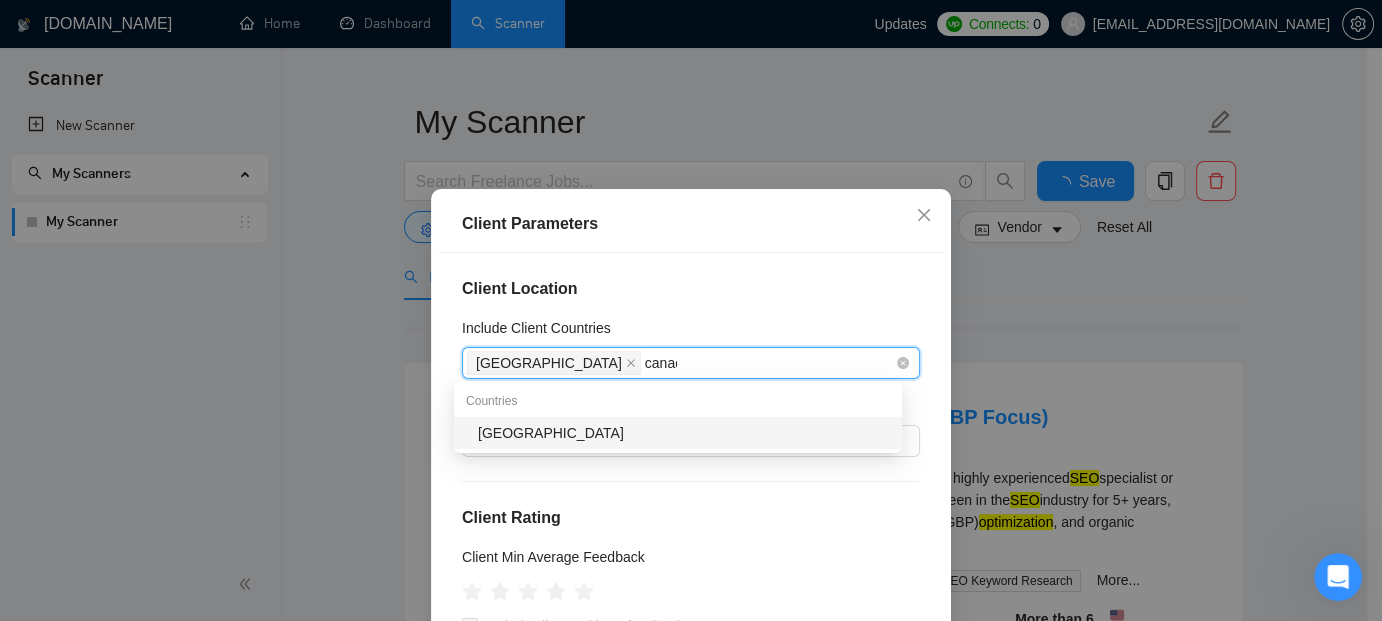 type on "canada" 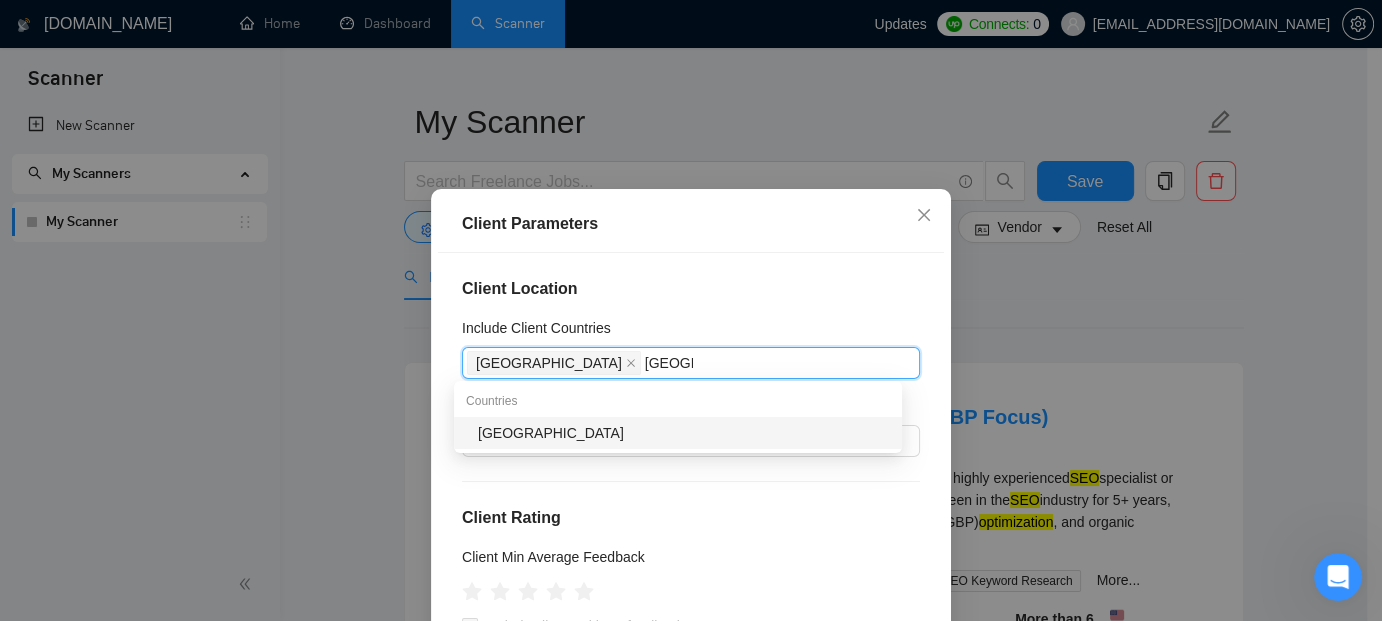 click on "Canada" at bounding box center (684, 433) 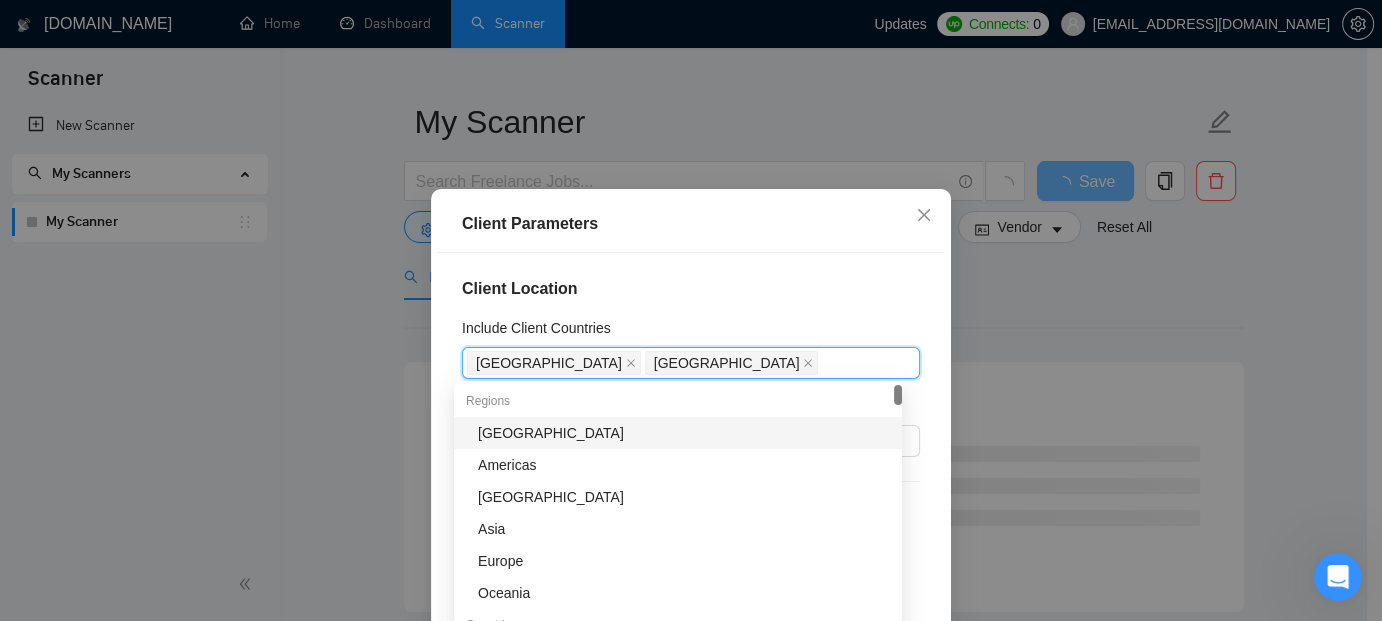 click on "Client Location Include Client Countries United States, Canada United States Canada   Exclude Client Countries   Select Client Rating Client Min Average Feedback Include clients with no feedback Client Payment Details Payment Verified Hire Rate Stats   Client Total Spent $ Min - $ Max Client Hire Rate New   Any hire rate   Avg Hourly Rate Paid New $ Min - $ Max Include Clients without Sufficient History Client Profile Client Industry New   Any industry Client Company Size   Any company size Enterprise Clients New   Any clients" at bounding box center (691, 470) 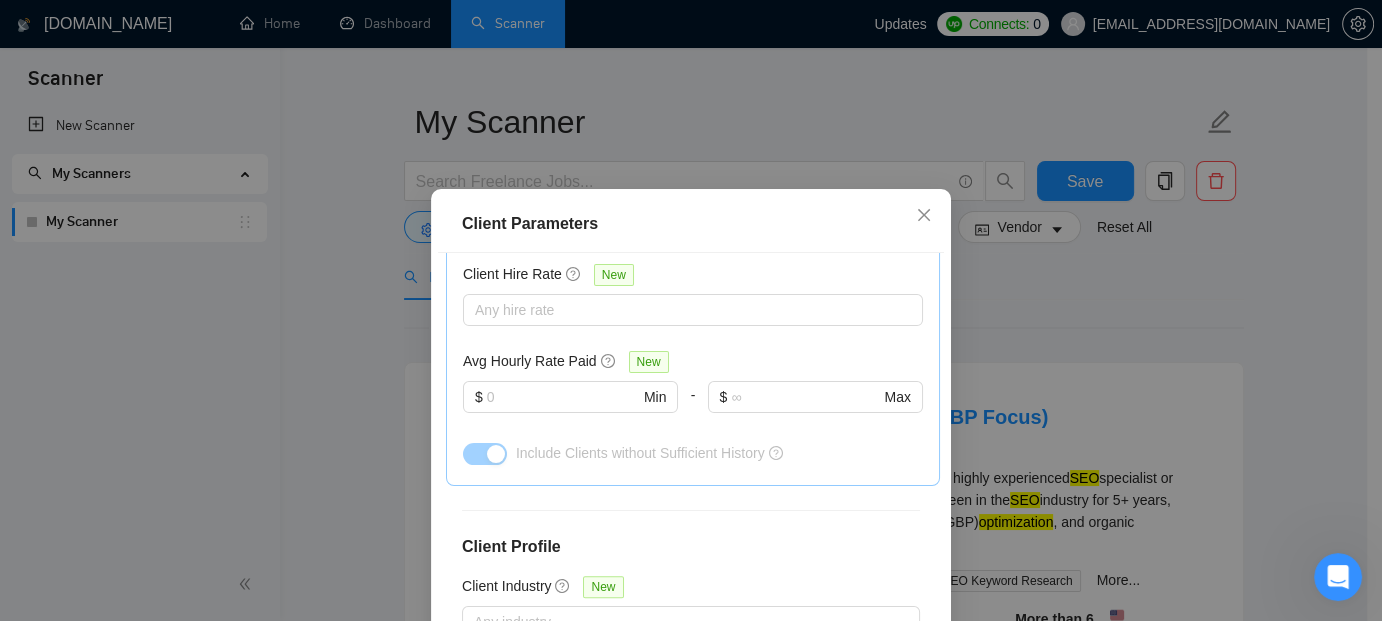 scroll, scrollTop: 810, scrollLeft: 0, axis: vertical 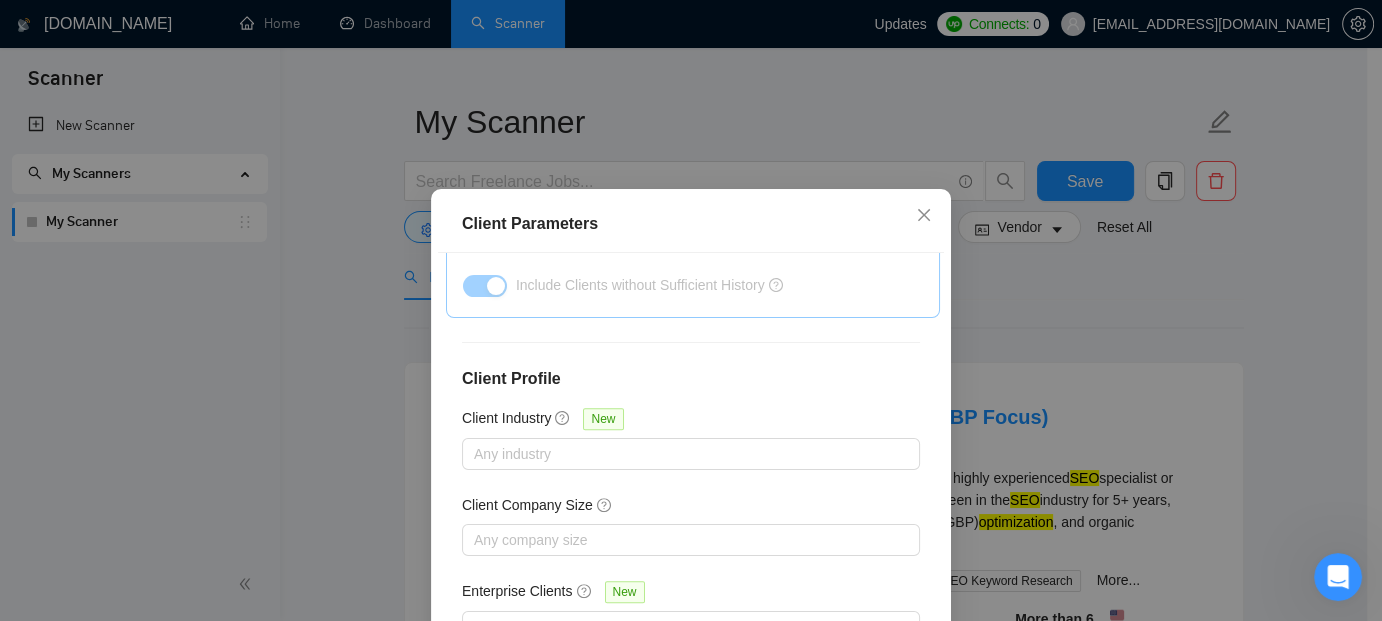 click on "Client Location Include Client Countries United States Canada   Exclude Client Countries   Select Client Rating Client Min Average Feedback Include clients with no feedback Client Payment Details Payment Verified Hire Rate Stats   Client Total Spent $ Min - $ Max Client Hire Rate New   Any hire rate   Avg Hourly Rate Paid New $ Min - $ Max Include Clients without Sufficient History Client Profile Client Industry New   Any industry Client Company Size   Any company size Enterprise Clients New   Any clients" at bounding box center (691, 470) 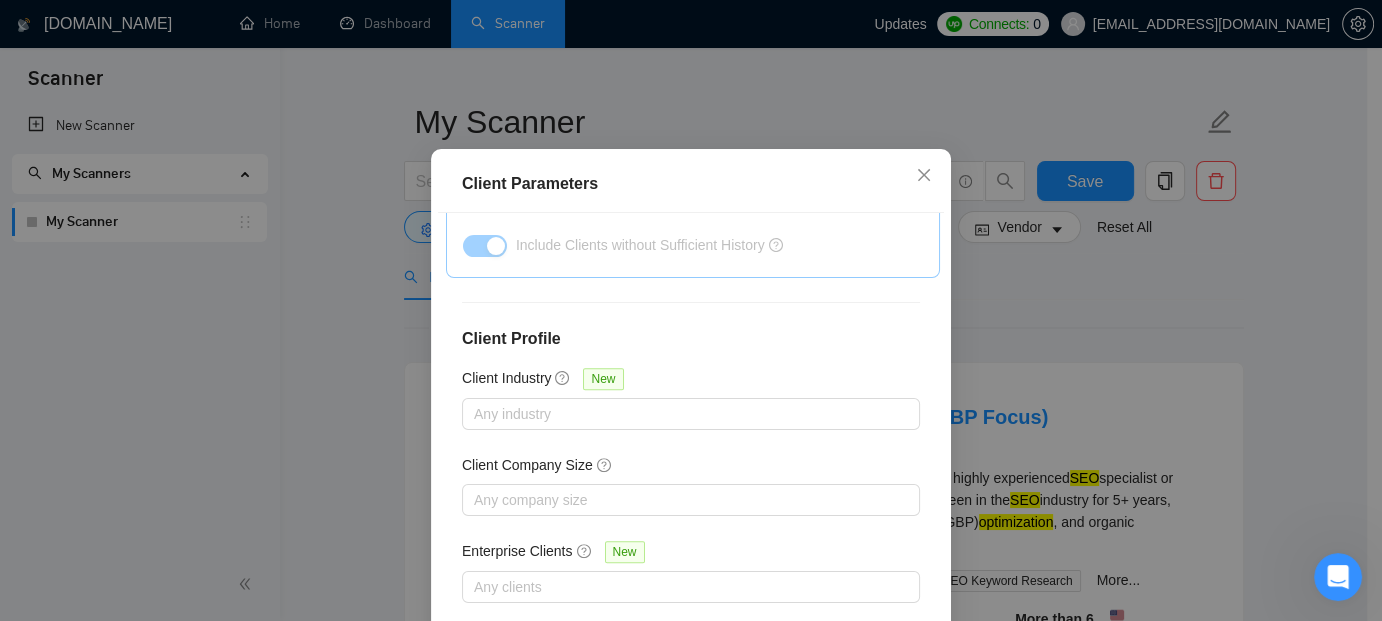 scroll, scrollTop: 153, scrollLeft: 0, axis: vertical 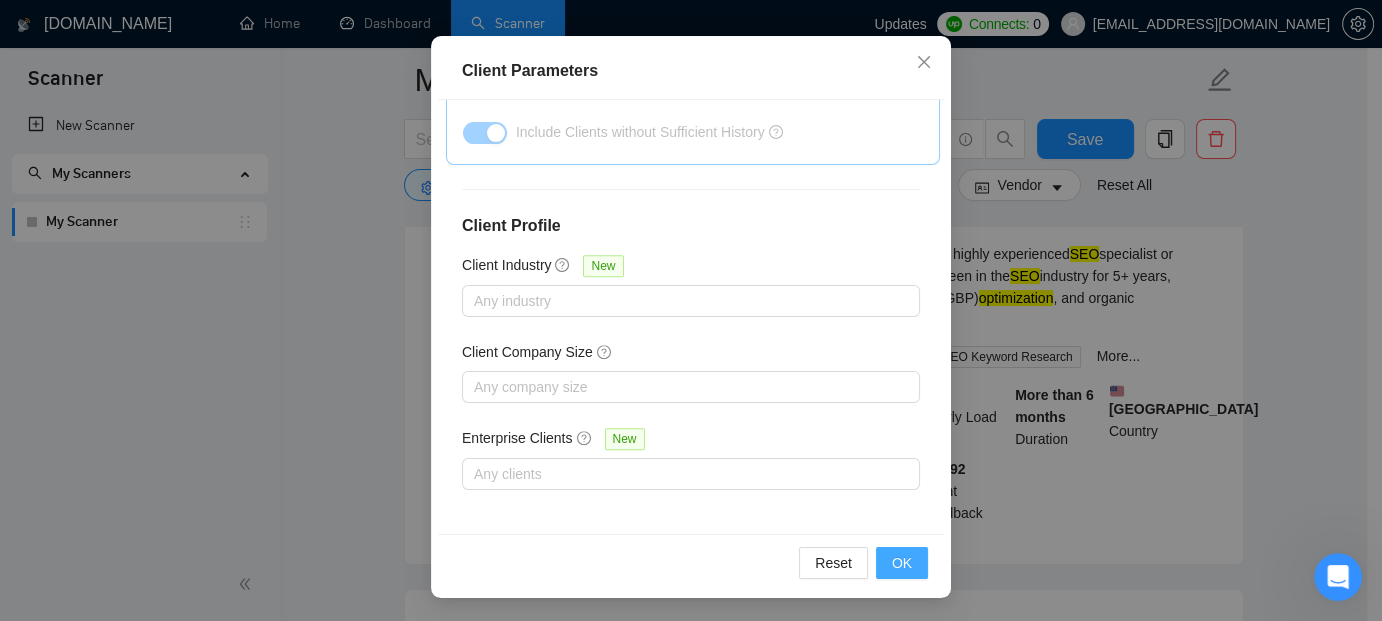 click on "OK" at bounding box center [902, 563] 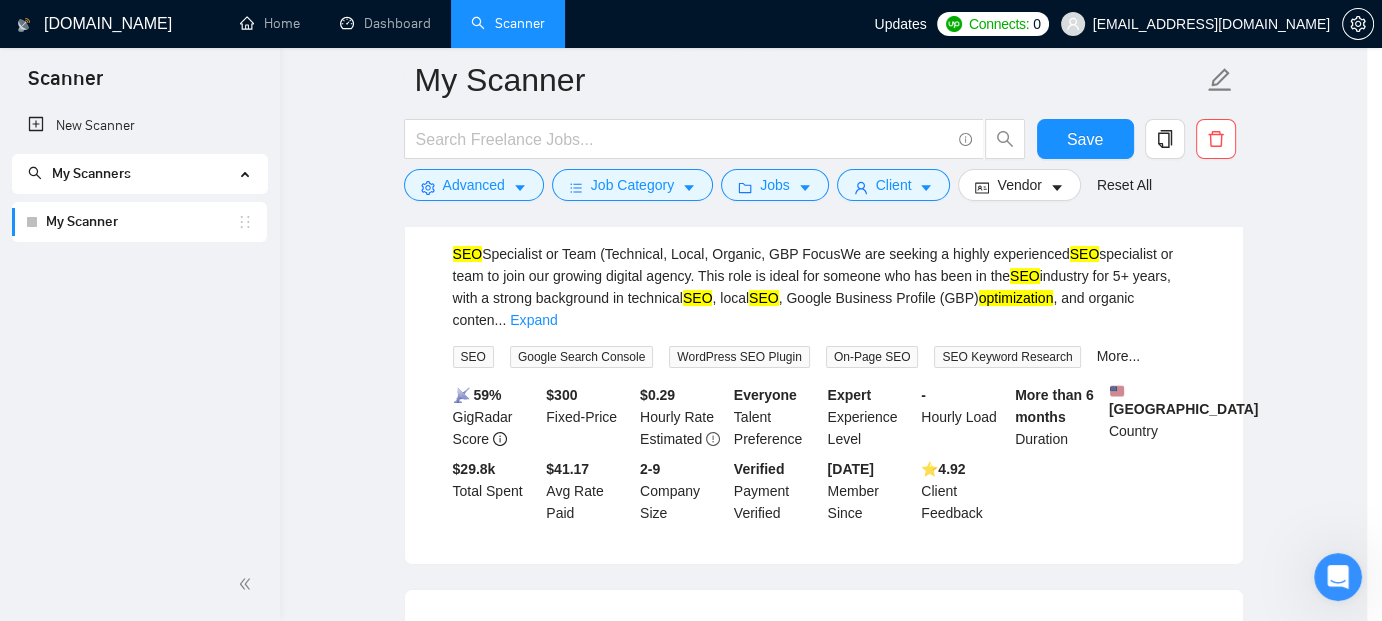 scroll, scrollTop: 85, scrollLeft: 0, axis: vertical 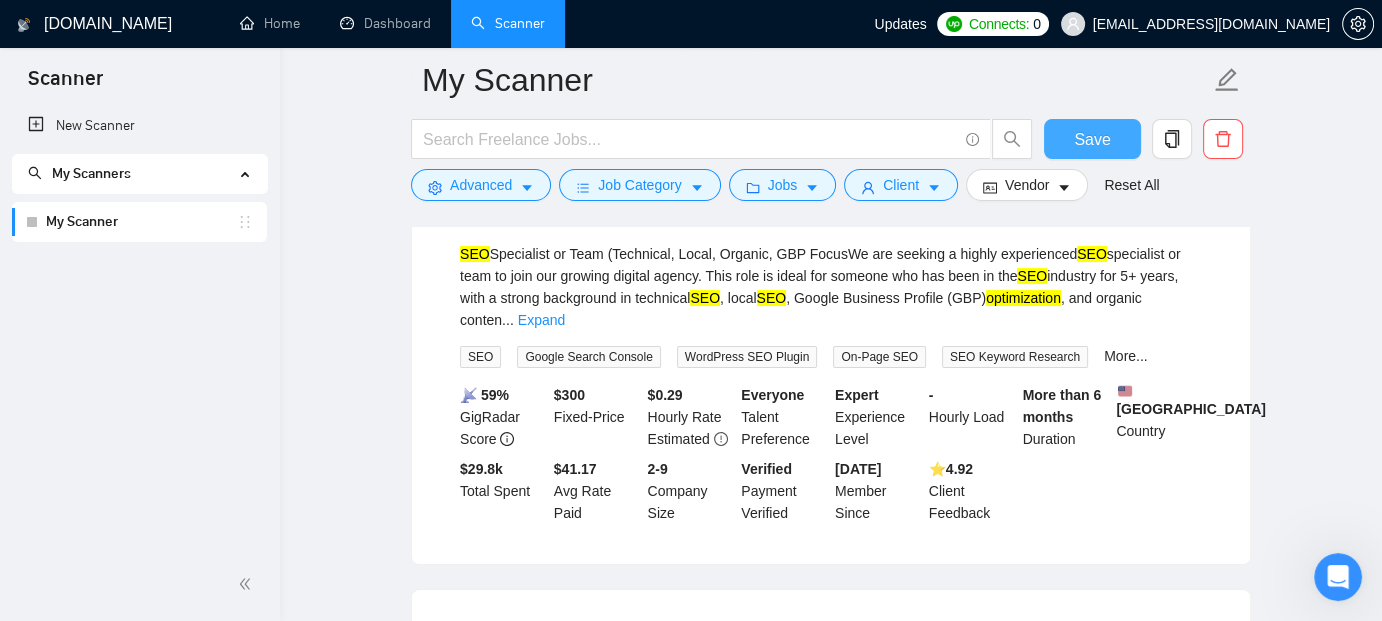 click on "Save" at bounding box center (1092, 139) 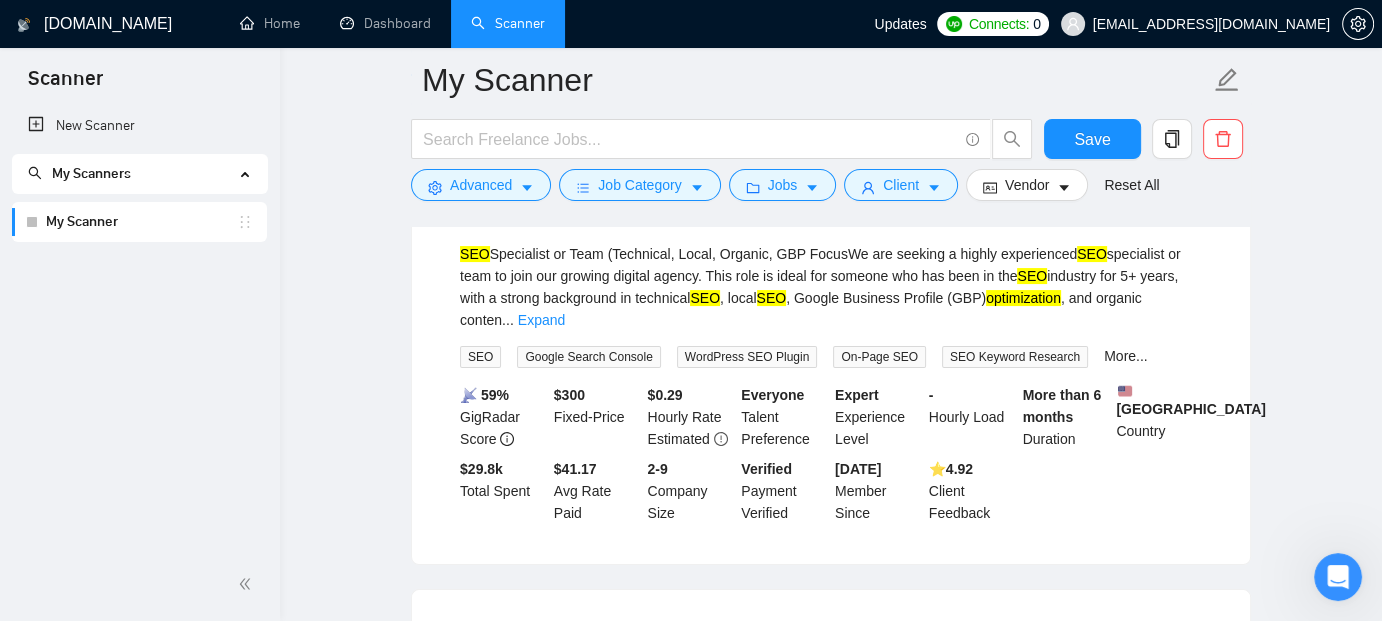 click on "My Scanners" at bounding box center [140, 174] 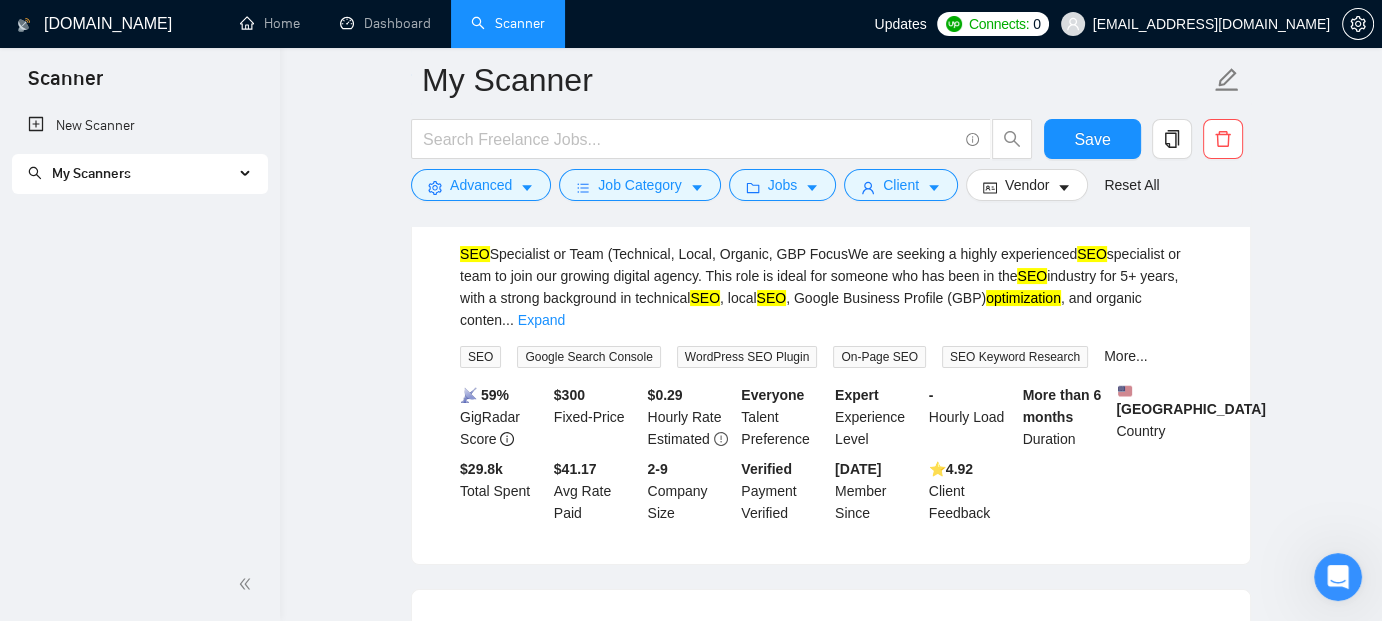click on "My Scanners" at bounding box center [140, 174] 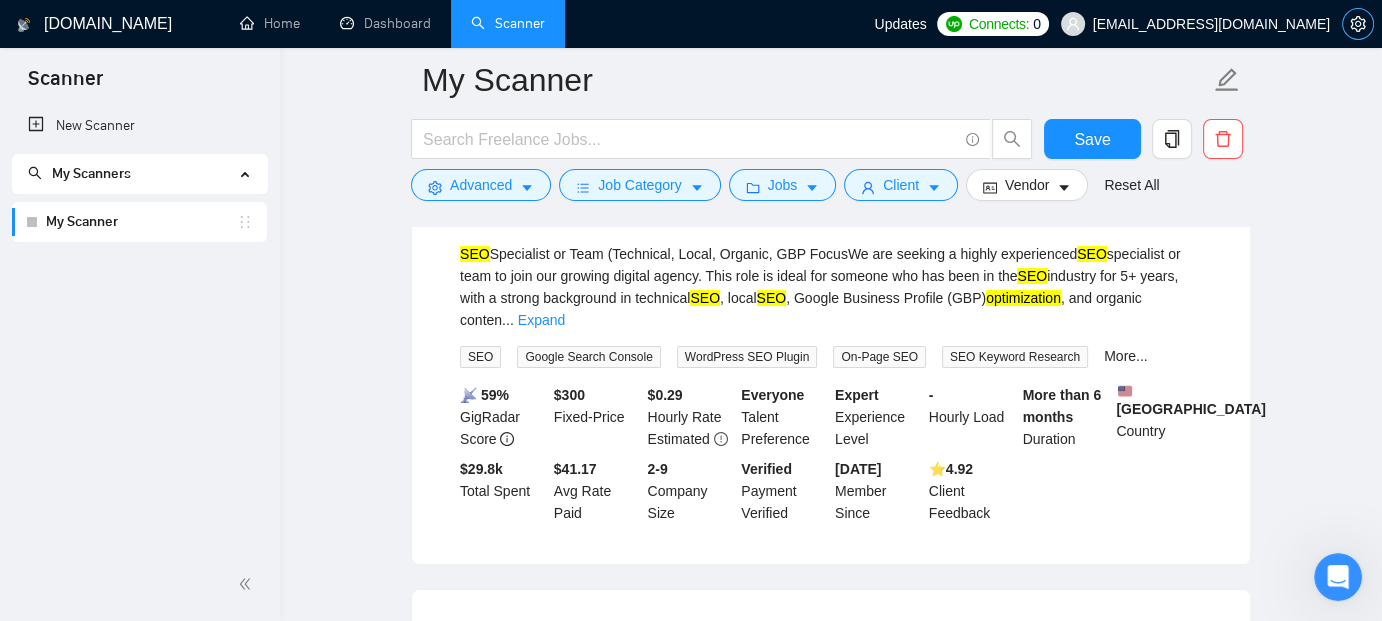 click 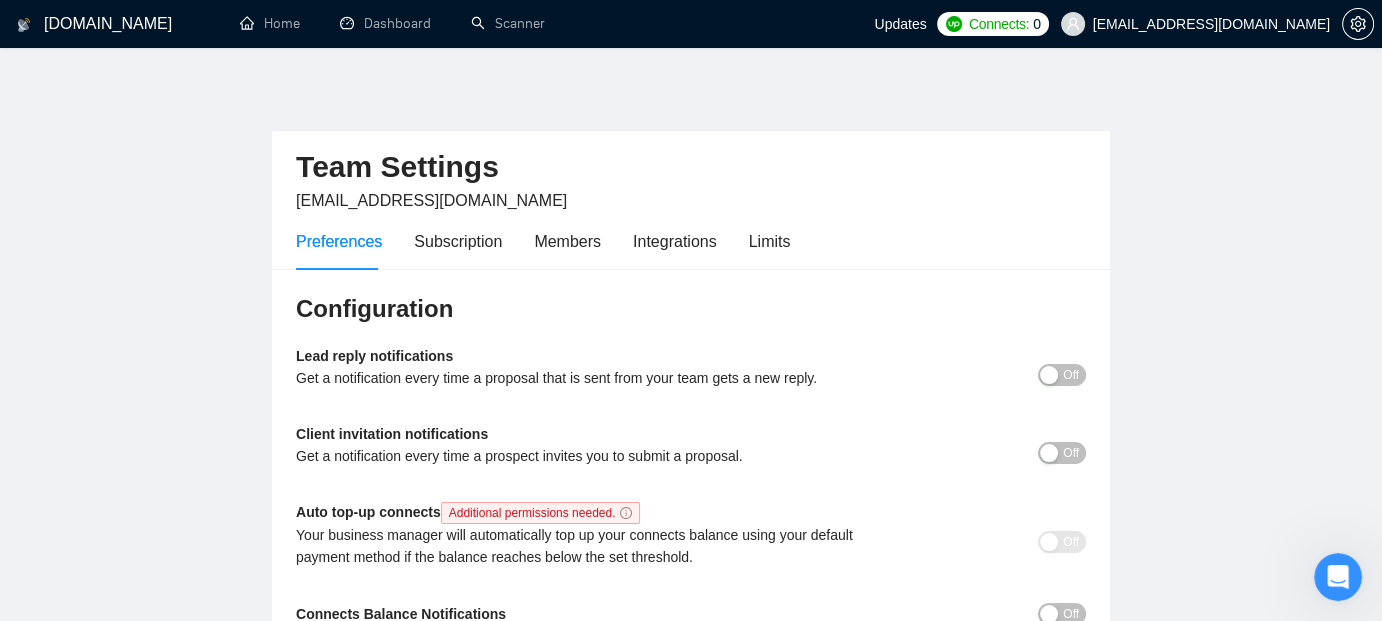 click on "Team Settings matt@pfpmarketing.com Preferences Subscription Members Integrations Limits Configuration Lead reply notifications Get a notification every time a proposal that is sent from your team gets a new reply. Off Client invitation notifications Get a notification every time a prospect invites you to submit a proposal. Off Auto top-up connects   Additional permissions needed. Your business manager will automatically top up your connects balance using your default payment method if the balance reaches below the set threshold. Off Connects Balance Notifications Off" at bounding box center [691, 365] 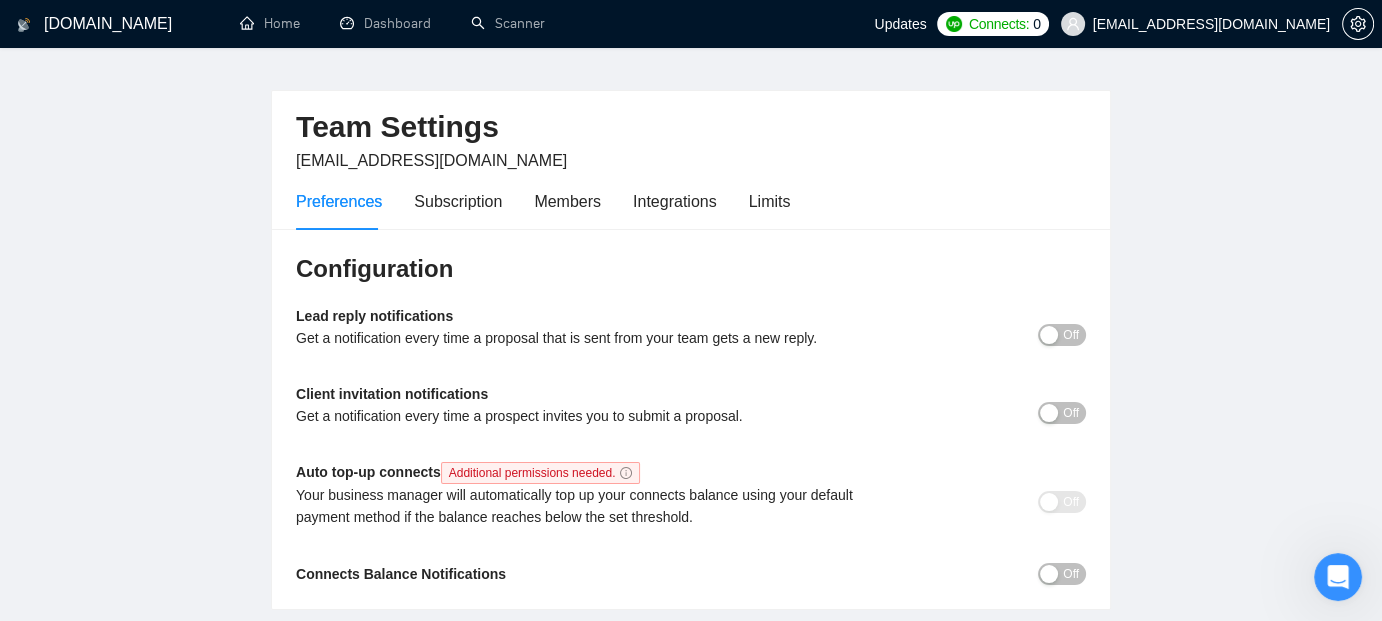 scroll, scrollTop: 80, scrollLeft: 0, axis: vertical 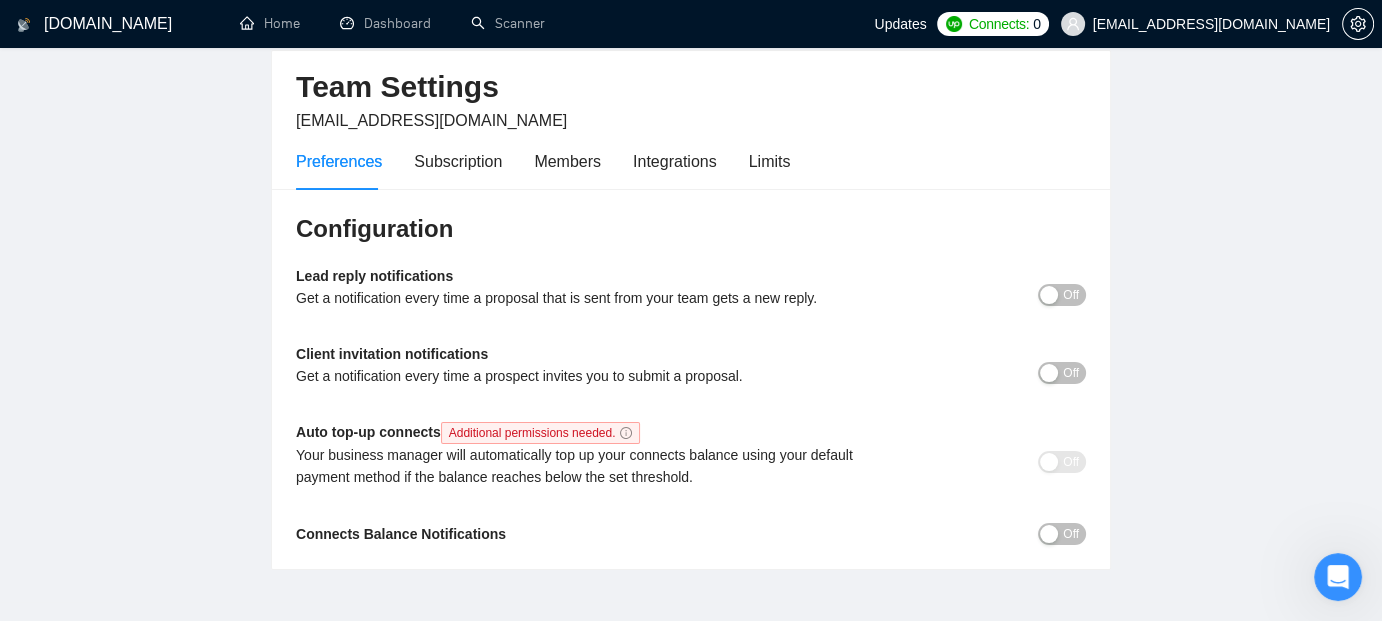 click at bounding box center (1049, 295) 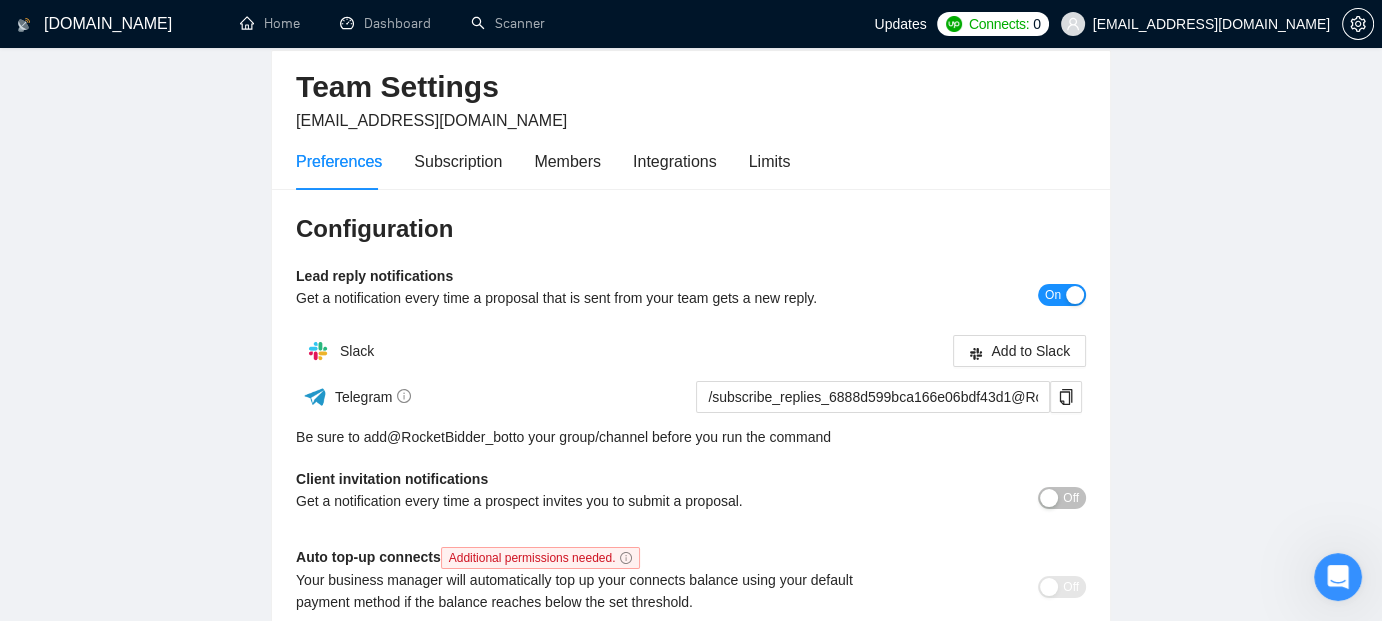 click on "On" at bounding box center (1053, 295) 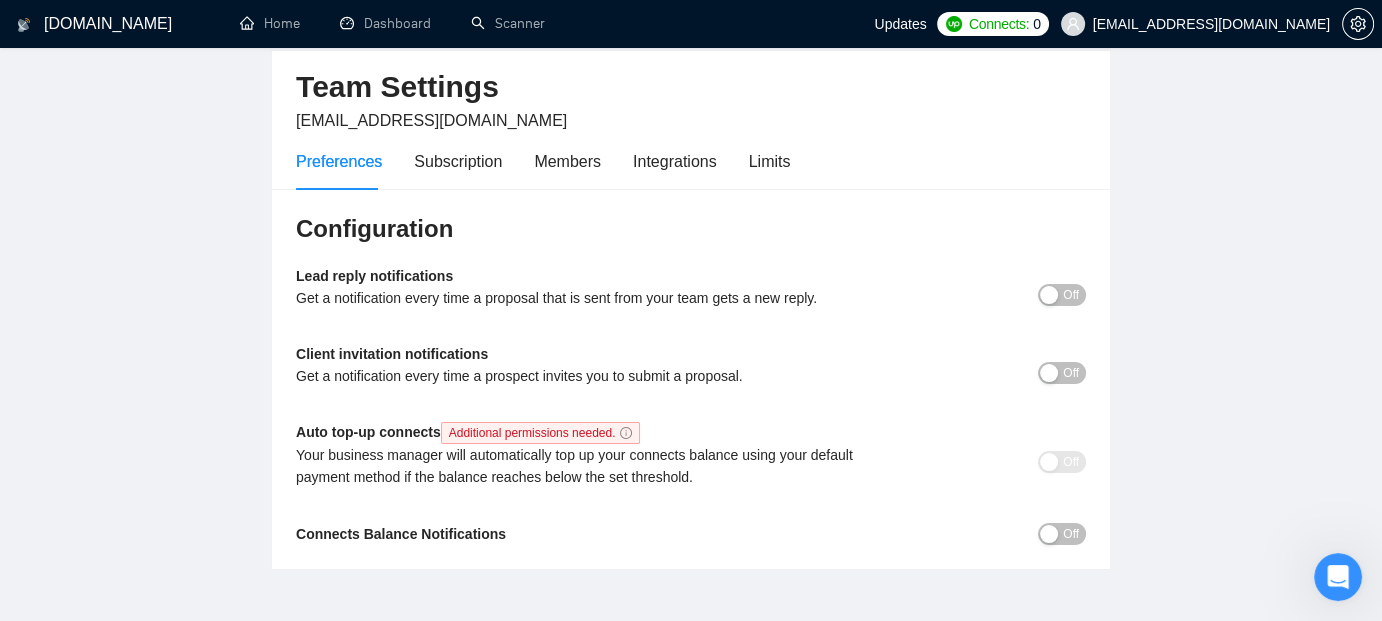 click at bounding box center [1049, 534] 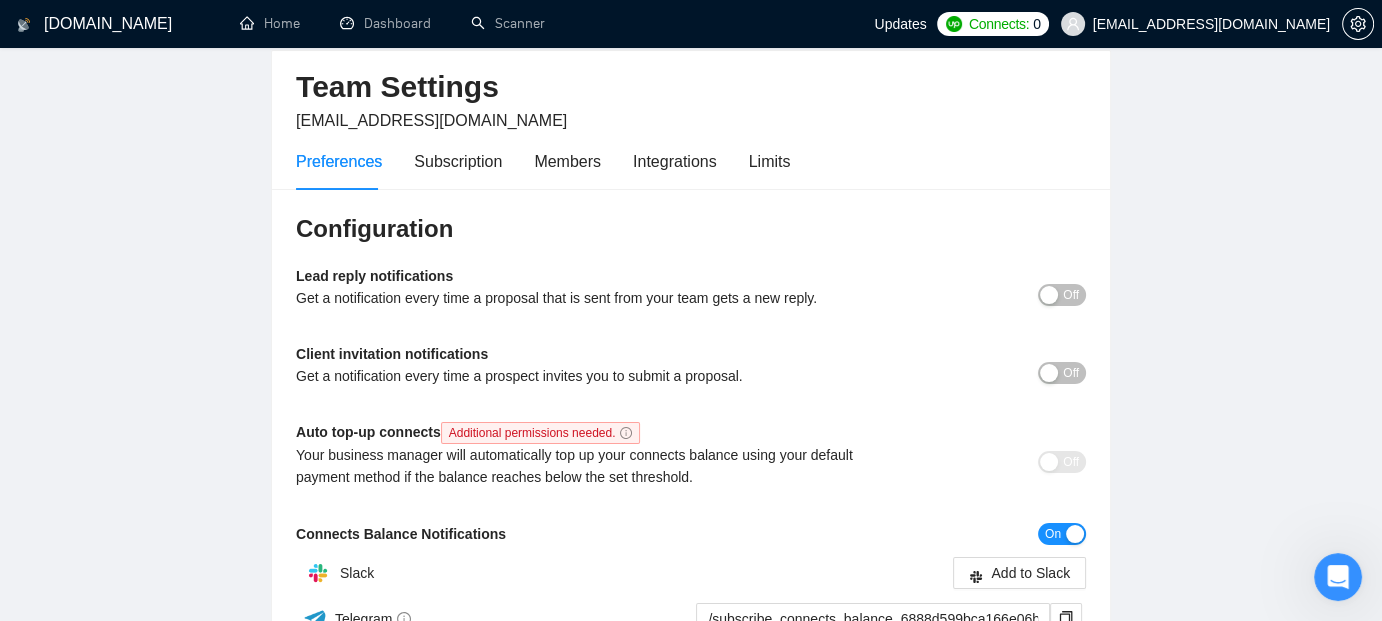 click on "Team Settings matt@pfpmarketing.com Preferences Subscription Members Integrations Limits Configuration Lead reply notifications Get a notification every time a proposal that is sent from your team gets a new reply. Off Client invitation notifications Get a notification every time a prospect invites you to submit a proposal. Off Auto top-up connects   Additional permissions needed. Your business manager will automatically top up your connects balance using your default payment method if the balance reaches below the set threshold. Off Connects Balance Notifications On   Slack Add to Slack   Telegram /subscribe_connects_balance_6888d599bca166e06bdf43d1@RocketBidder_bot Be sure to add  @ RocketBidder_bot  to your group/channel before you run the command Low connects balance alert Auto top-up alert Minimum Connects Balance 100 Save" at bounding box center (691, 402) 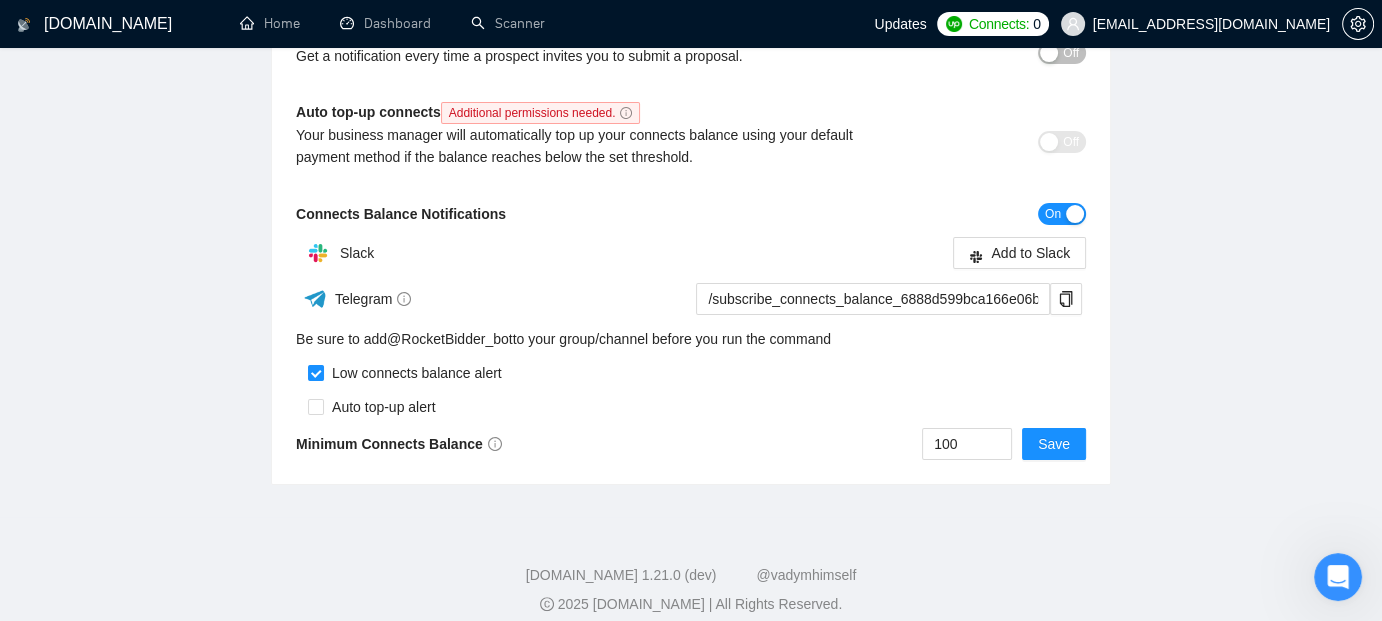 scroll, scrollTop: 418, scrollLeft: 0, axis: vertical 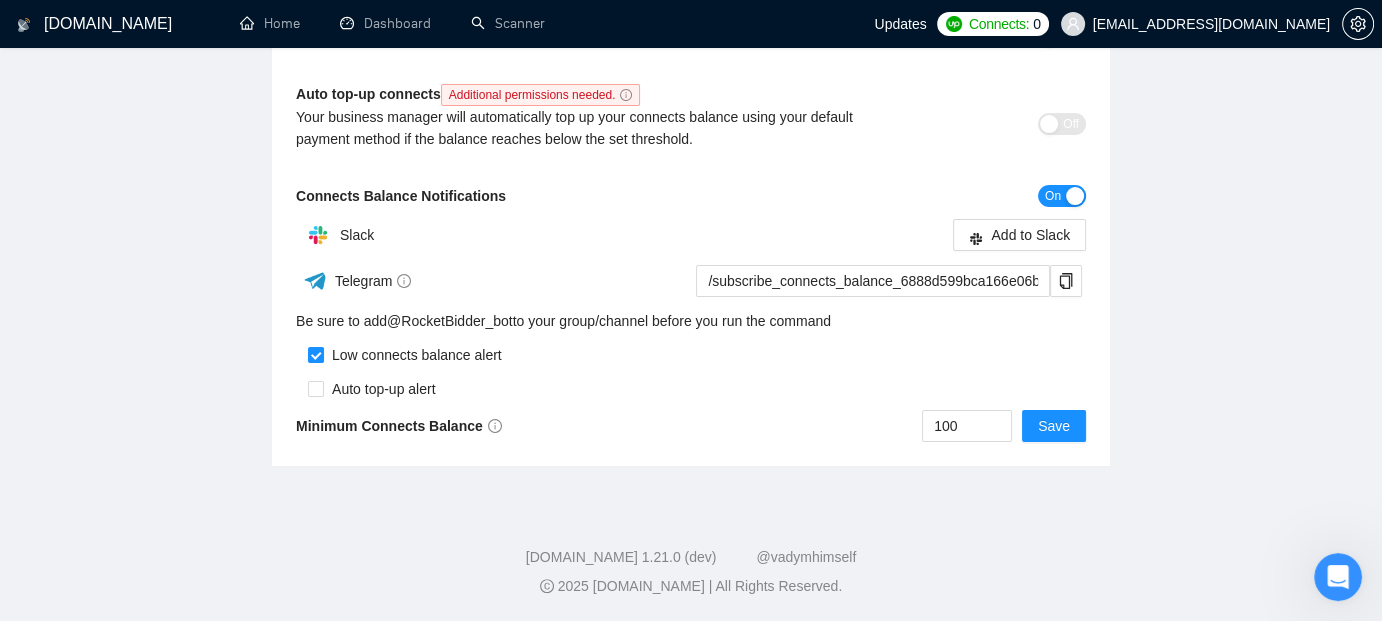 click at bounding box center [1075, 196] 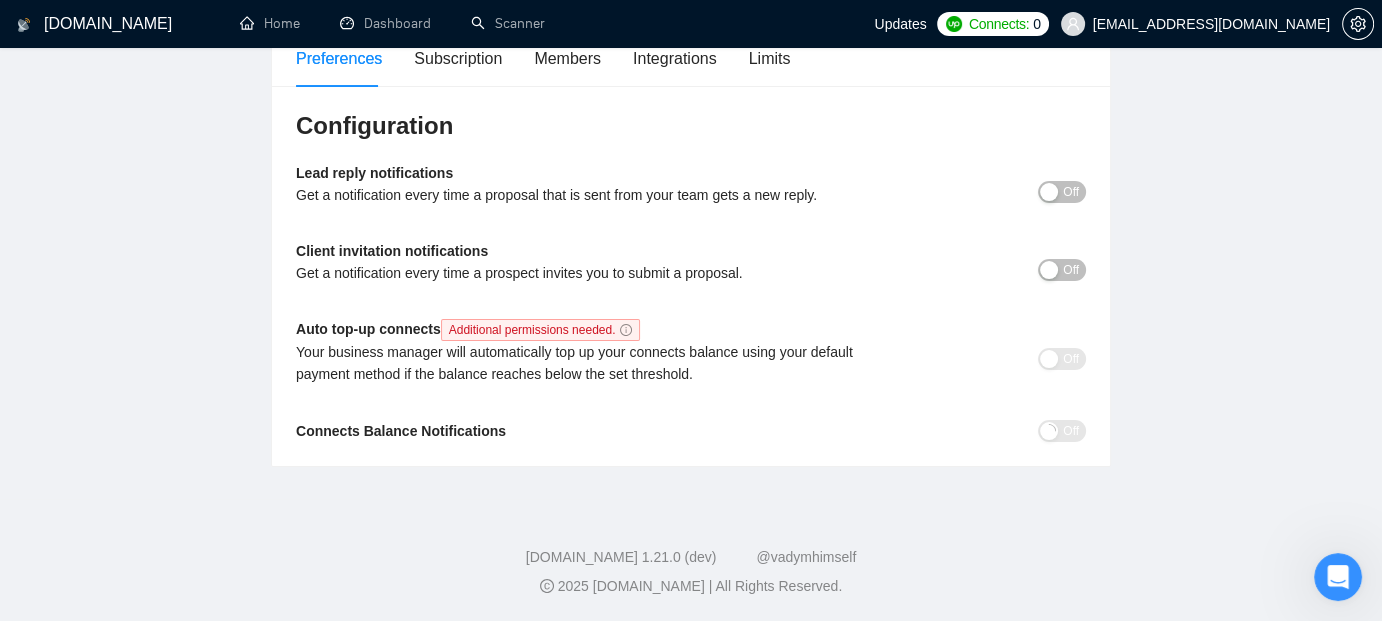 scroll, scrollTop: 183, scrollLeft: 0, axis: vertical 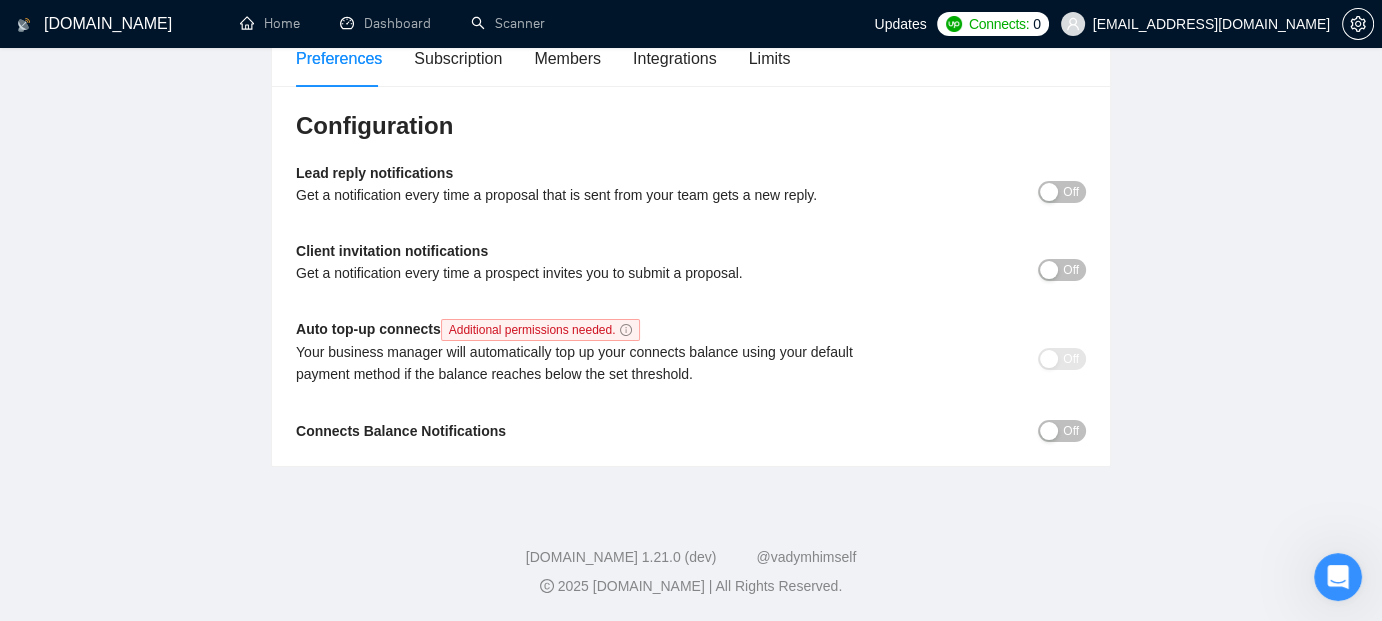 click on "Team Settings matt@pfpmarketing.com Preferences Subscription Members Integrations Limits Configuration Lead reply notifications Get a notification every time a proposal that is sent from your team gets a new reply. Off Client invitation notifications Get a notification every time a prospect invites you to submit a proposal. Off Auto top-up connects   Additional permissions needed. Your business manager will automatically top up your connects balance using your default payment method if the balance reaches below the set threshold. Off Connects Balance Notifications Off" at bounding box center [691, 182] 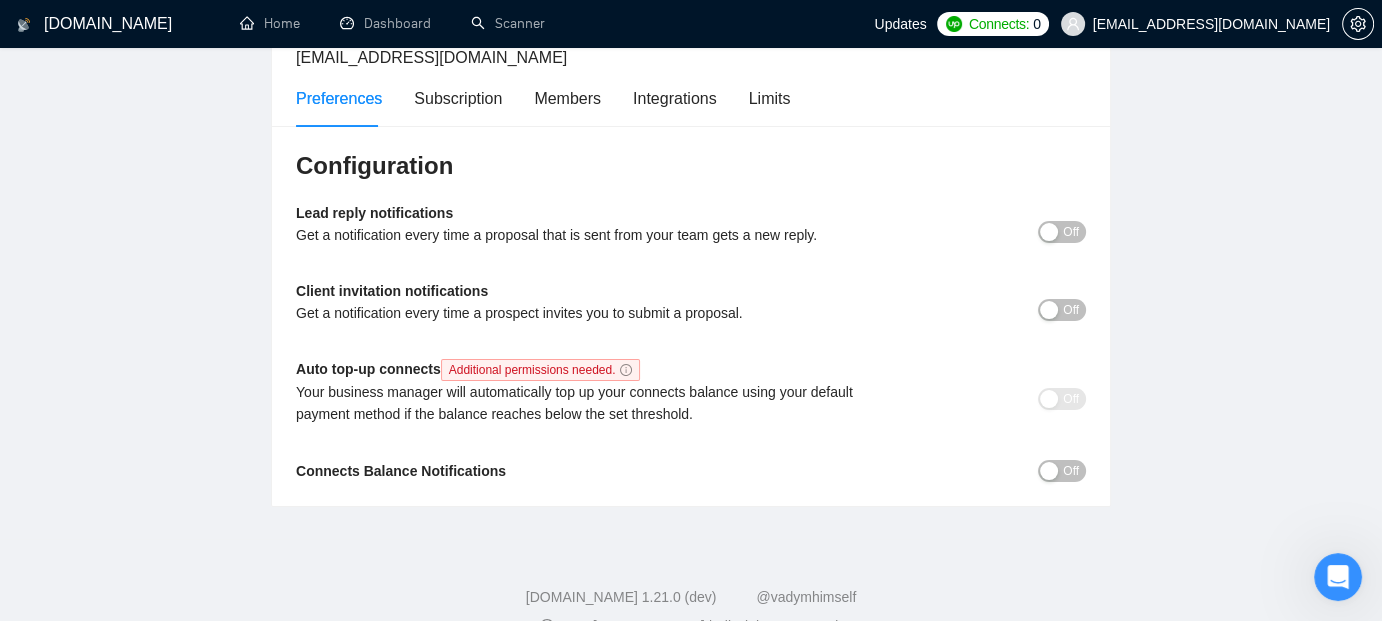 scroll, scrollTop: 0, scrollLeft: 0, axis: both 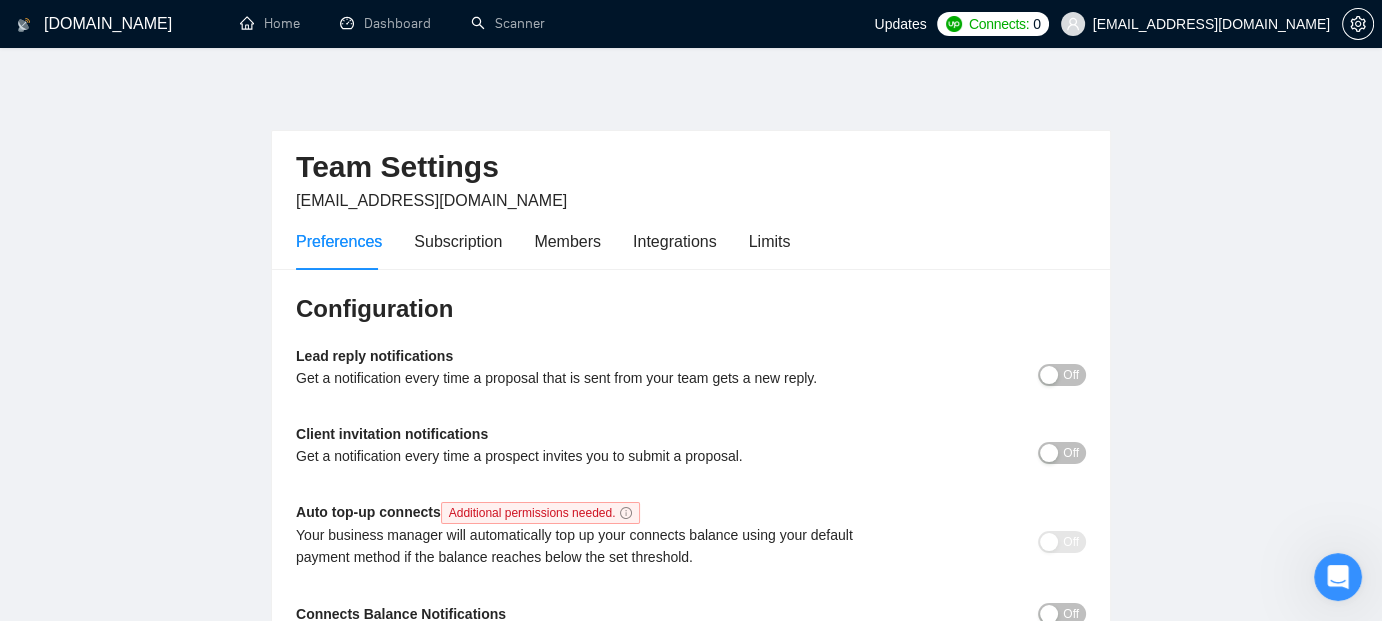 click on "Team Settings matt@pfpmarketing.com Preferences Subscription Members Integrations Limits Configuration Lead reply notifications Get a notification every time a proposal that is sent from your team gets a new reply. Off Client invitation notifications Get a notification every time a prospect invites you to submit a proposal. Off Auto top-up connects   Additional permissions needed. Your business manager will automatically top up your connects balance using your default payment method if the balance reaches below the set threshold. Off Connects Balance Notifications Off" at bounding box center (691, 365) 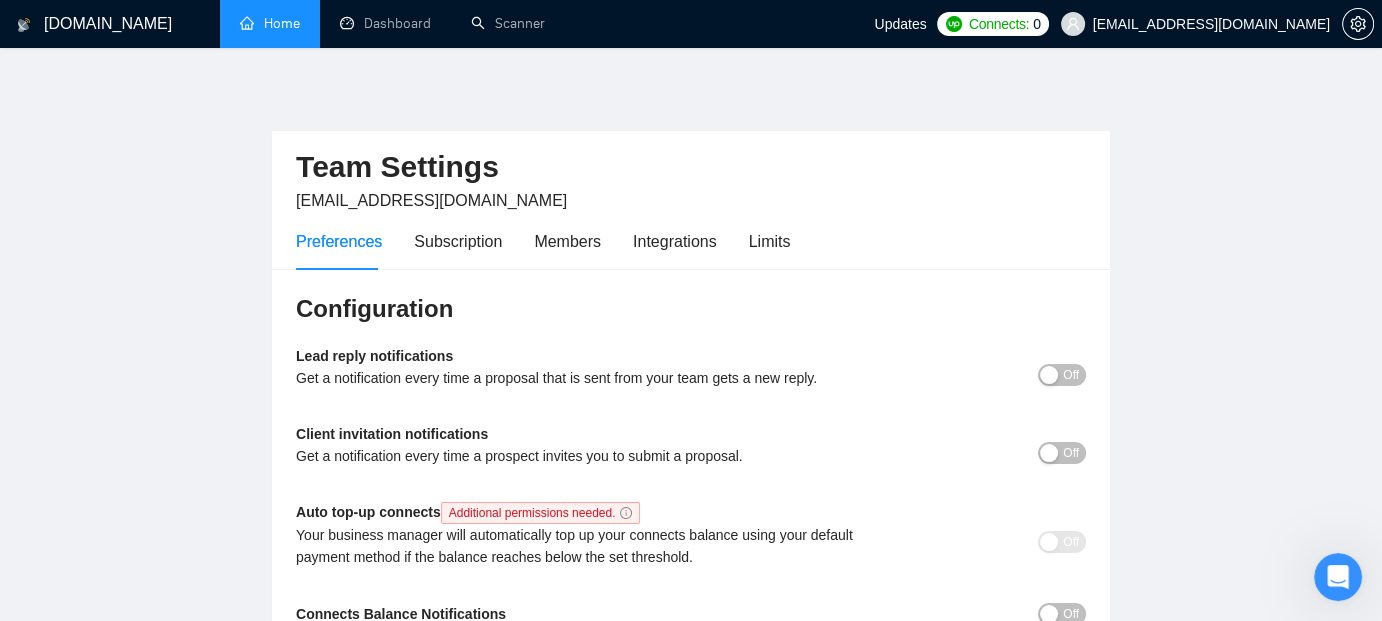 click on "Home" at bounding box center [270, 23] 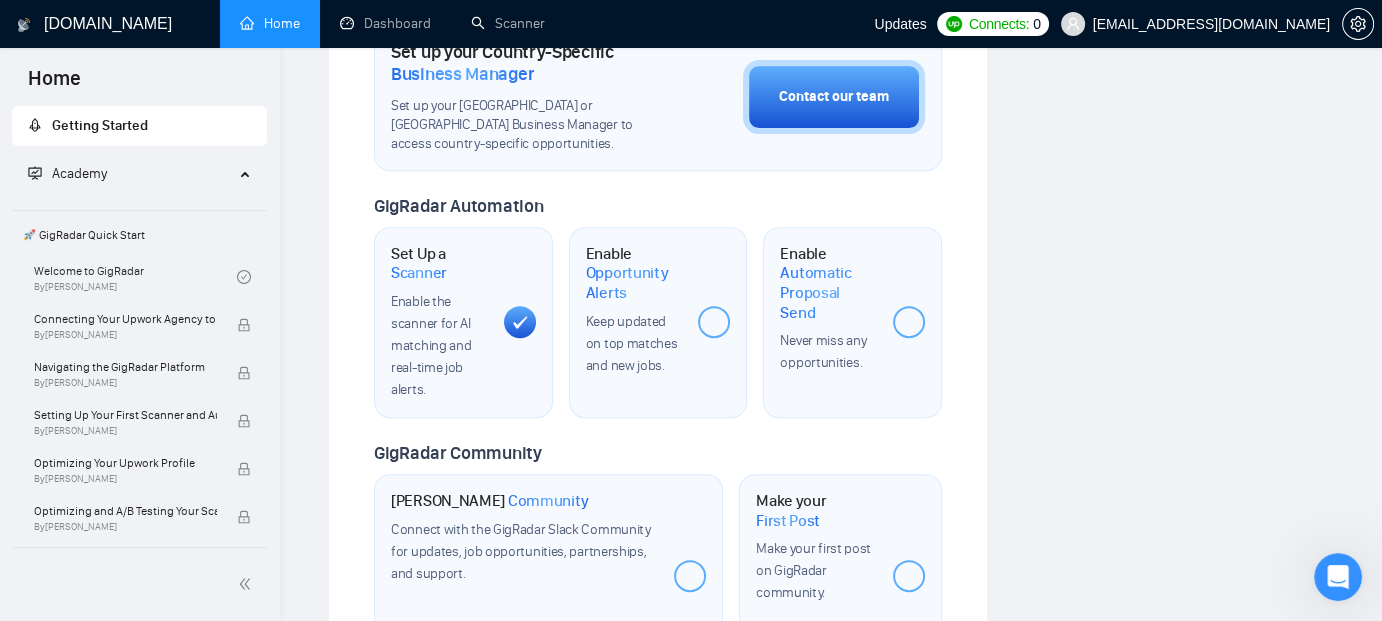 scroll, scrollTop: 760, scrollLeft: 0, axis: vertical 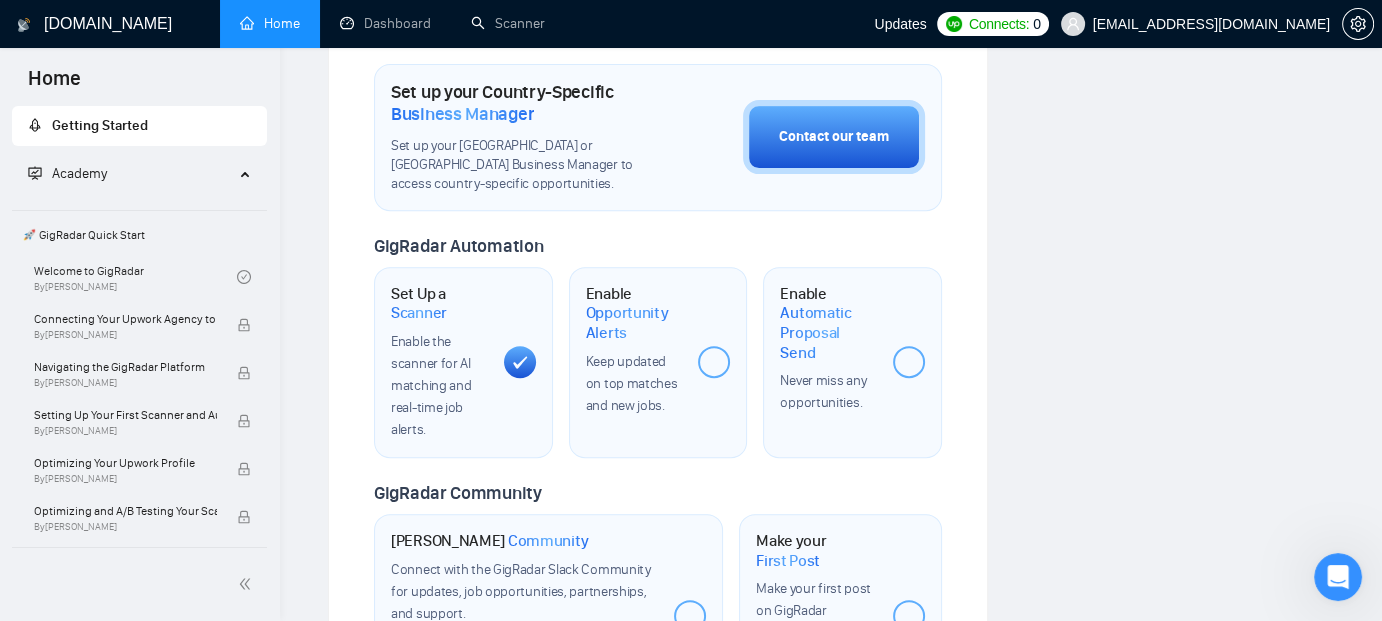click on "Welcome to  GigRadar We're excited to have you on board. Get ready to streamline your job search, unlock new opportunities, and let AI match you with the best gigs. Meet your   Business Manager Emah   Nurmala Emah  is ready to join your team! Please invite them to your agency. Invite our BM to your team → fiagahvelki17@hotmail.com Set up your Country-Specific  Business Manager Set up your United States or United Kingdom Business Manager to access country-specific opportunities. Contact our team GigRadar Automation Set Up a   Scanner Enable the scanner for AI matching and real-time job alerts. Enable   Opportunity Alerts Keep updated on top matches and new jobs. Enable   Automatic Proposal Send Never miss any opportunities. GigRadar Community Join GigRadar   Community Connect with the GigRadar Slack Community for updates, job opportunities, partnerships, and support. Make your   First Post Make your first post on GigRadar community. Level Up Your Skill Explore   Academy Finish Your First" at bounding box center [658, 175] 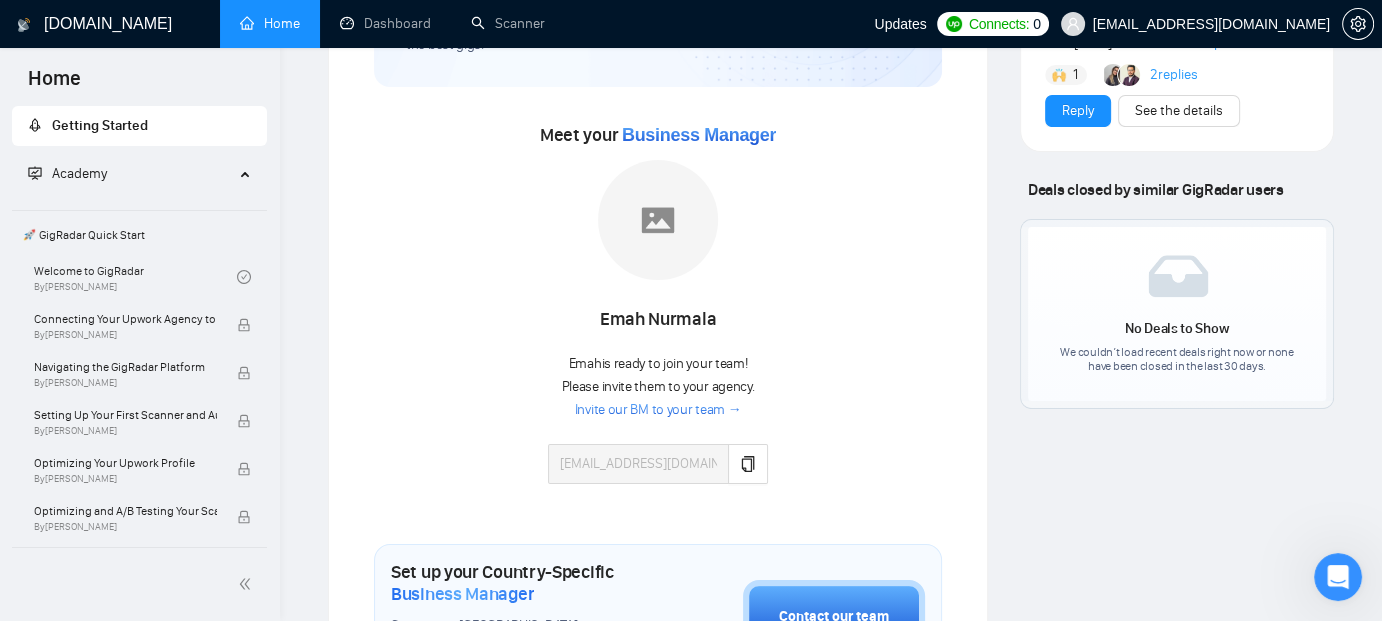 scroll, scrollTop: 240, scrollLeft: 0, axis: vertical 